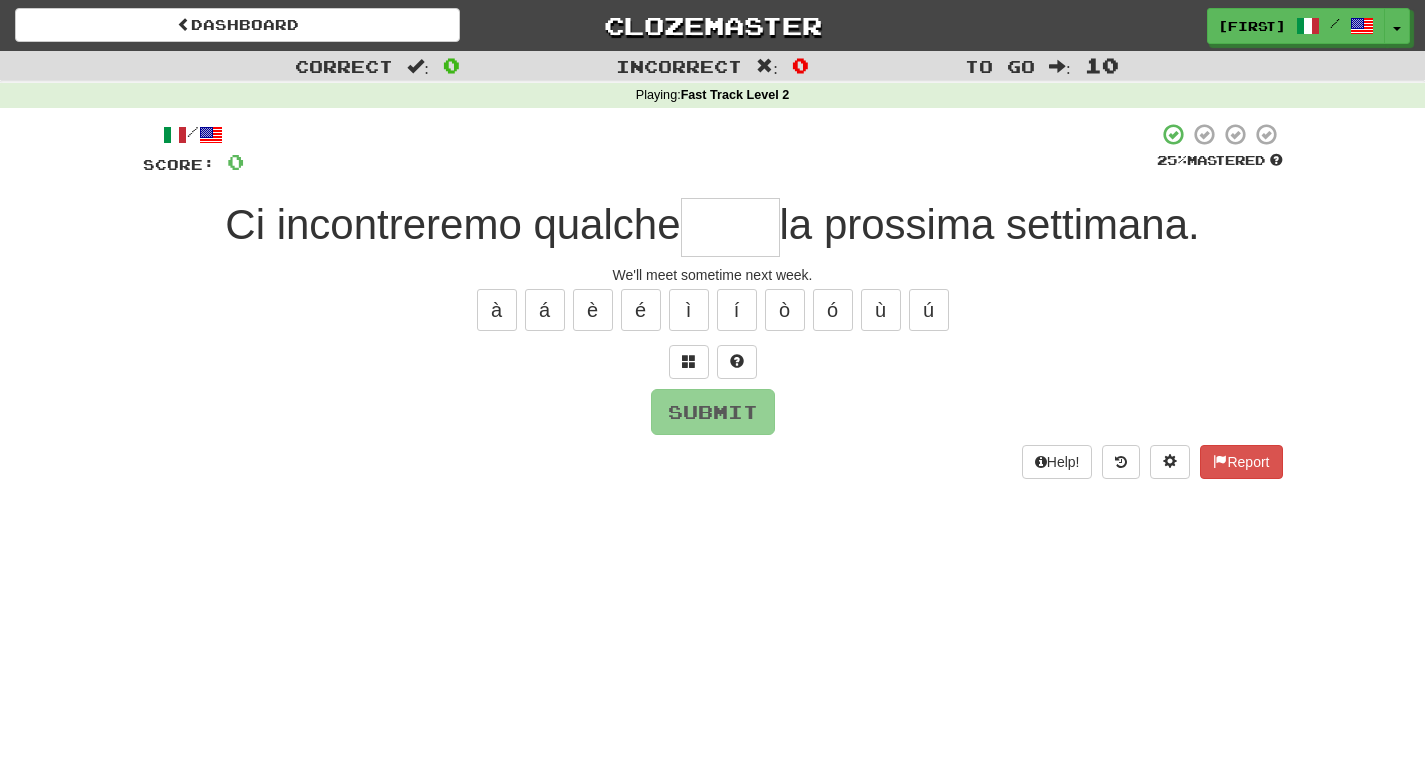 scroll, scrollTop: 0, scrollLeft: 0, axis: both 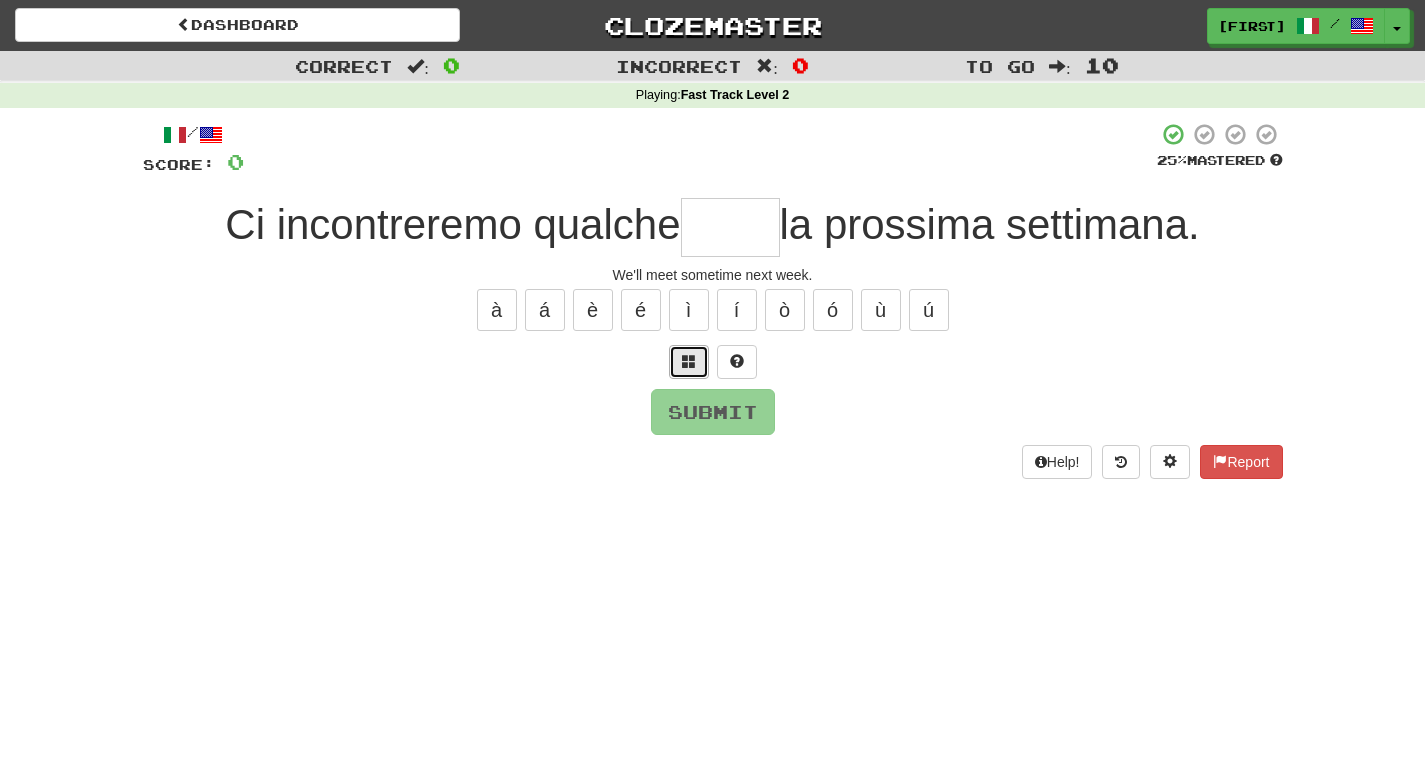 click at bounding box center (689, 361) 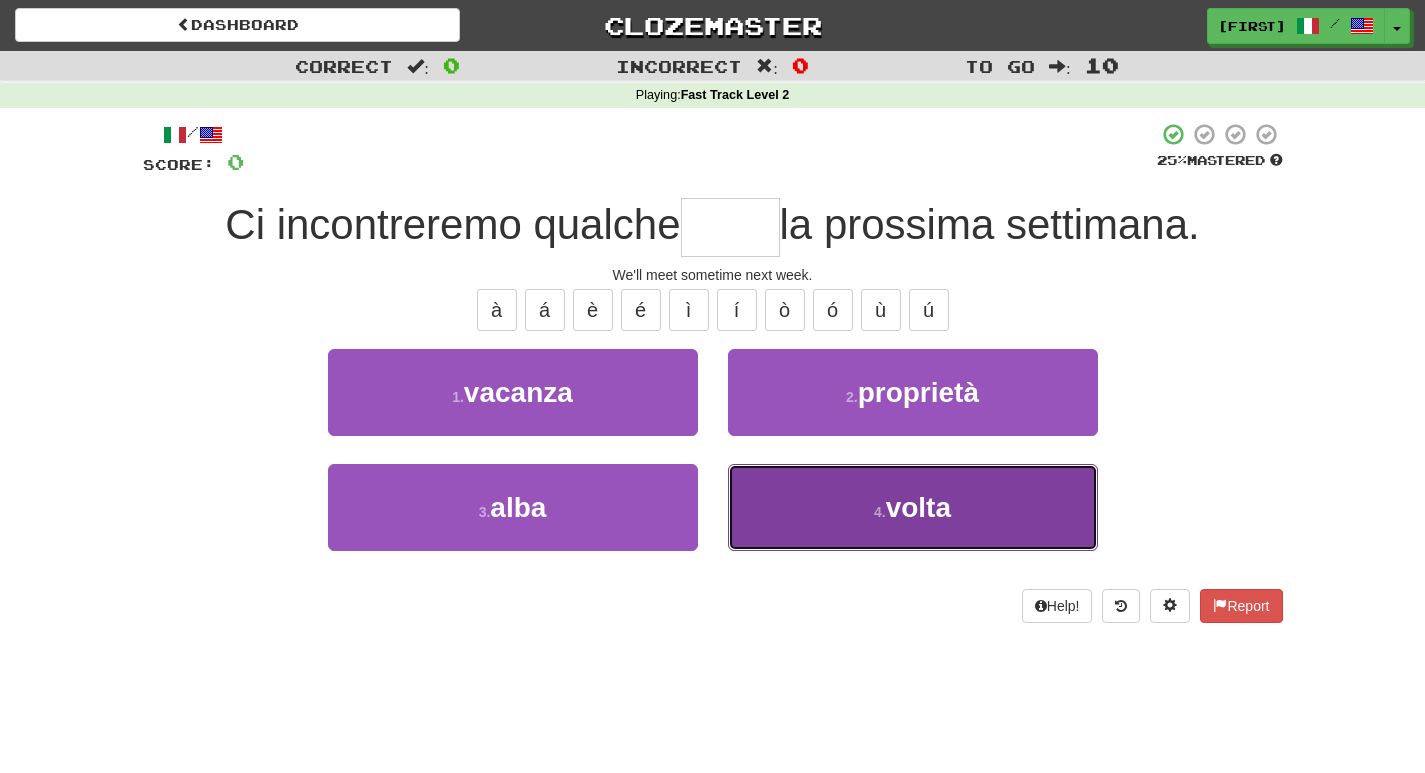 click on "4 .  volta" at bounding box center [913, 507] 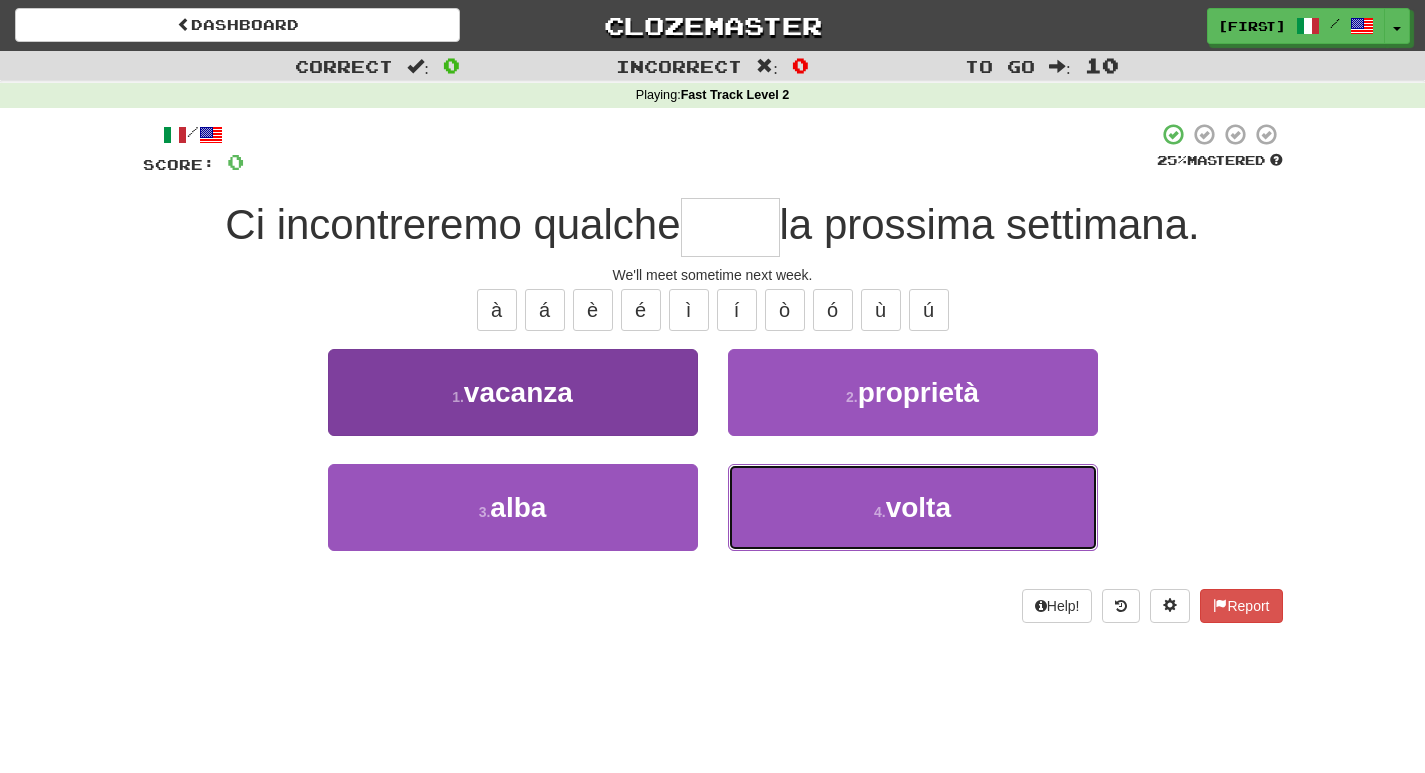 type on "*****" 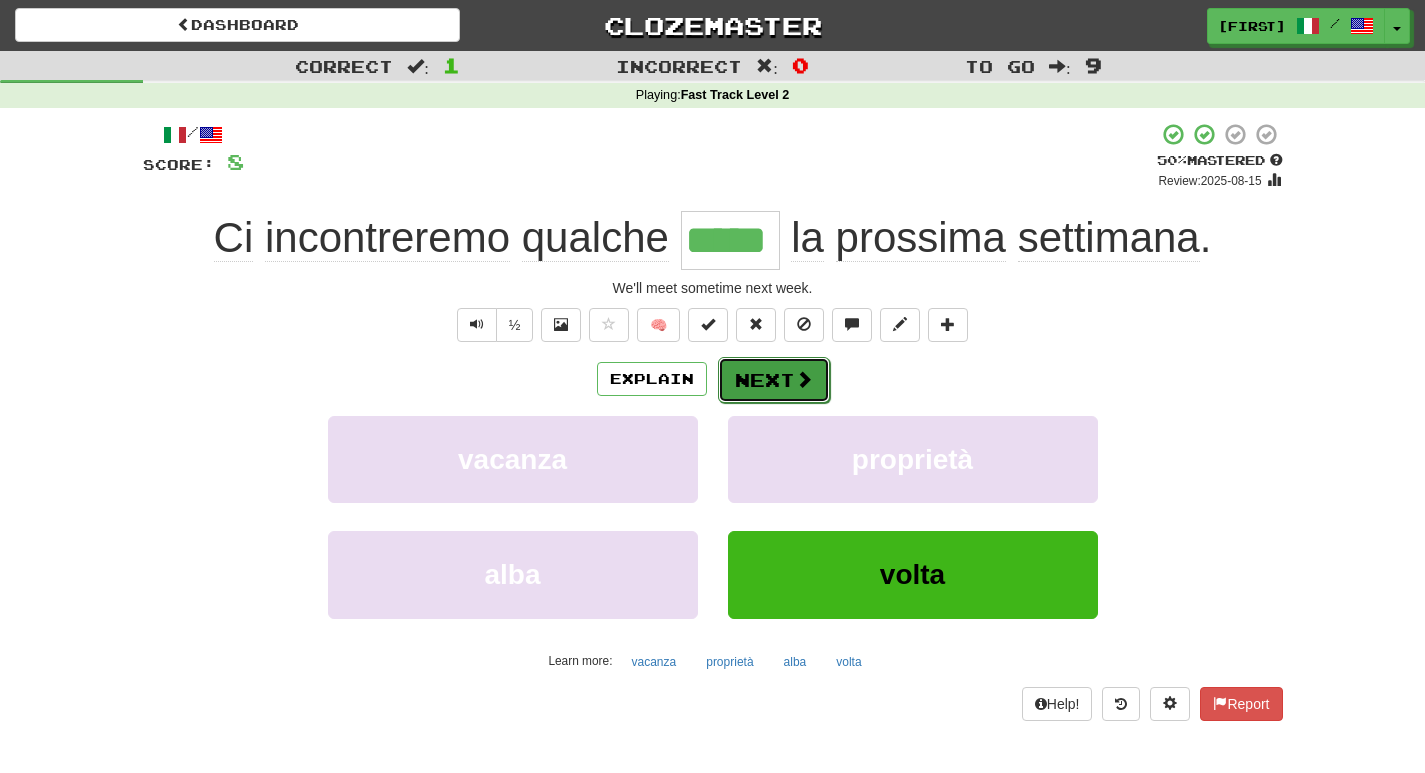 click on "Next" at bounding box center (774, 380) 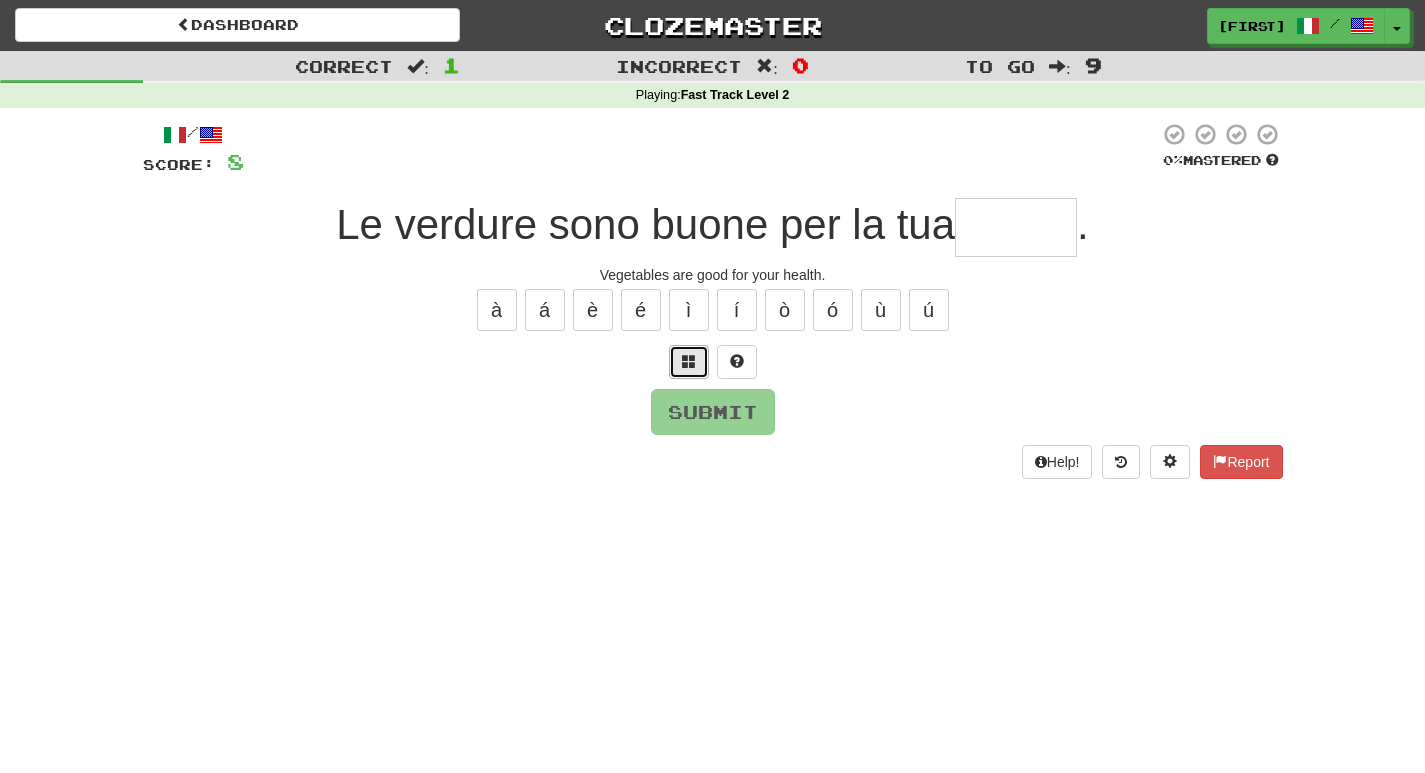 click at bounding box center [689, 362] 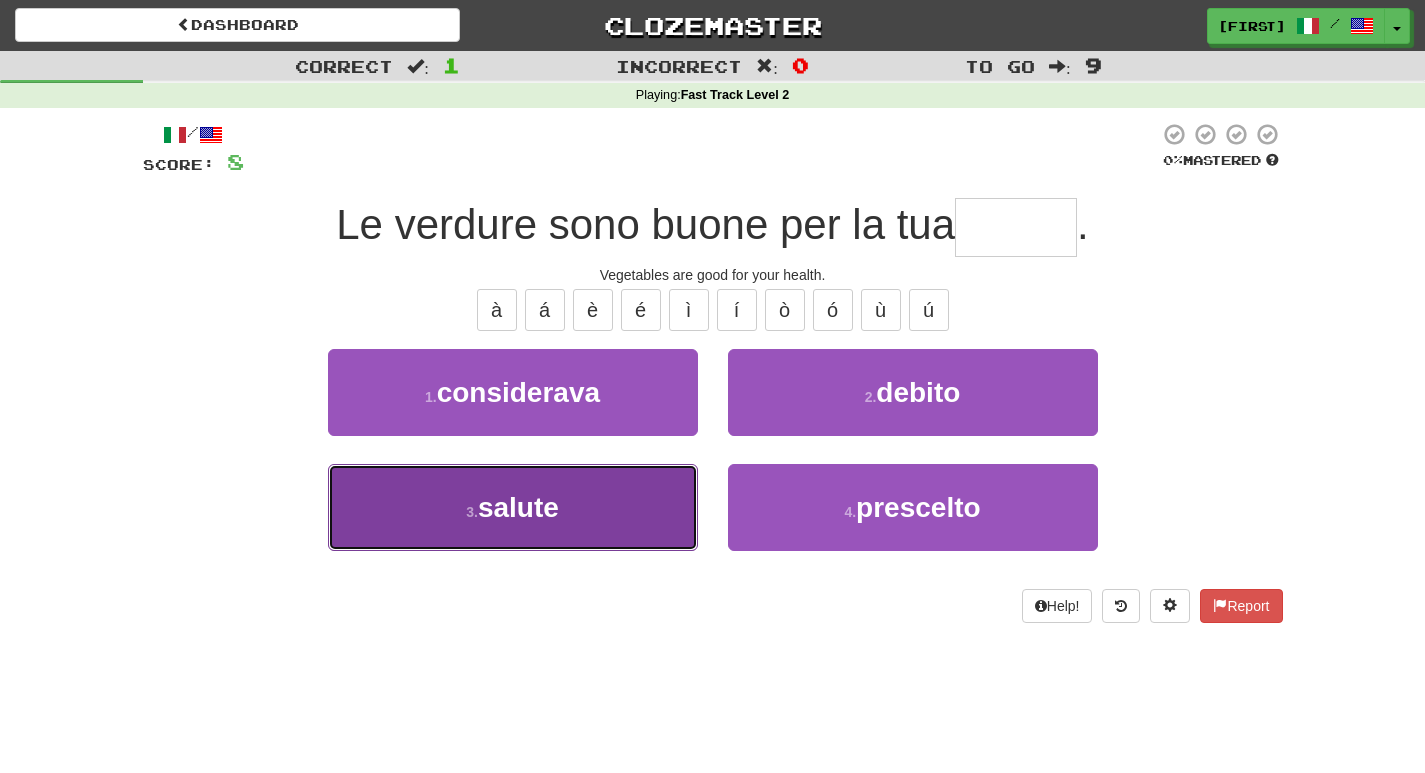 click on "3 .  salute" at bounding box center [513, 507] 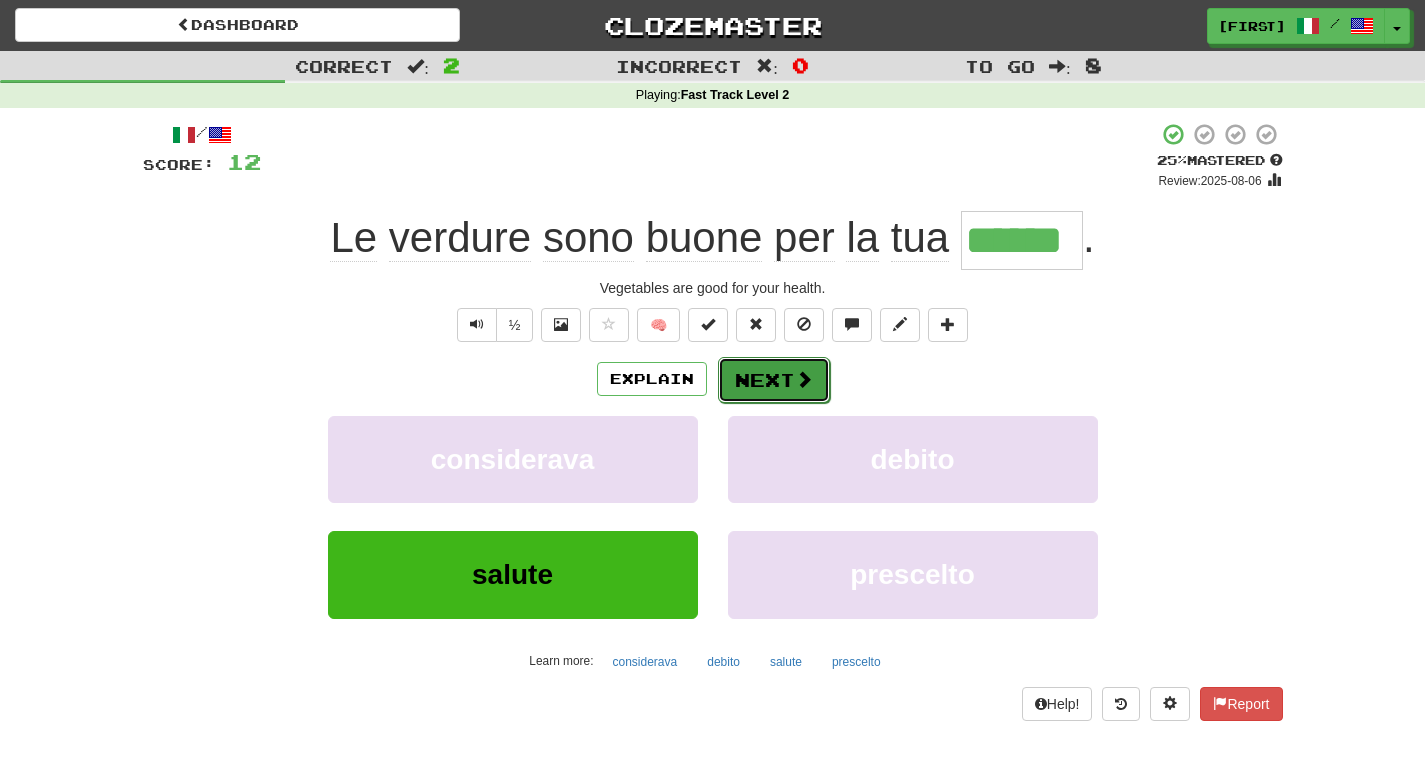 click on "Next" at bounding box center [774, 380] 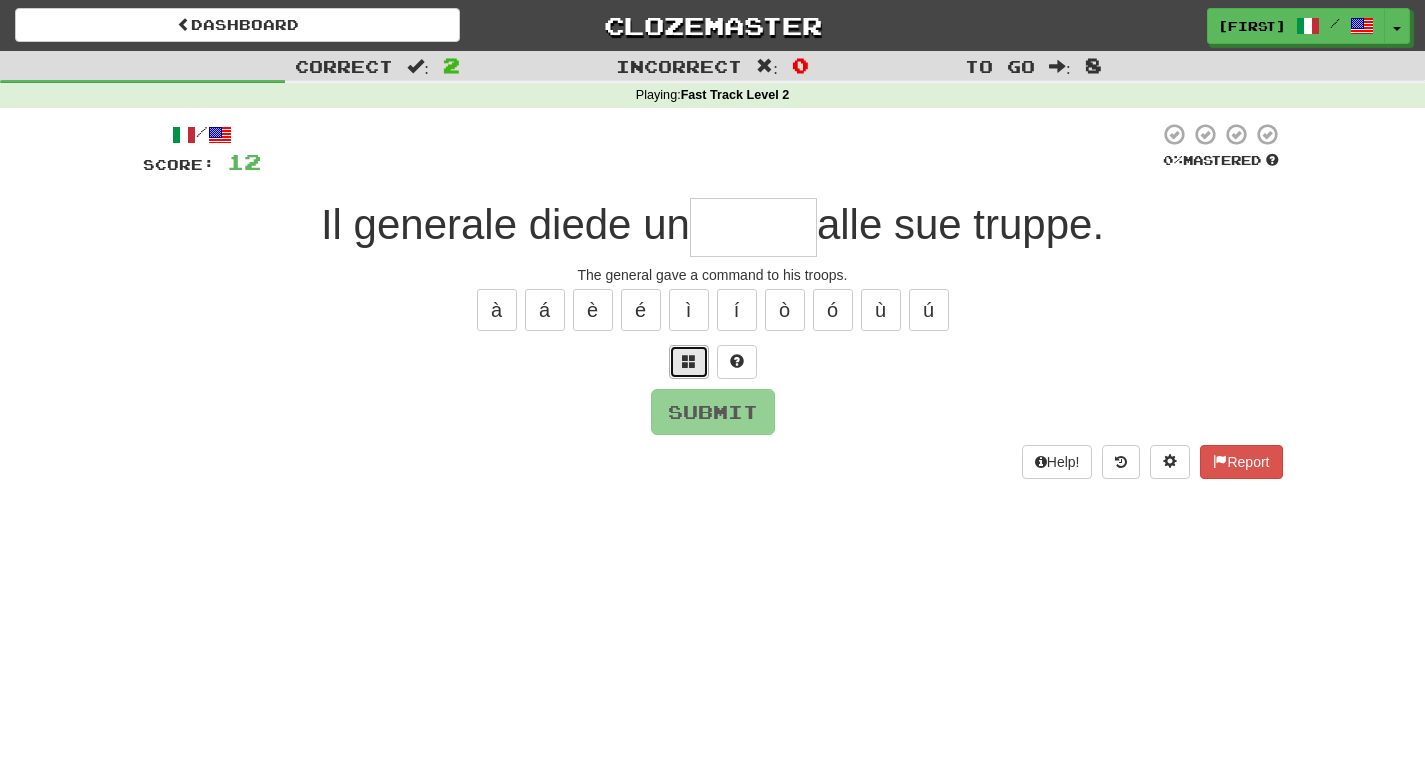 click at bounding box center (689, 361) 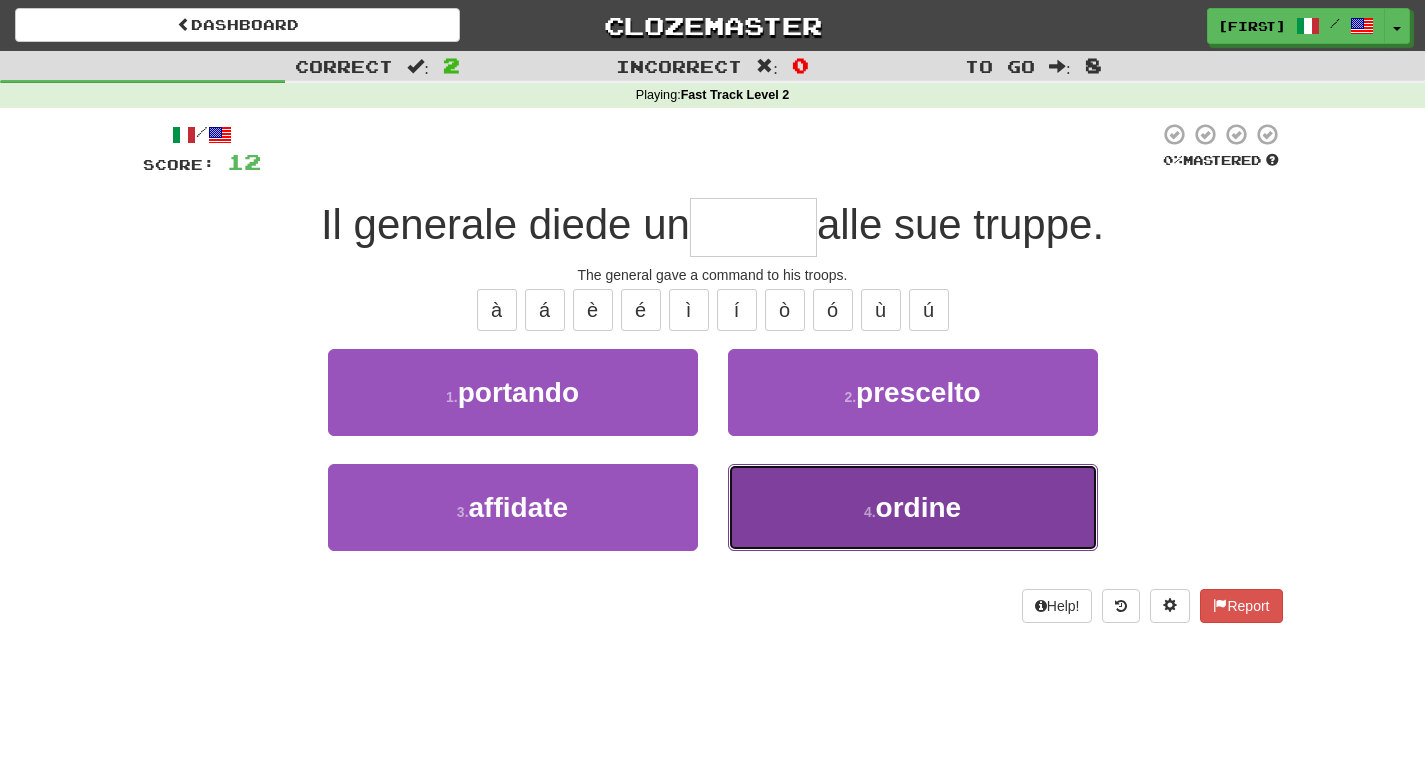 click on "ordine" at bounding box center [919, 507] 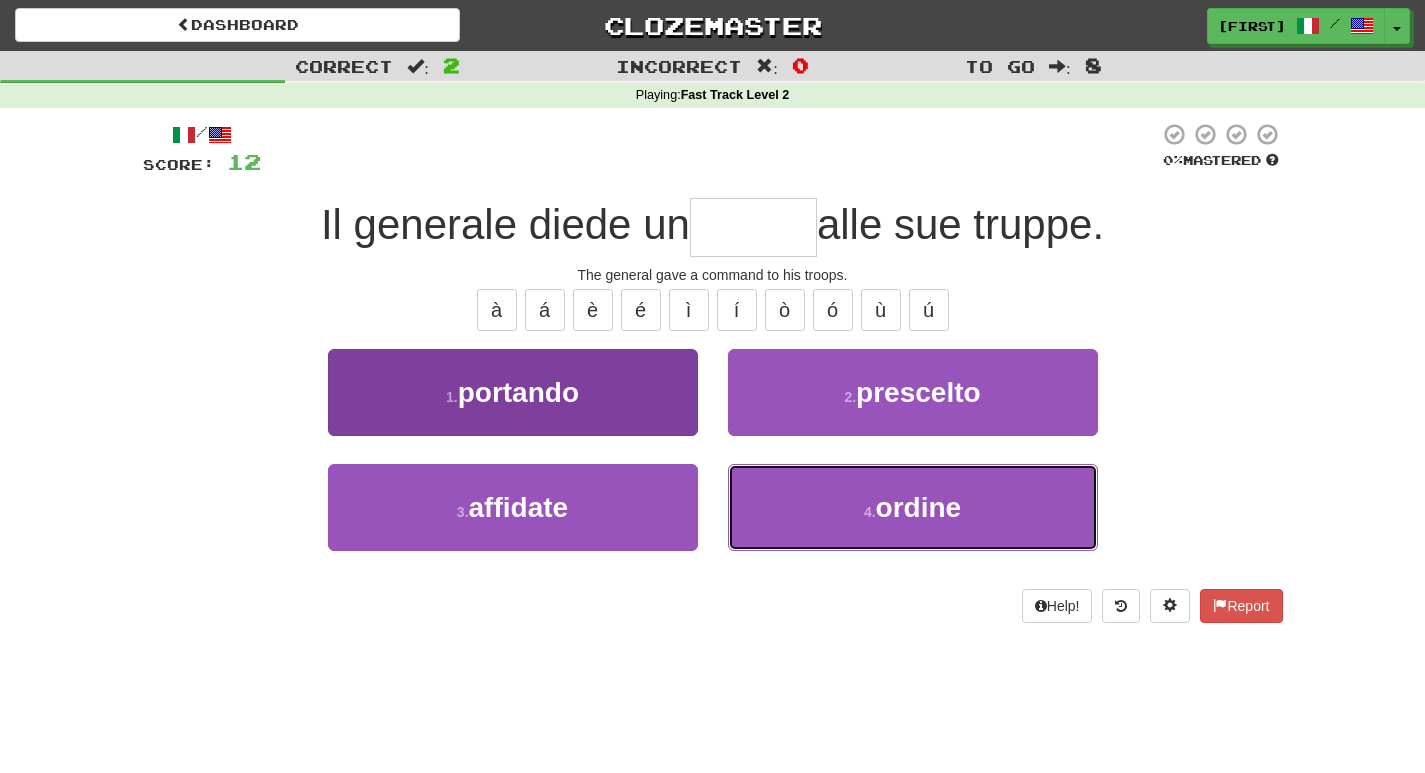 type on "******" 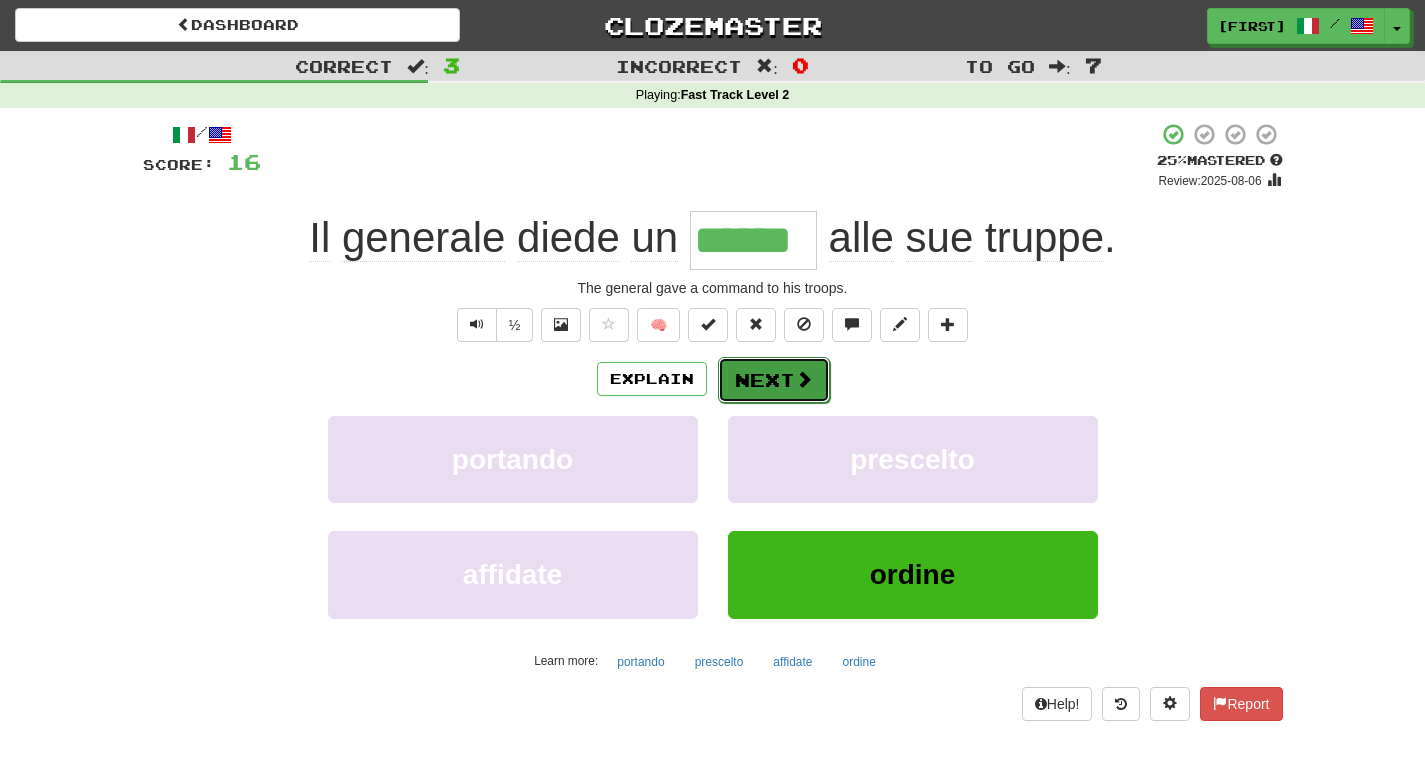 click at bounding box center (804, 379) 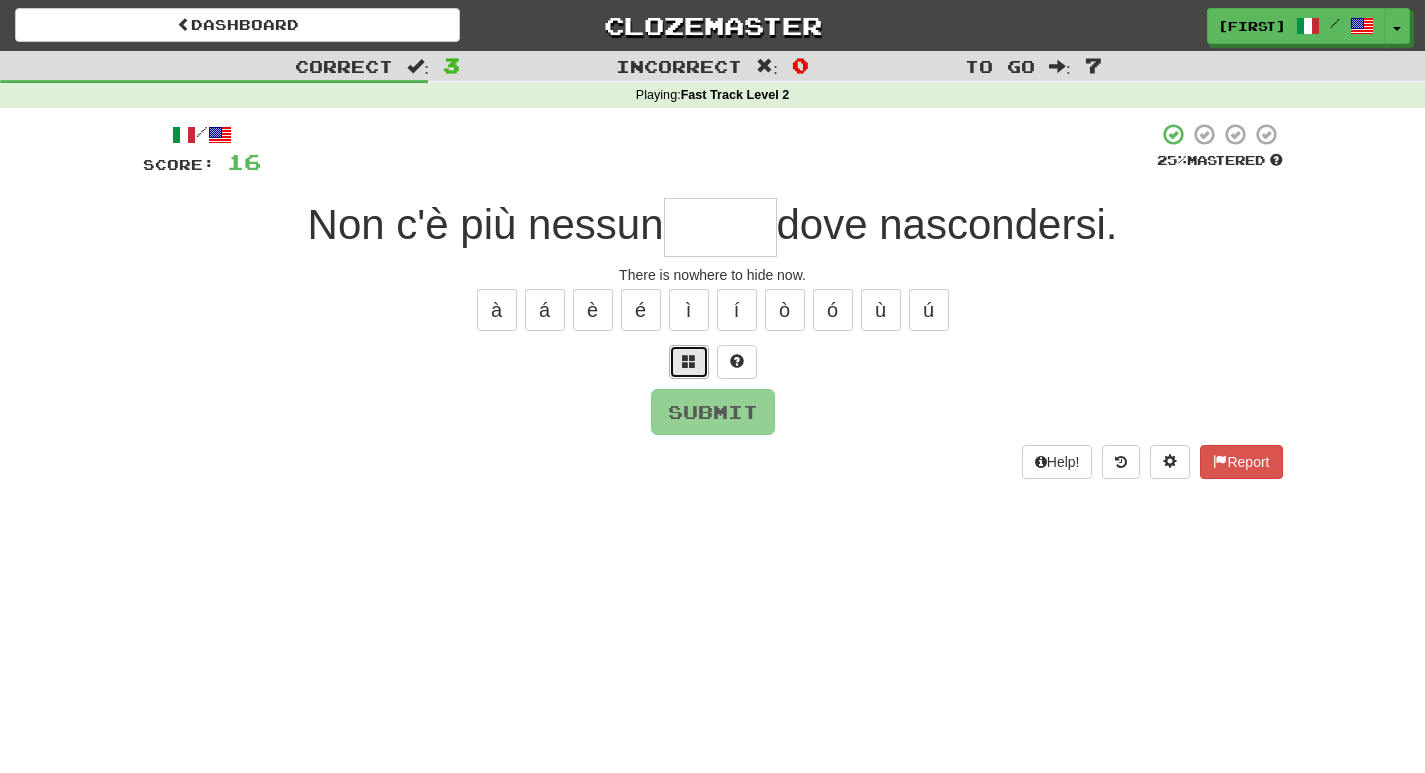 click at bounding box center [689, 361] 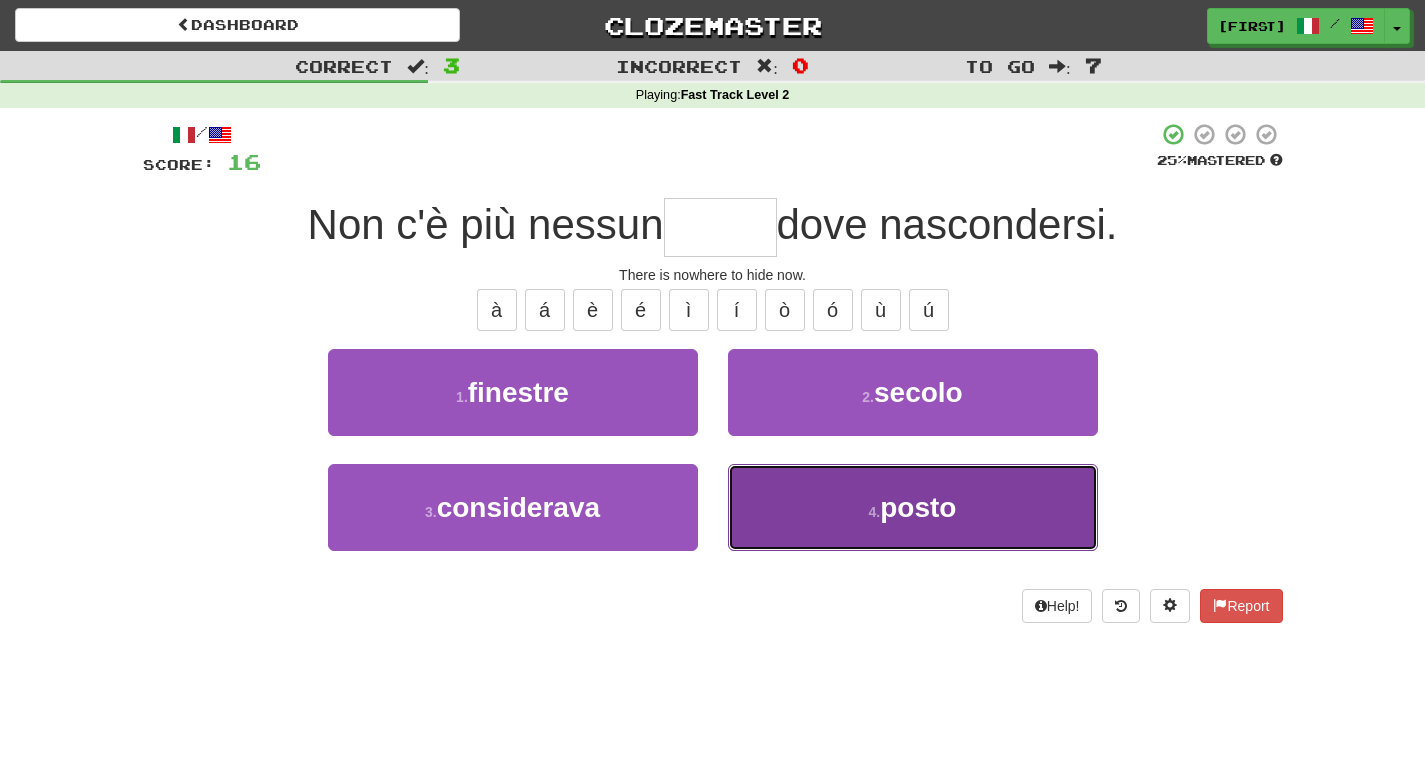 click on "4 .  posto" at bounding box center (913, 507) 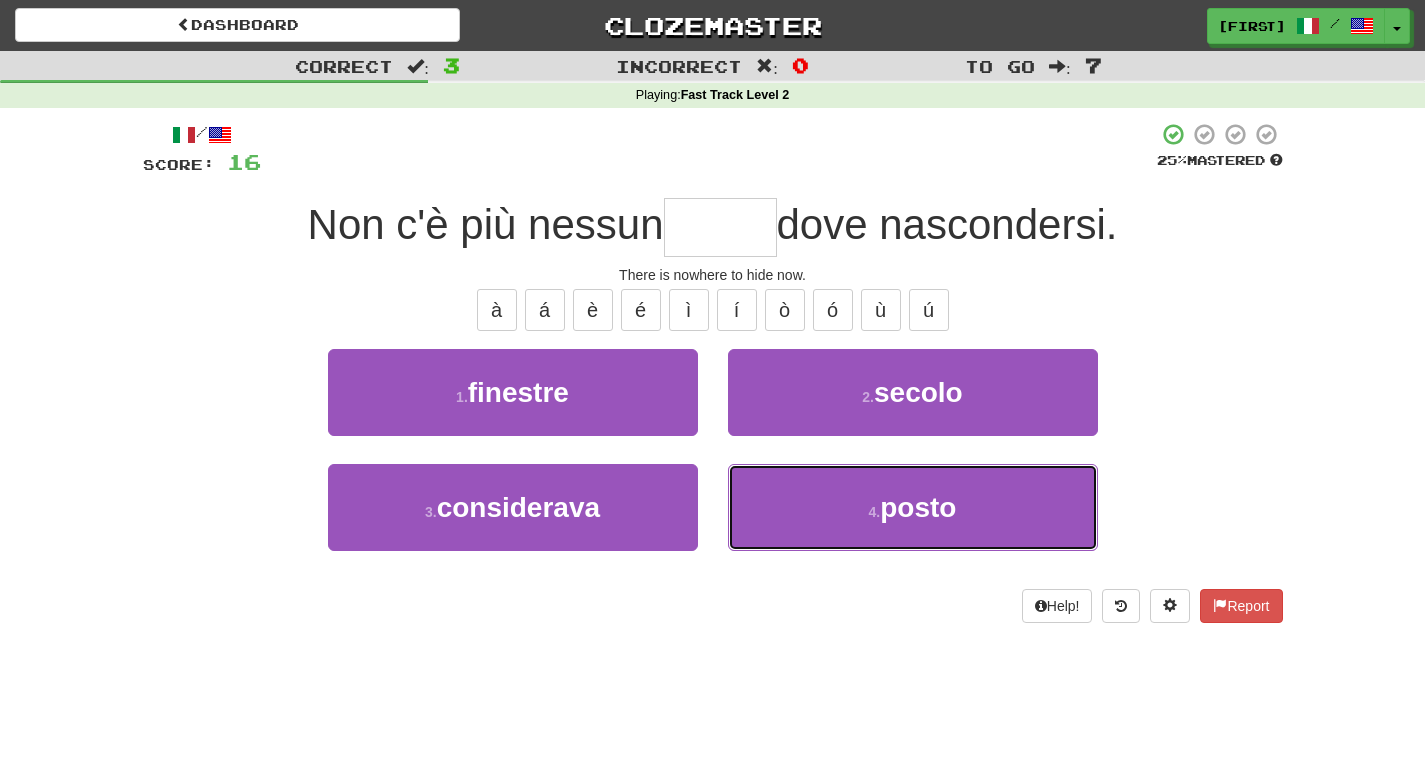 type on "*****" 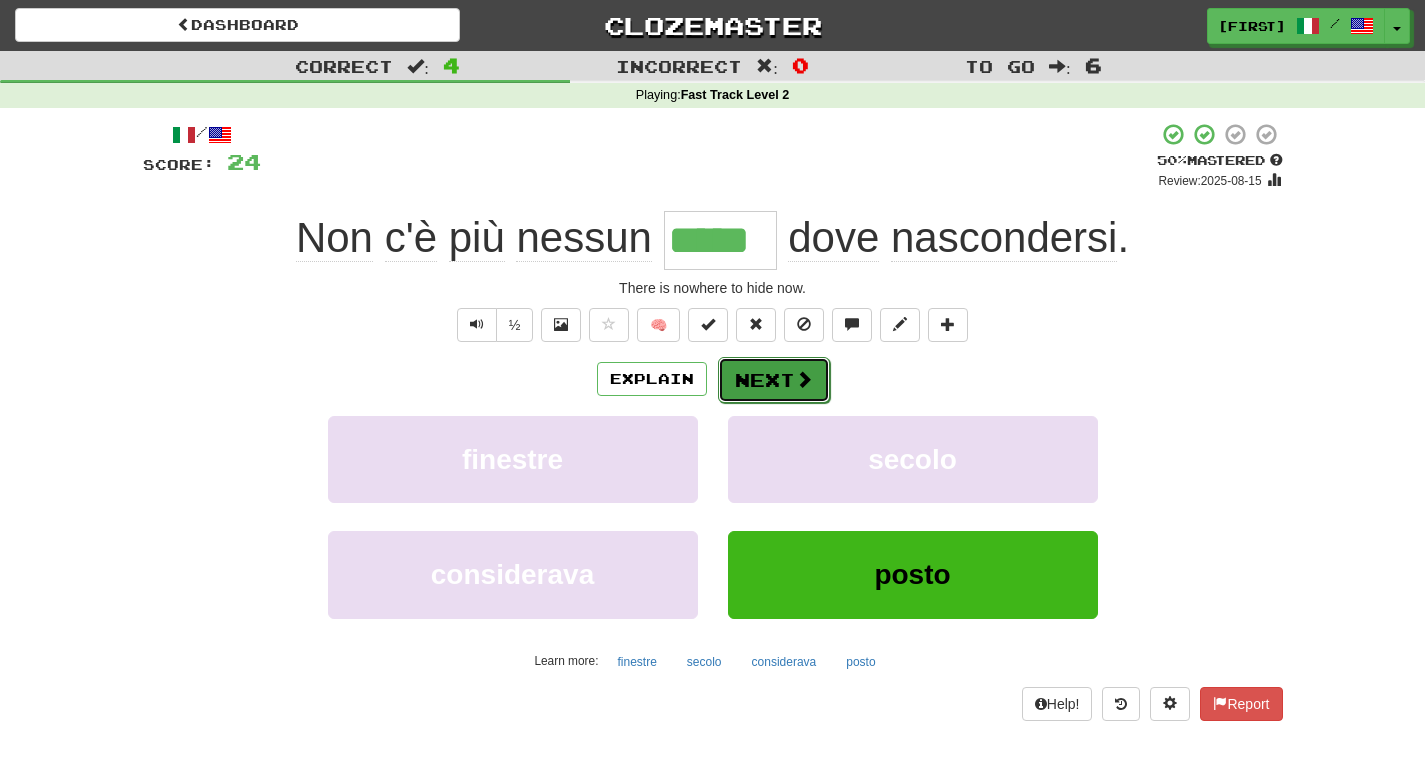 click on "Next" at bounding box center (774, 380) 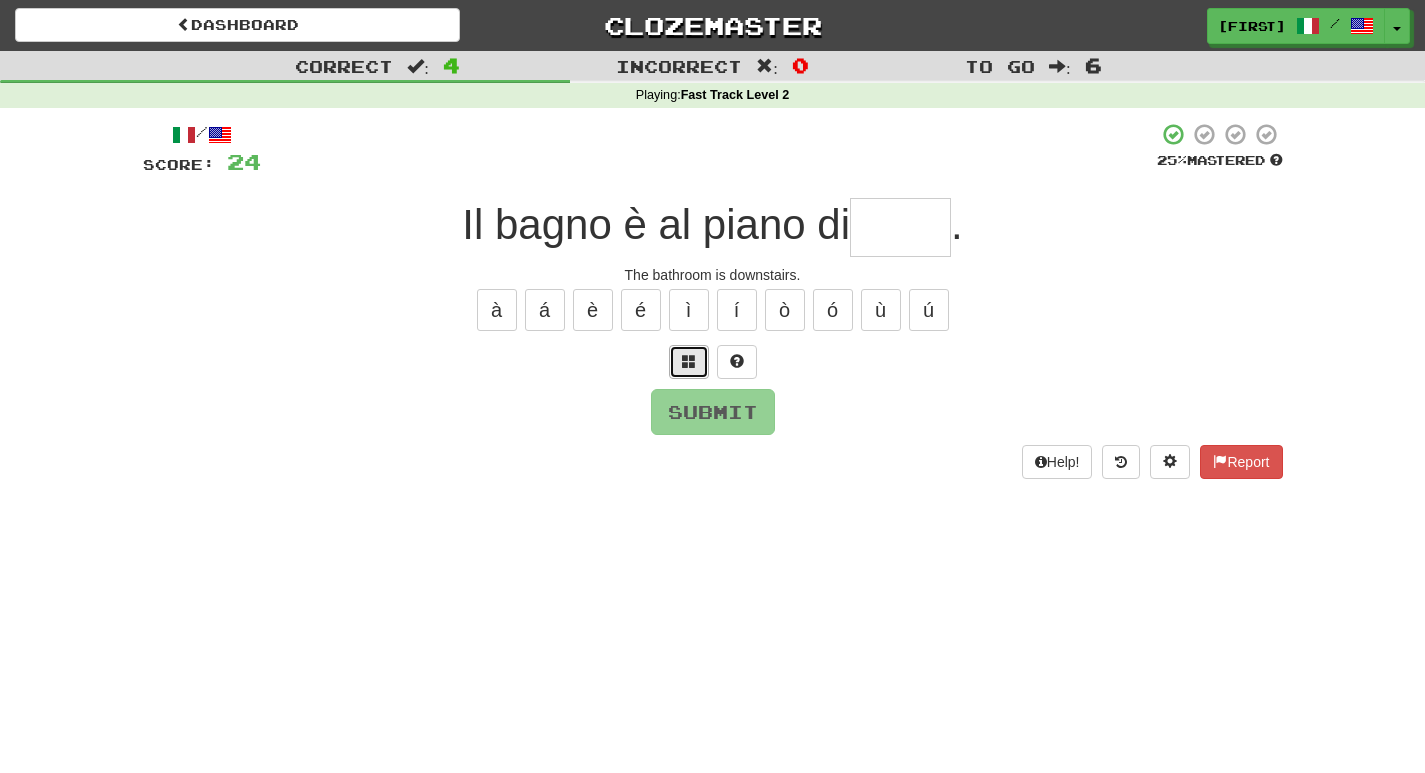 click at bounding box center [689, 361] 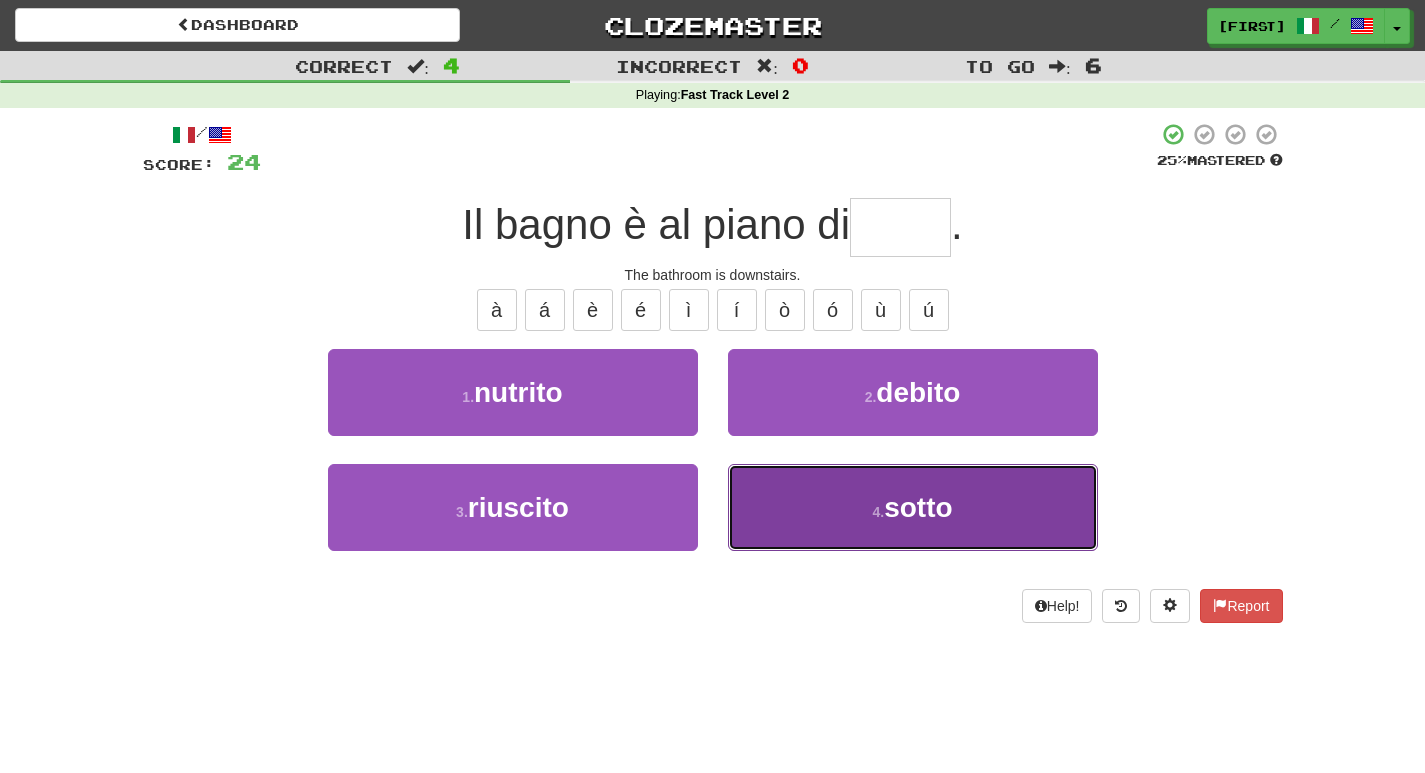 click on "sotto" at bounding box center (918, 507) 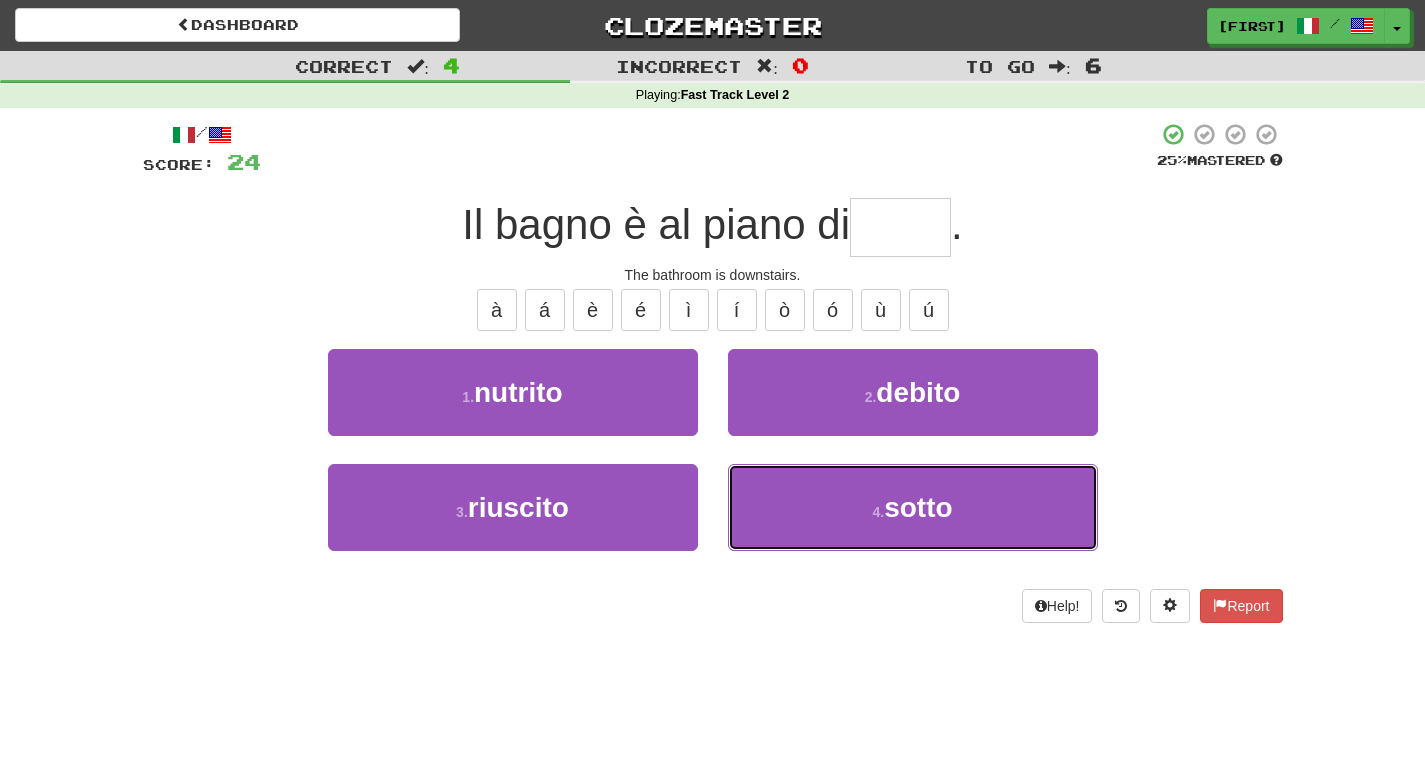 type on "*****" 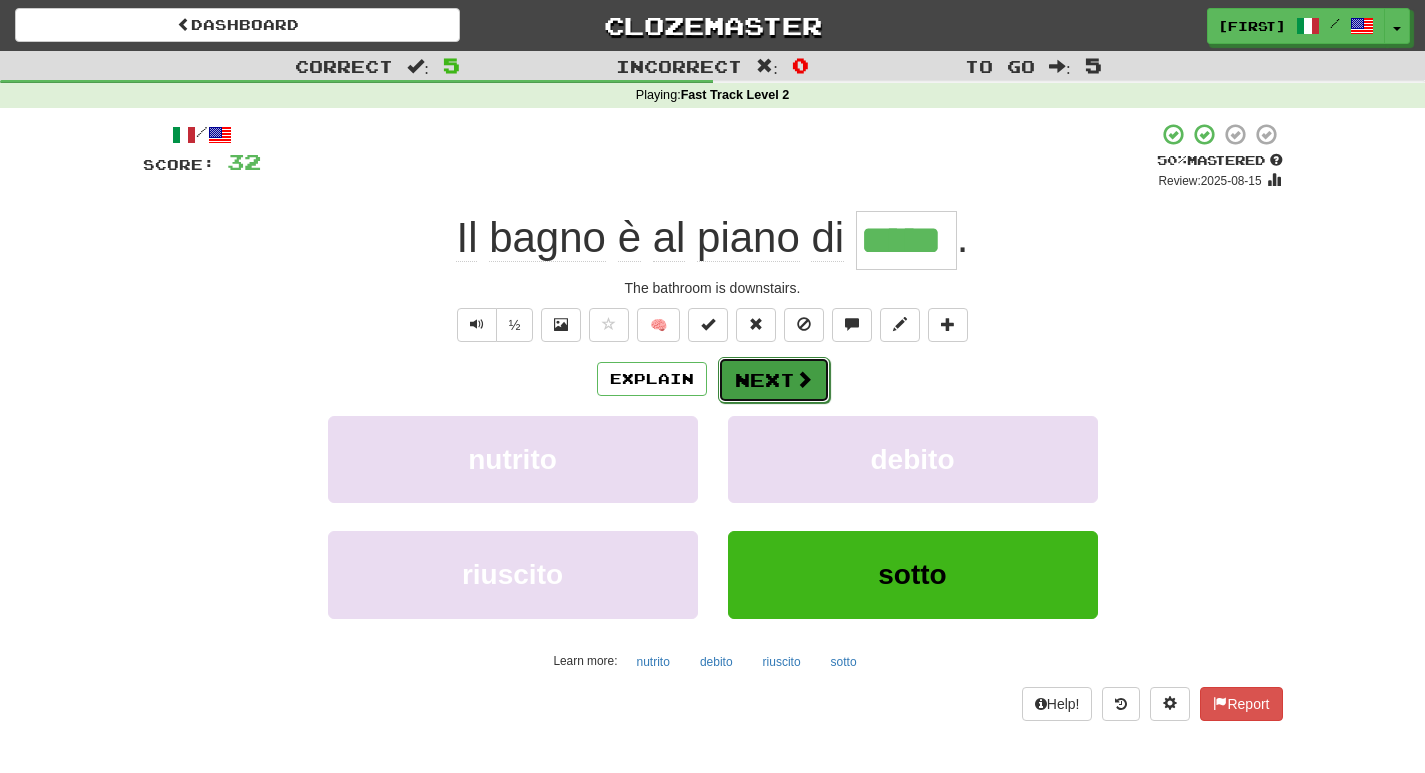 click on "Next" at bounding box center (774, 380) 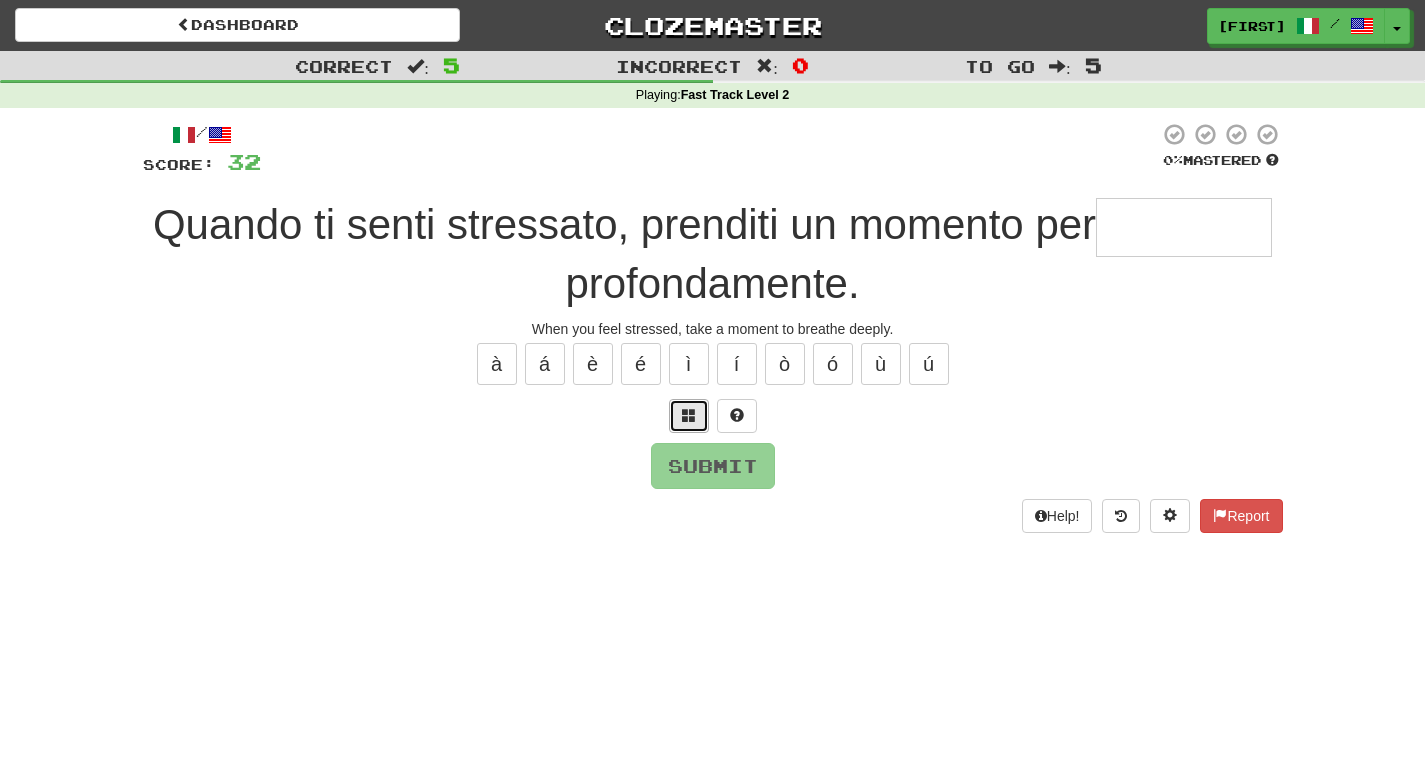click at bounding box center (689, 415) 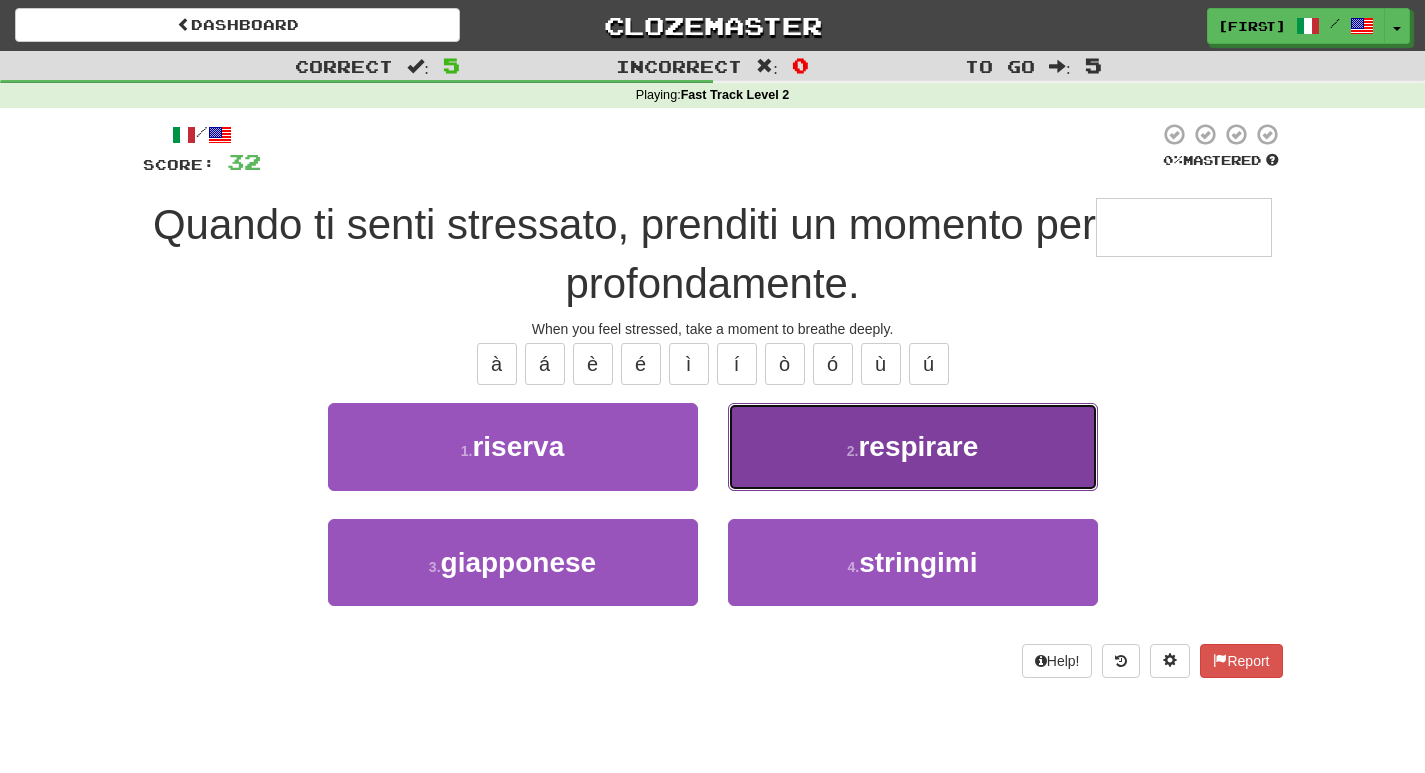 click on "respirare" at bounding box center (918, 446) 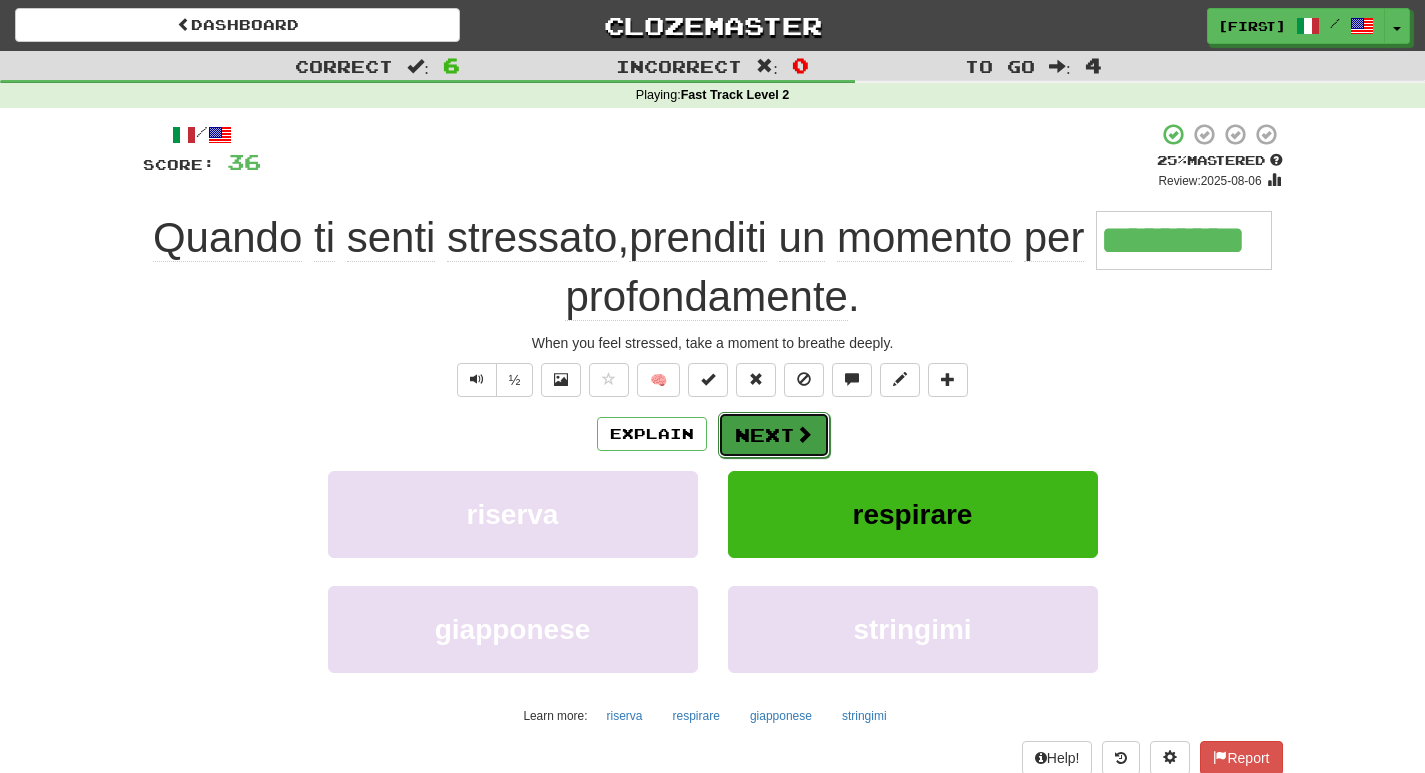 click on "Next" at bounding box center (774, 435) 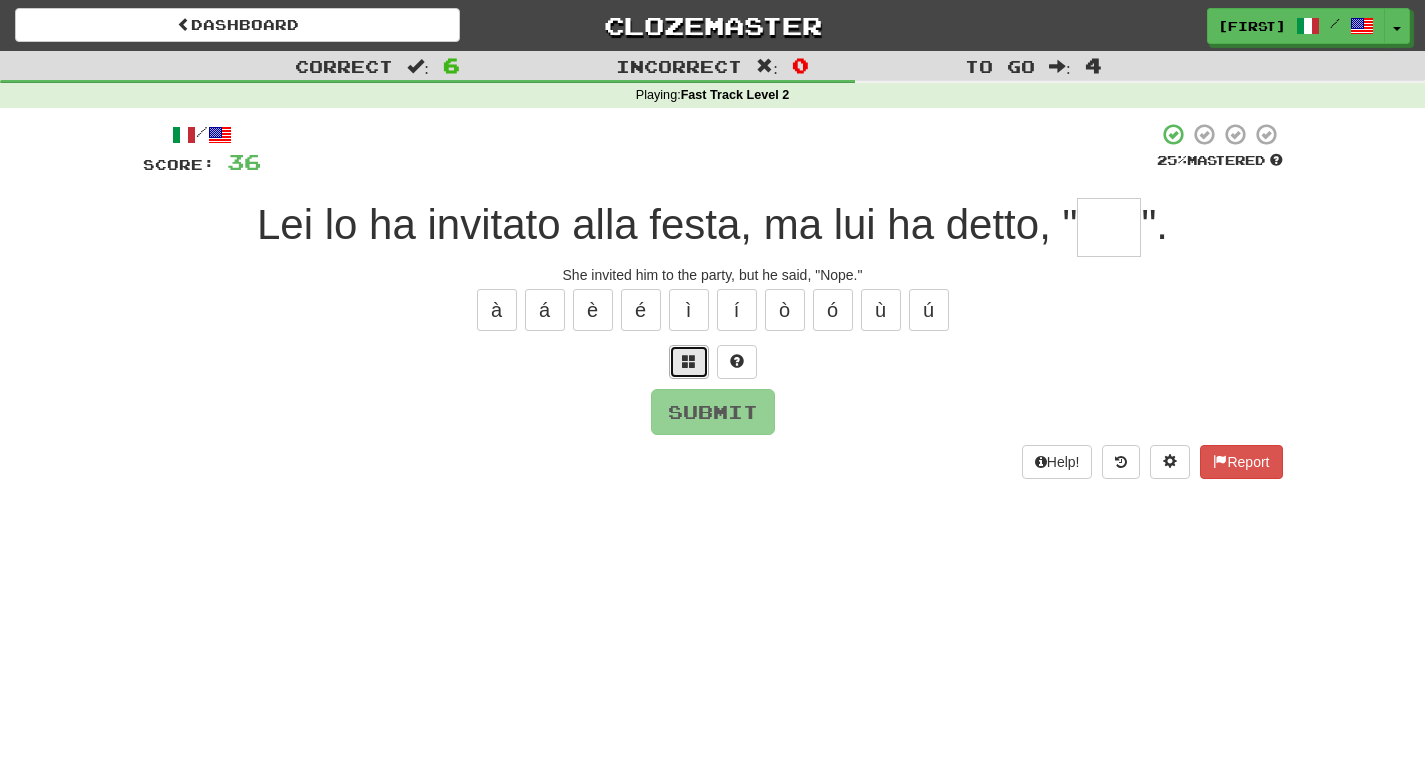 click at bounding box center (689, 361) 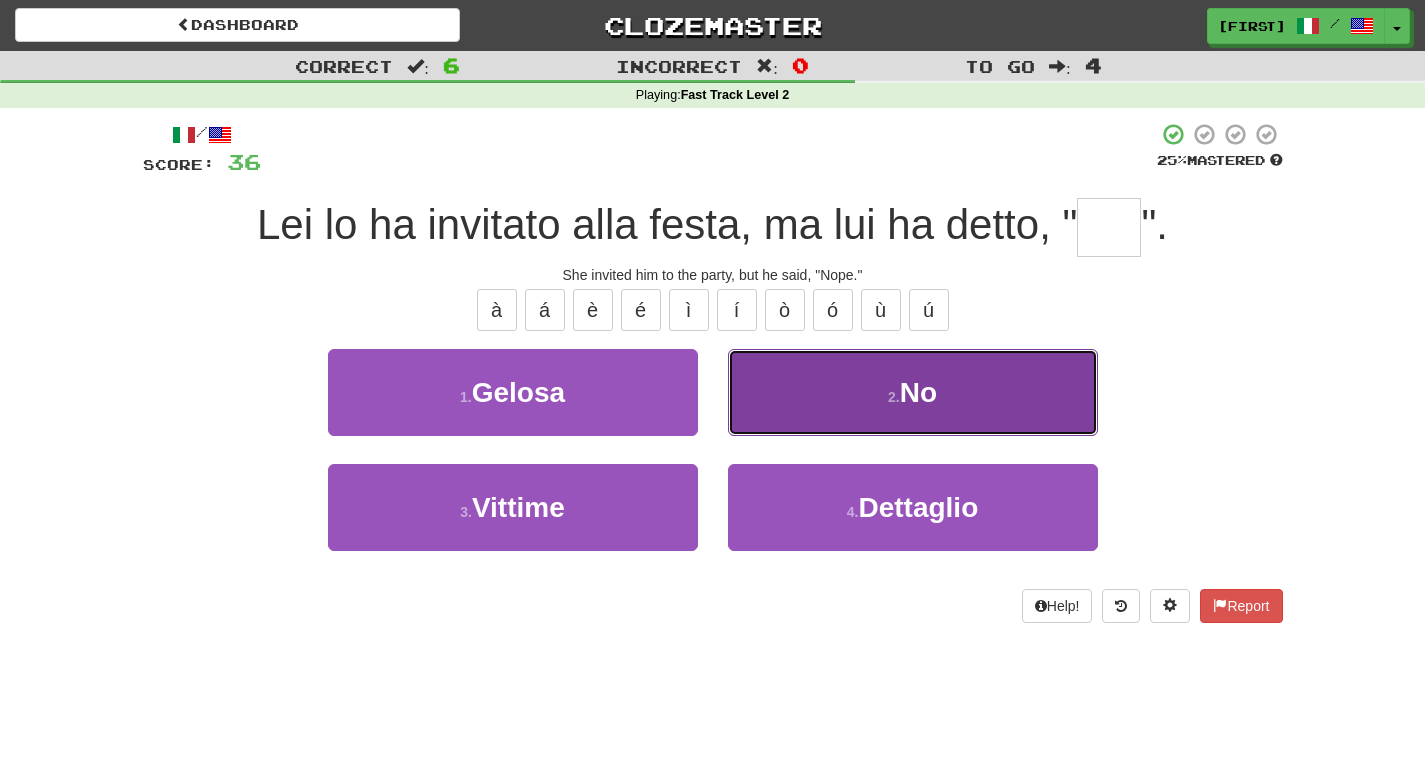 click on "2 .  No" at bounding box center [913, 392] 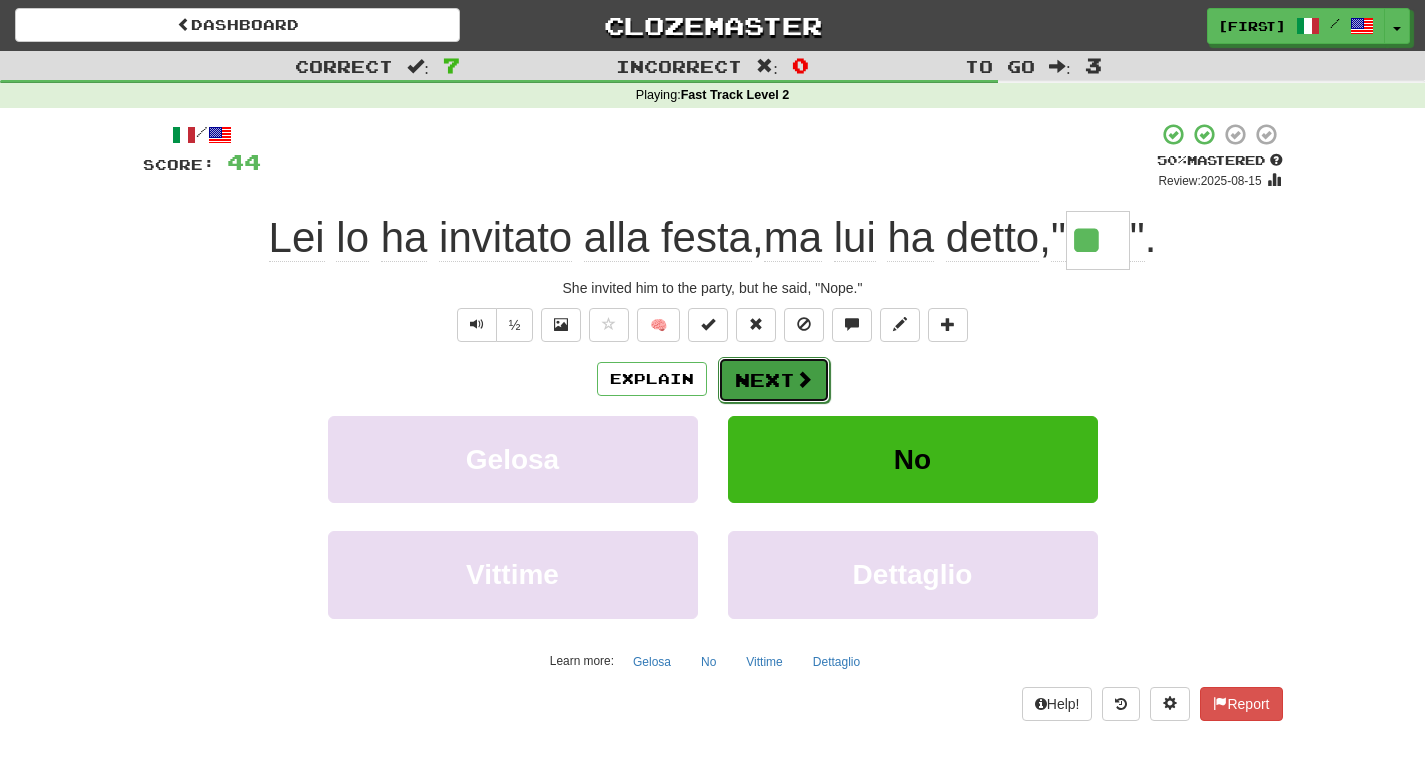 click on "Next" at bounding box center (774, 380) 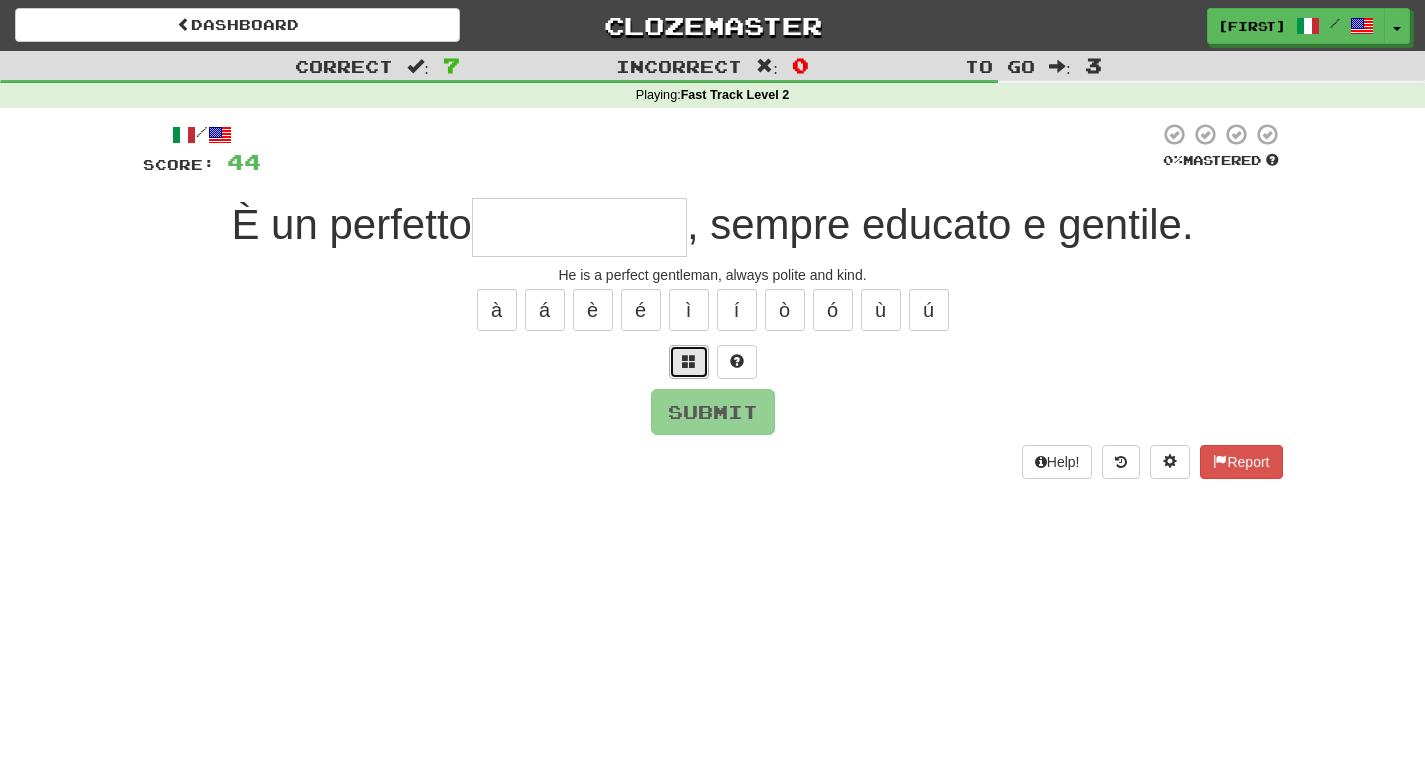 click at bounding box center (689, 362) 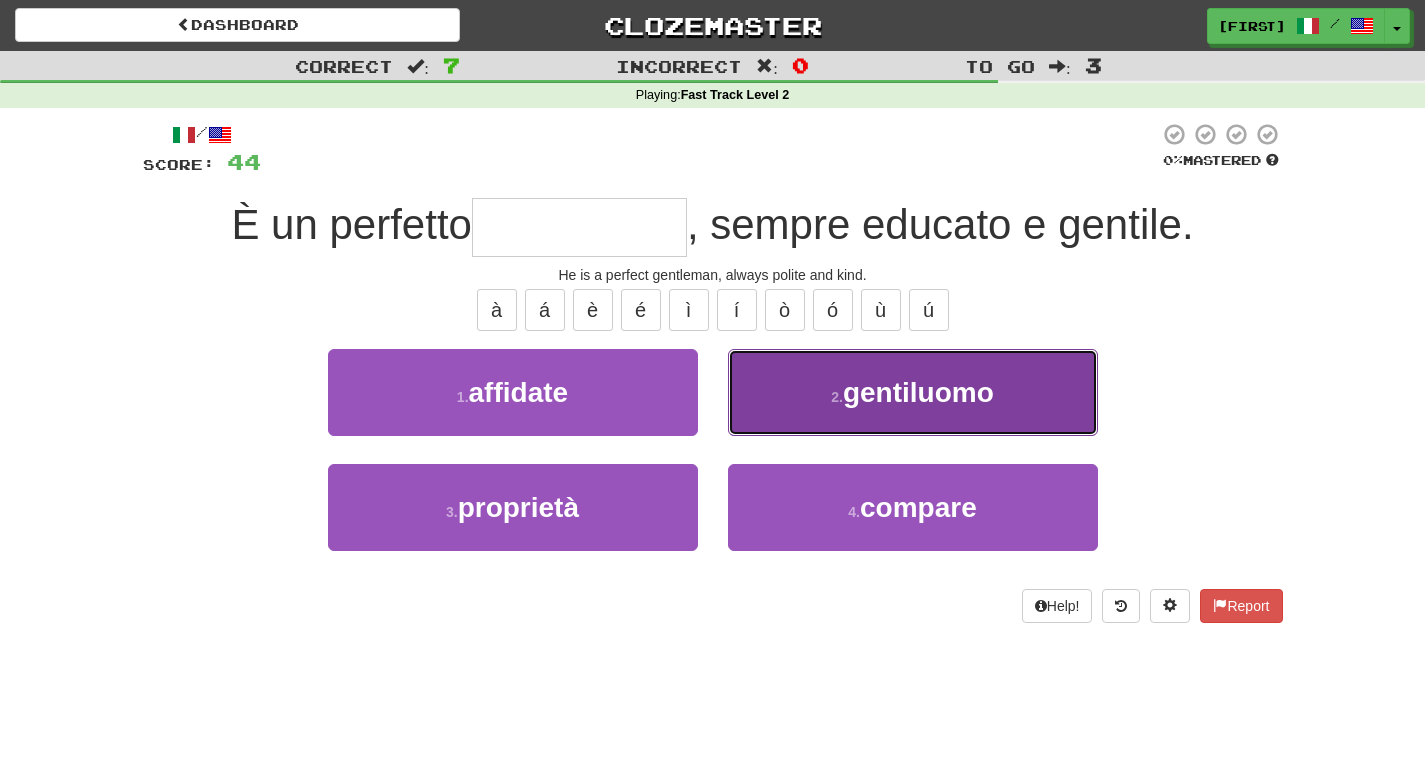 click on "2 .  gentiluomo" at bounding box center [913, 392] 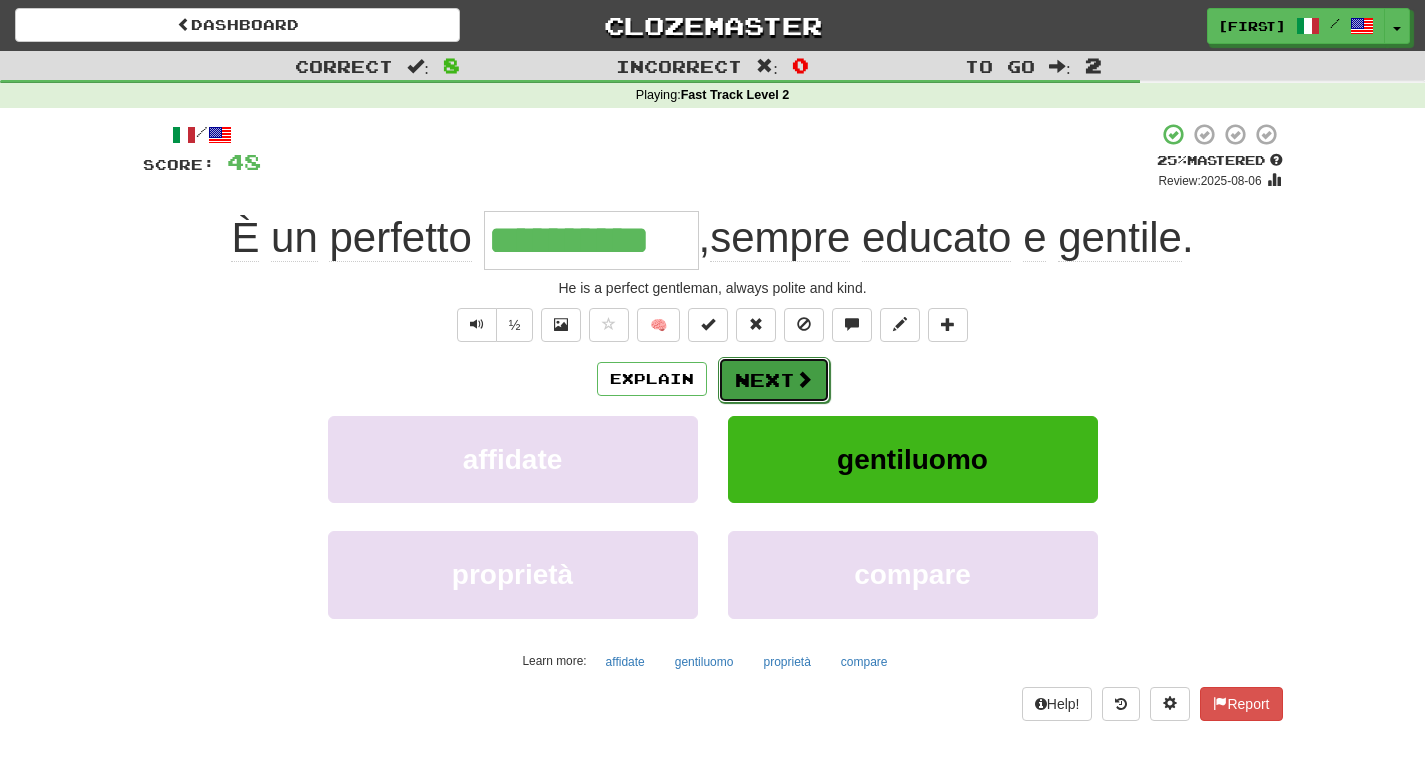click on "Next" at bounding box center (774, 380) 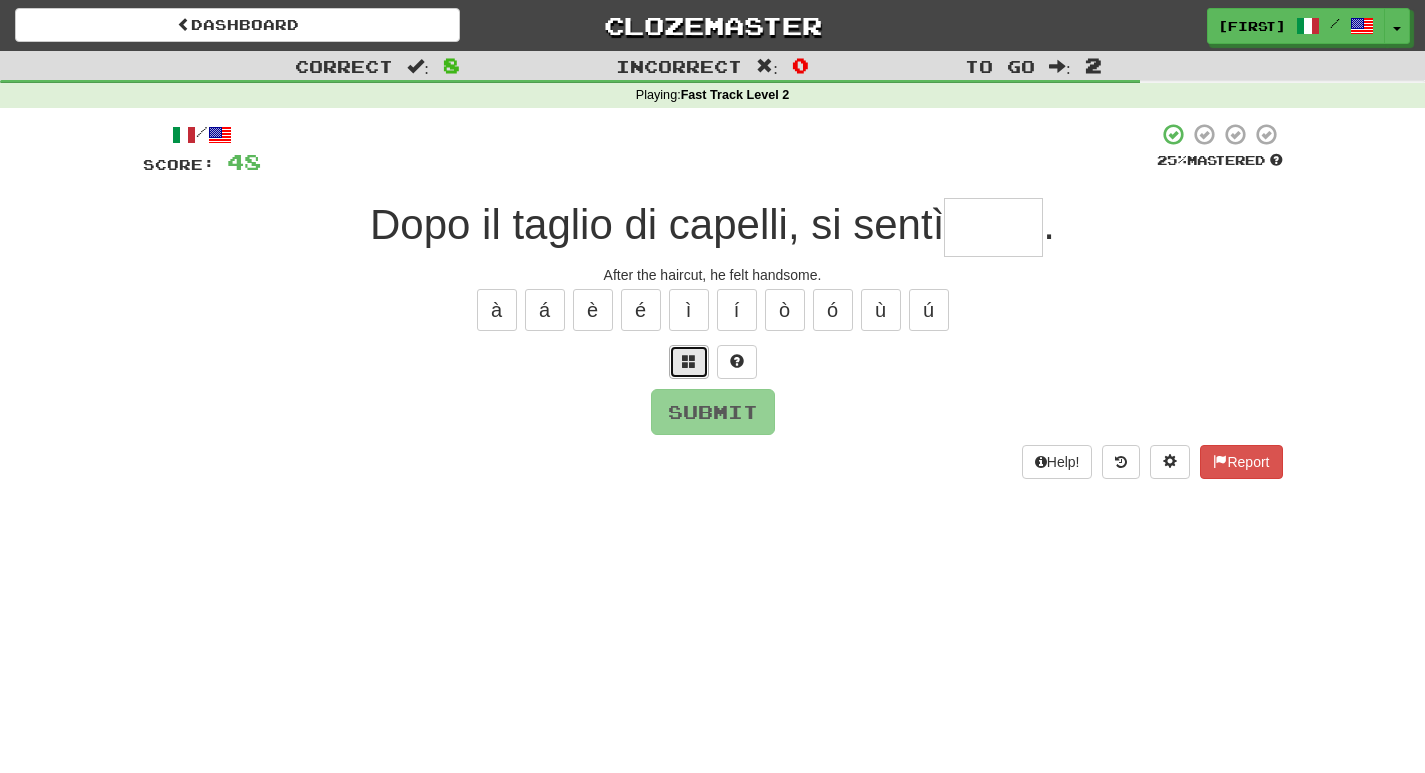 click at bounding box center [689, 361] 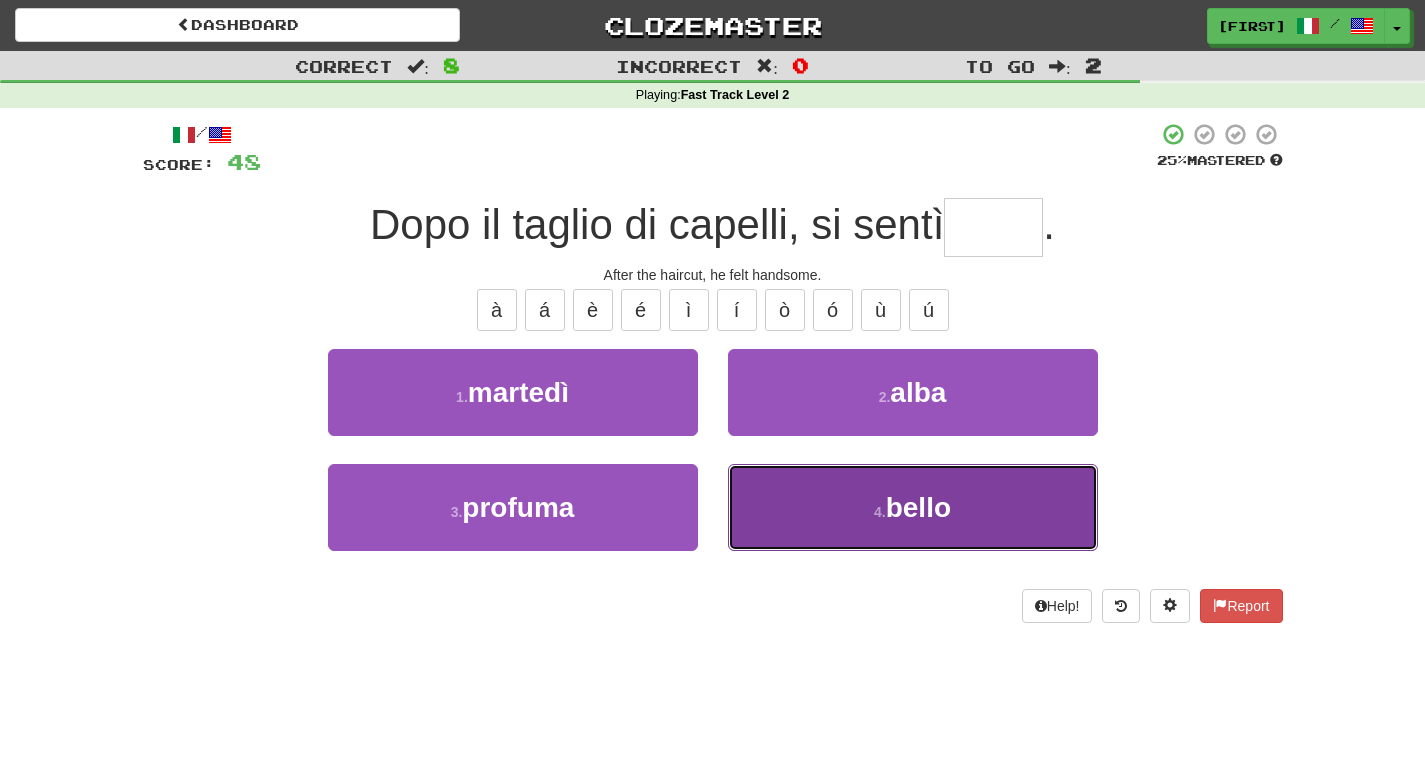 click on "bello" at bounding box center (918, 507) 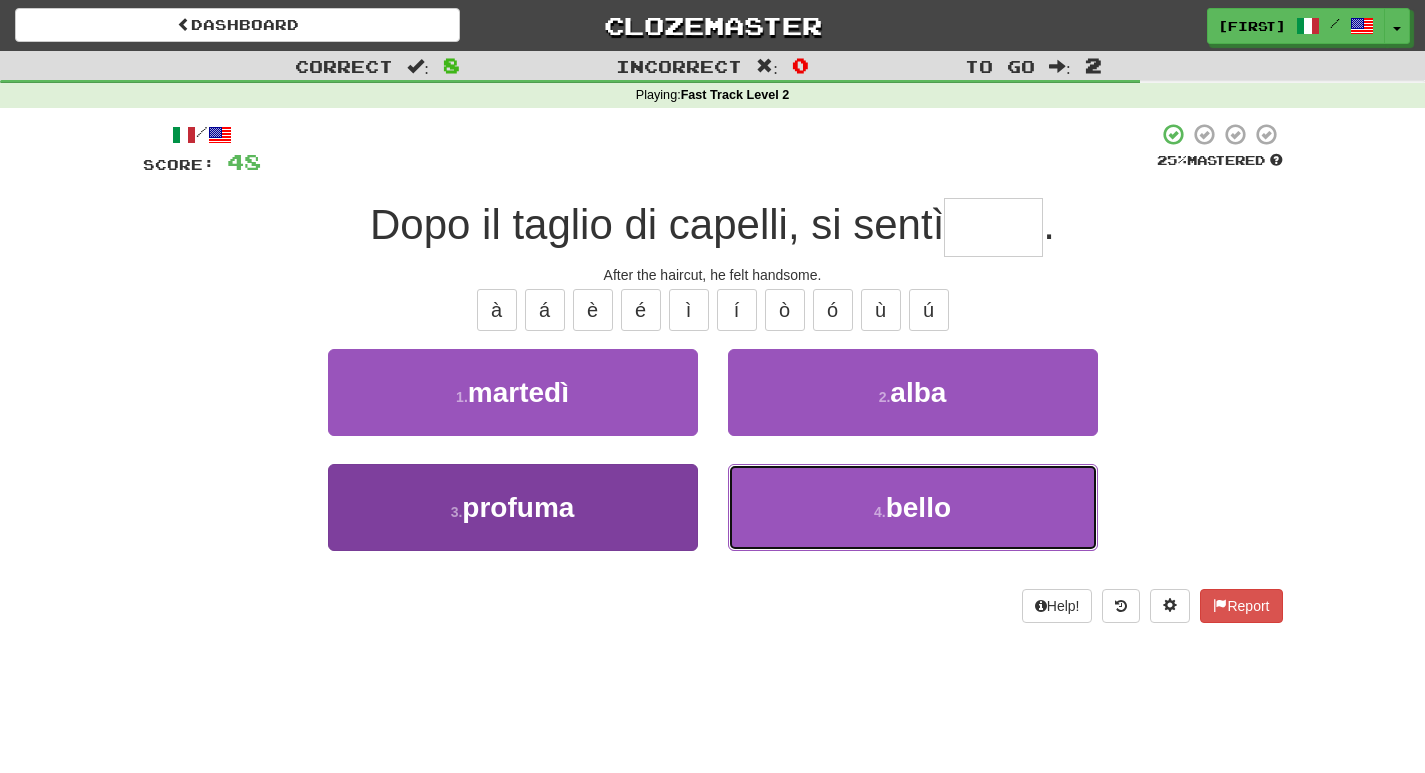 type on "*****" 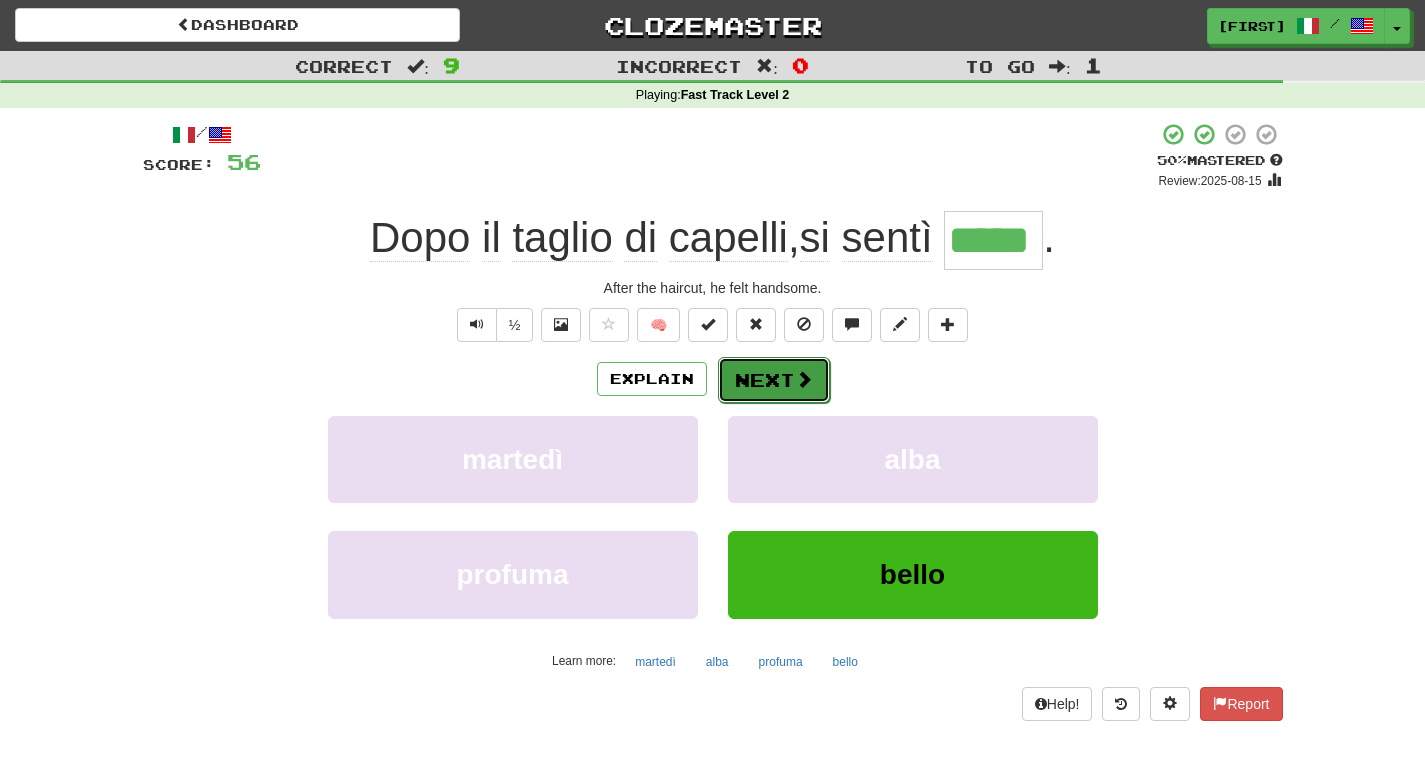 click on "Next" at bounding box center [774, 380] 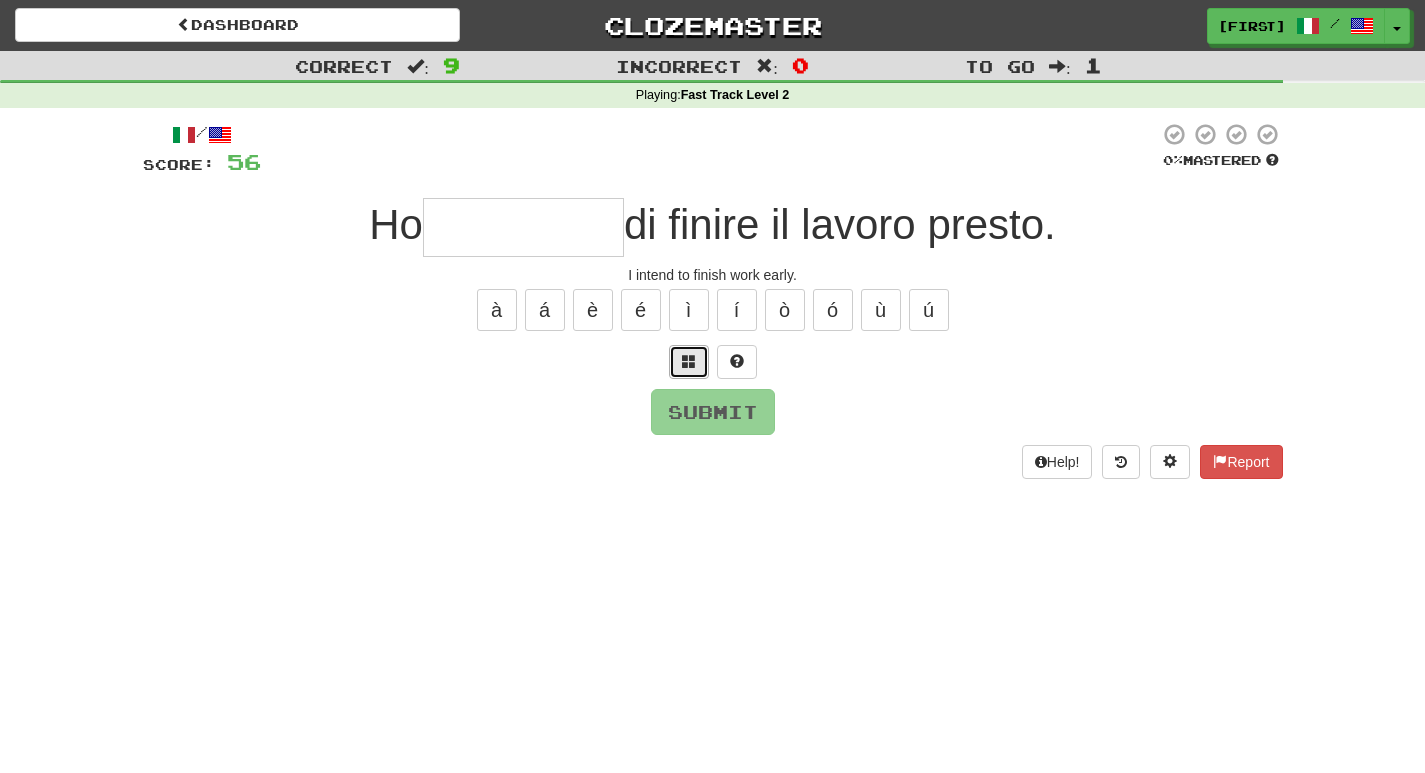 click at bounding box center (689, 361) 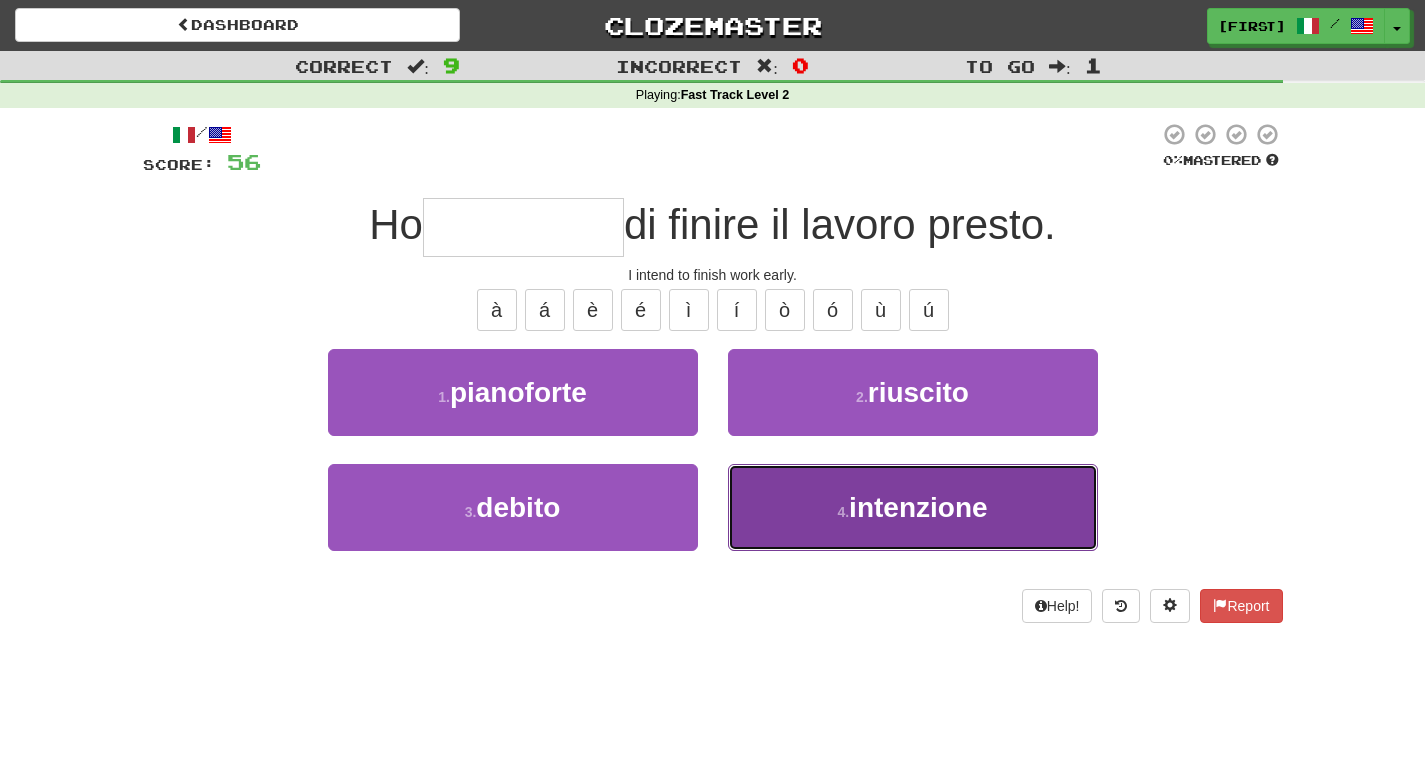 click on "intenzione" at bounding box center [918, 507] 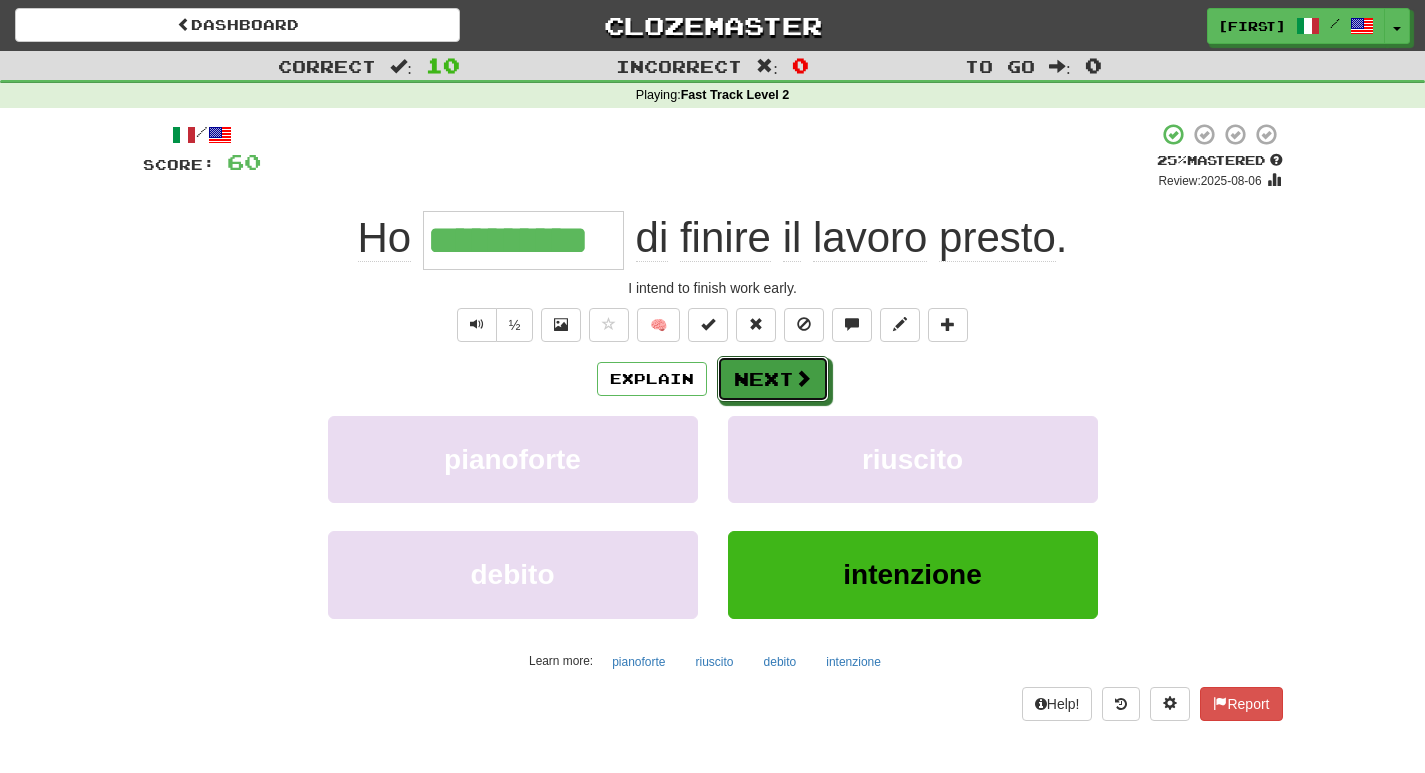 drag, startPoint x: 788, startPoint y: 380, endPoint x: 431, endPoint y: 541, distance: 391.62482 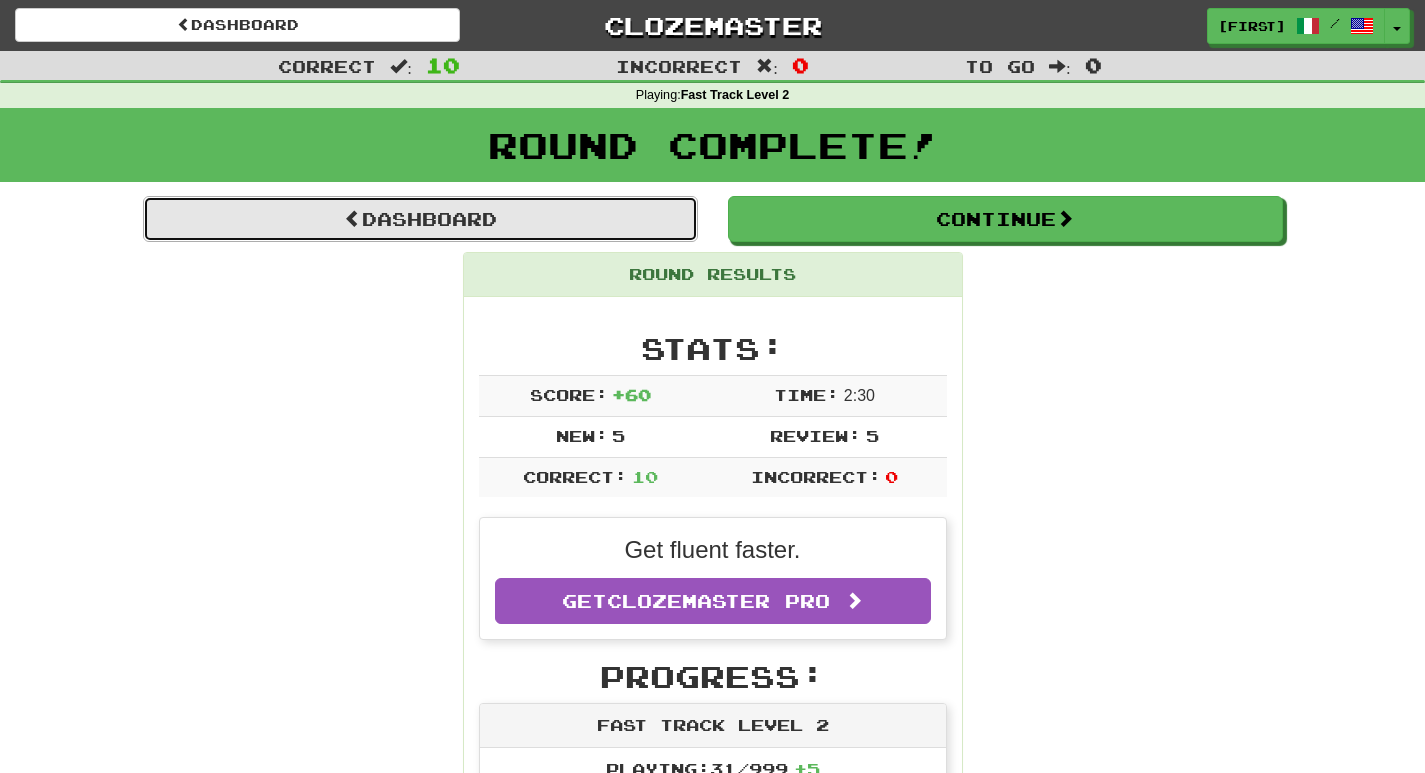 click on "Dashboard" at bounding box center [420, 219] 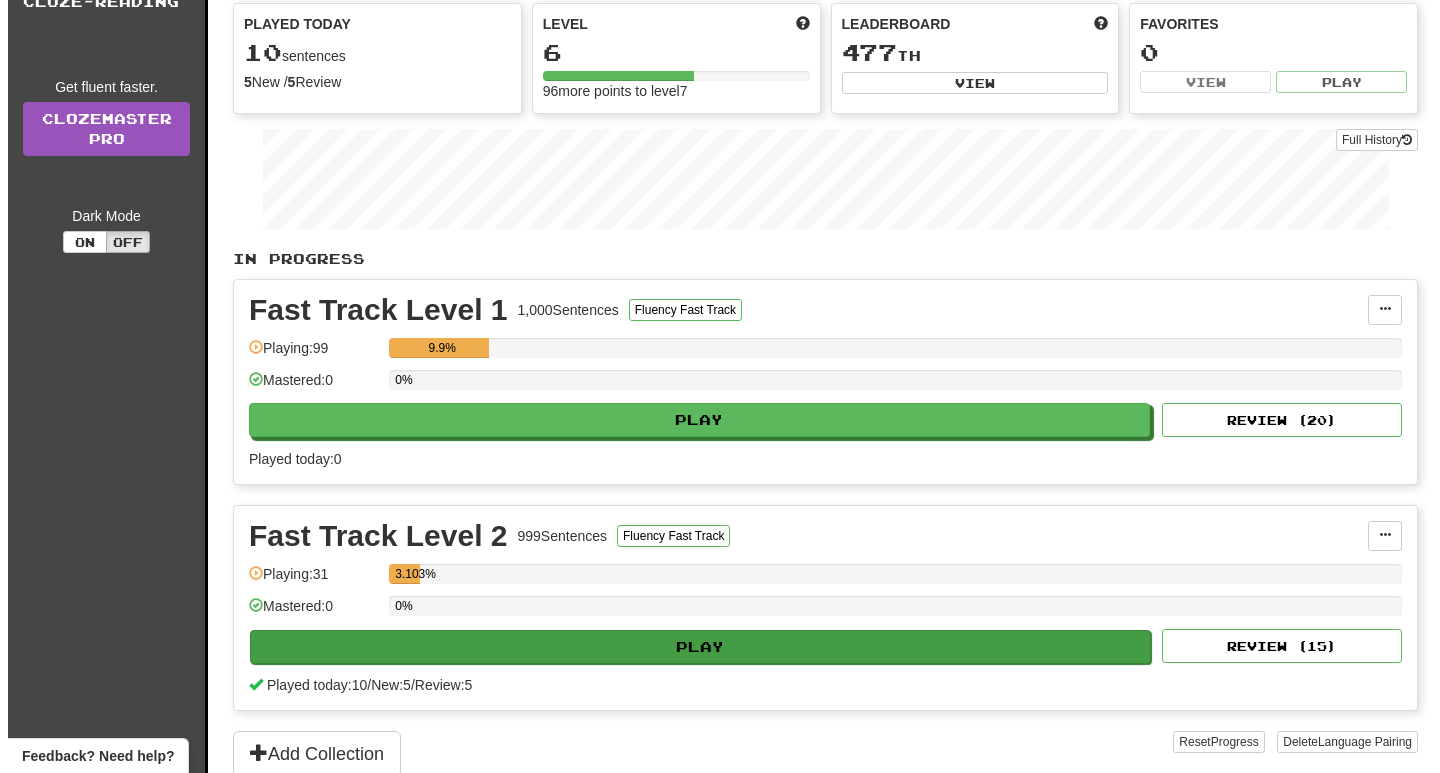 scroll, scrollTop: 0, scrollLeft: 0, axis: both 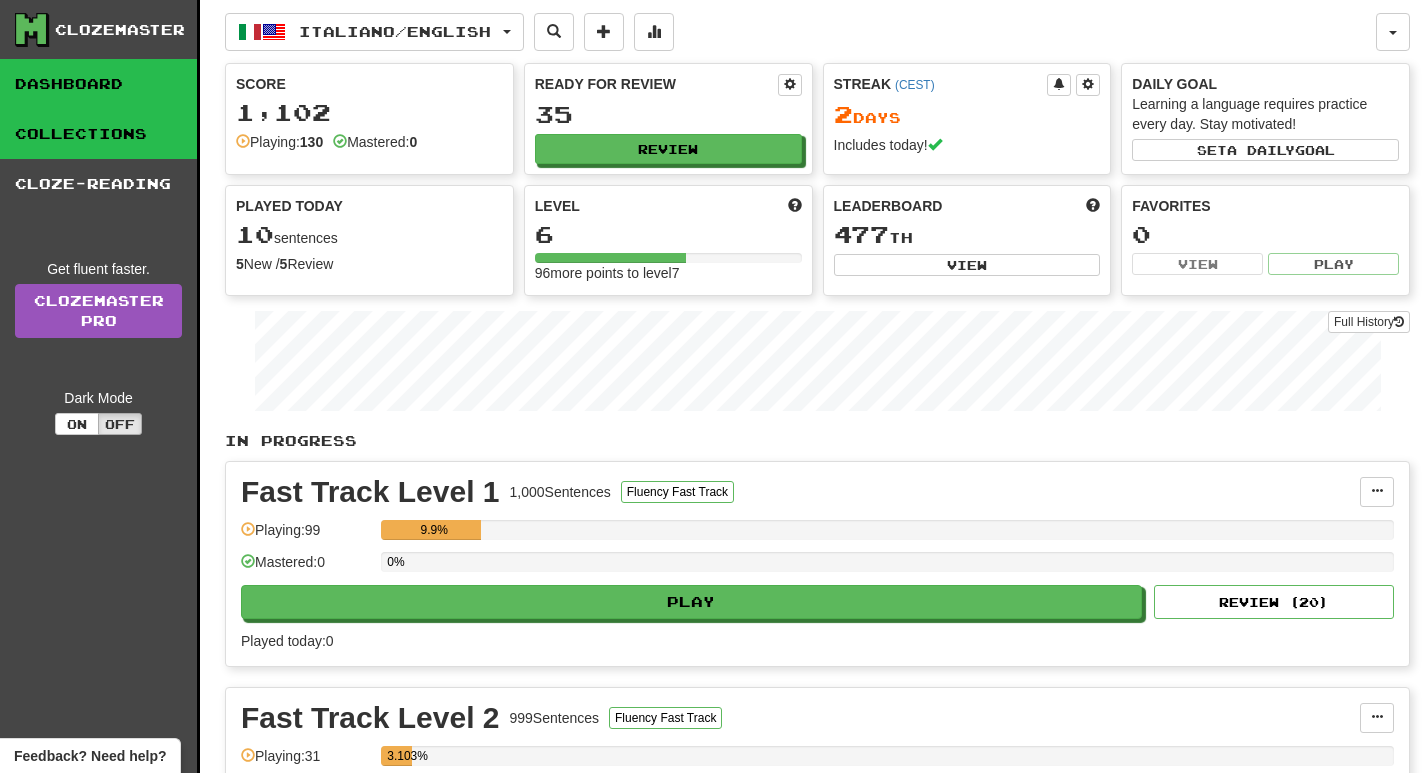 click on "Collections" at bounding box center (98, 134) 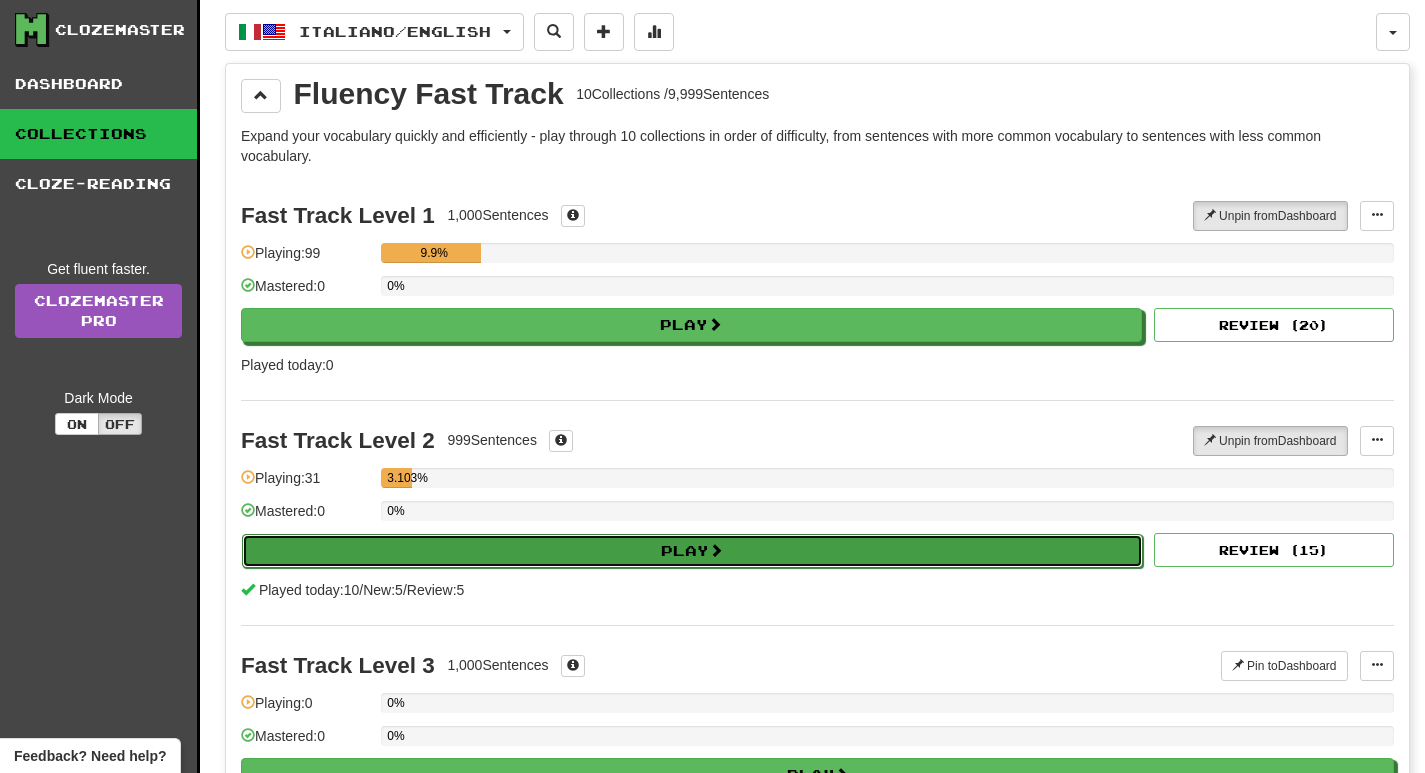 click on "Play" at bounding box center [692, 551] 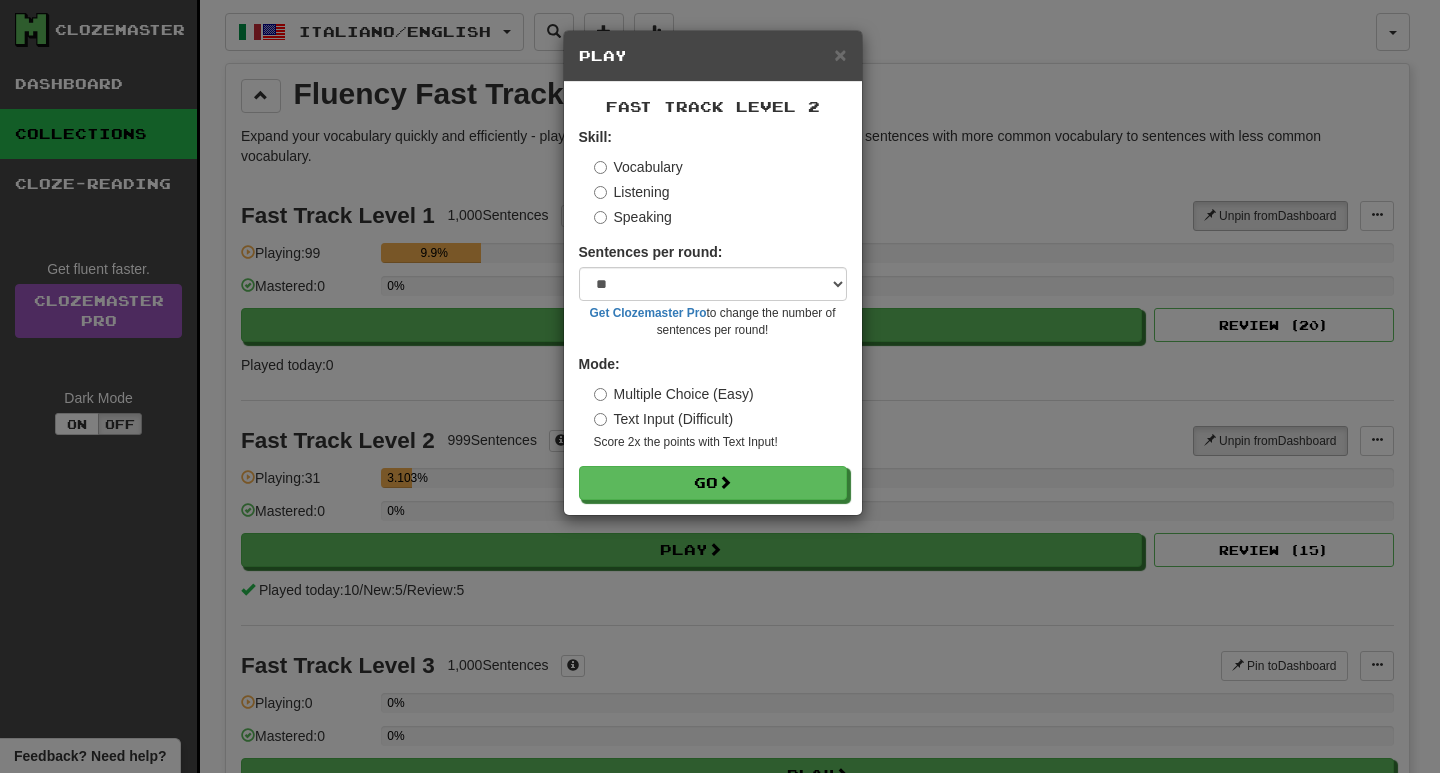click on "Listening" at bounding box center [632, 192] 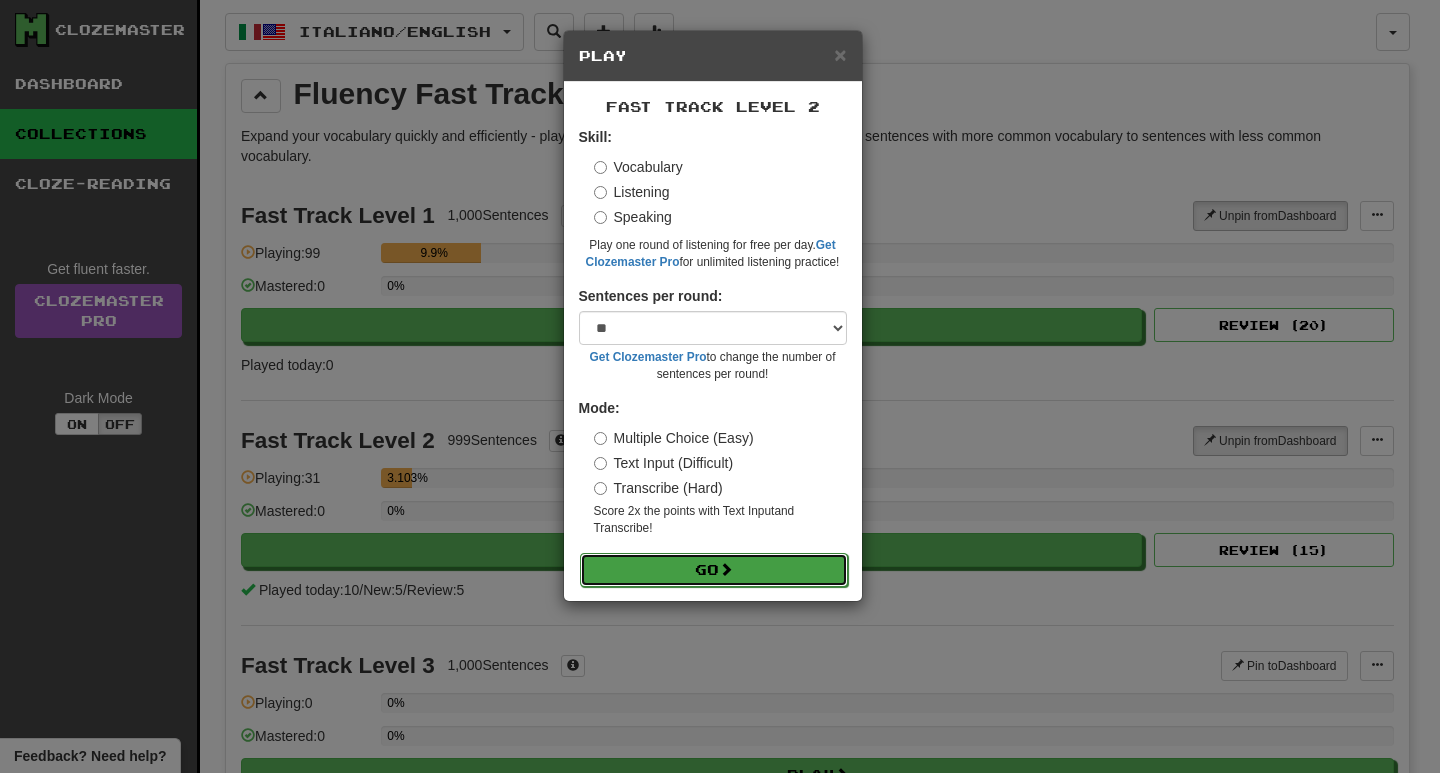 click on "Go" at bounding box center (714, 570) 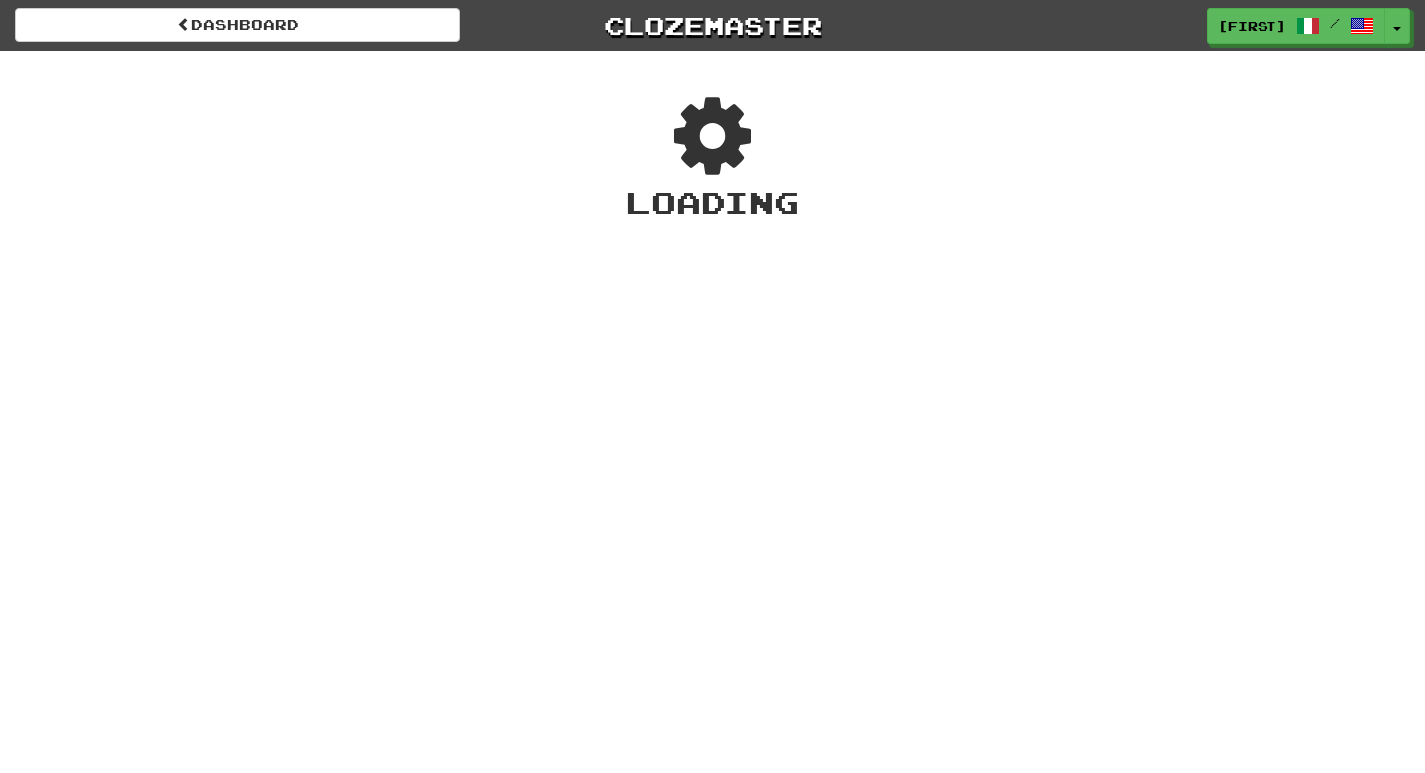 scroll, scrollTop: 0, scrollLeft: 0, axis: both 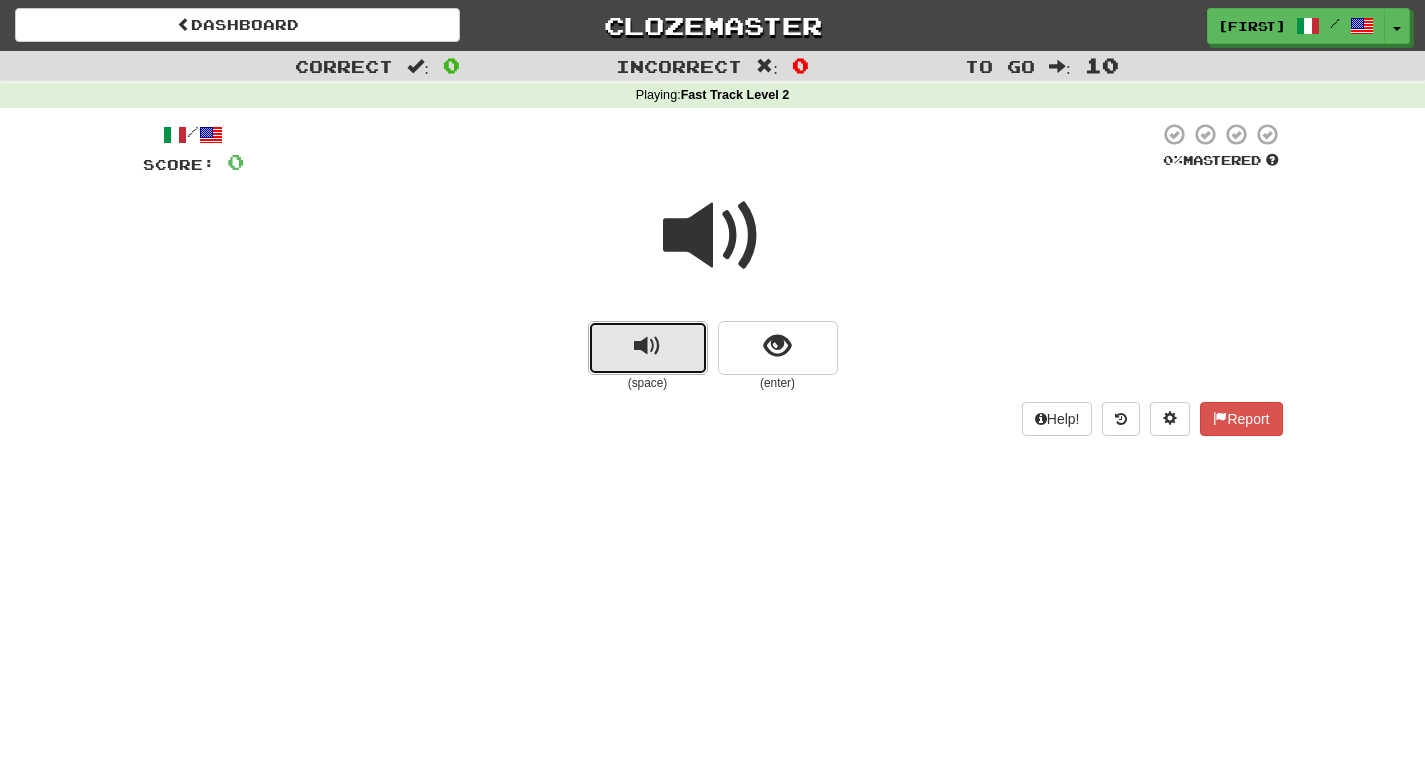 click at bounding box center [647, 346] 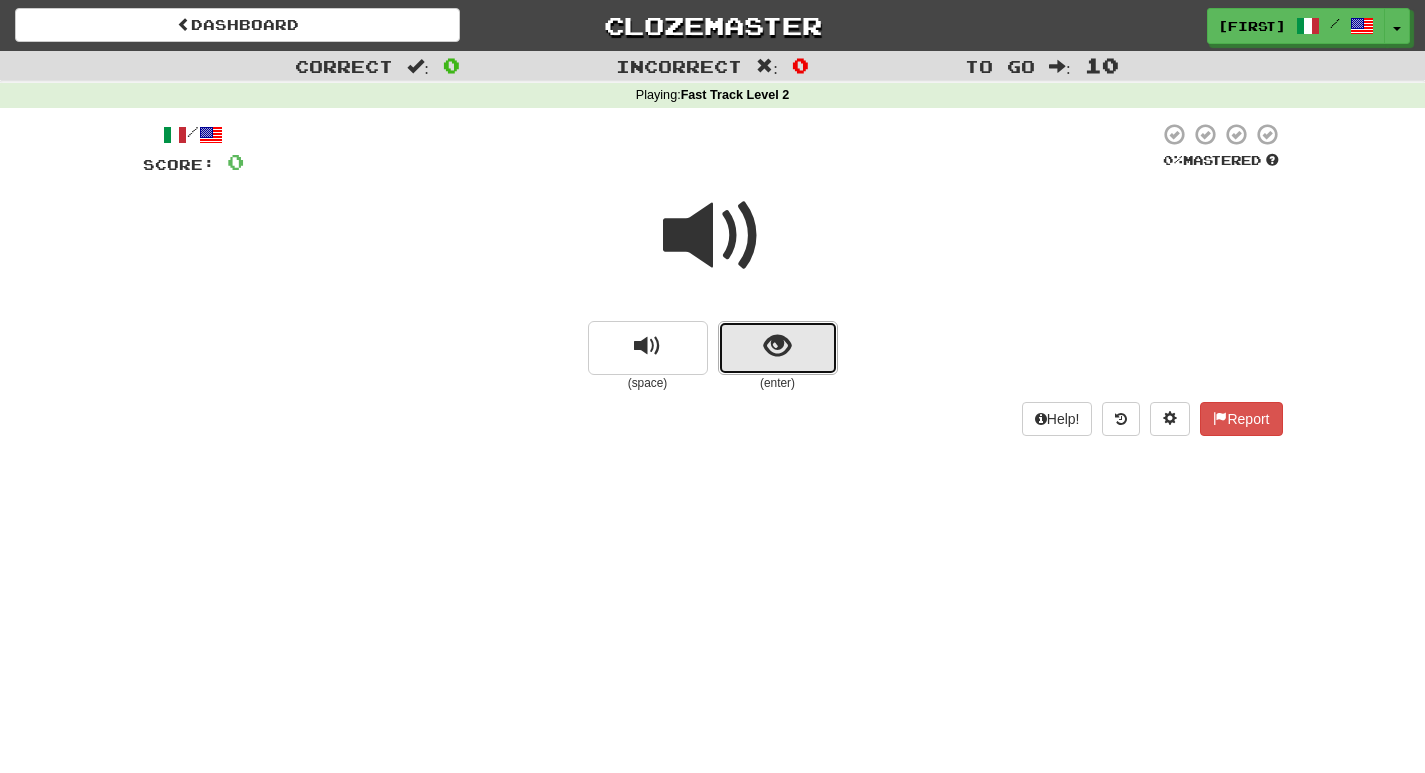 click at bounding box center (778, 348) 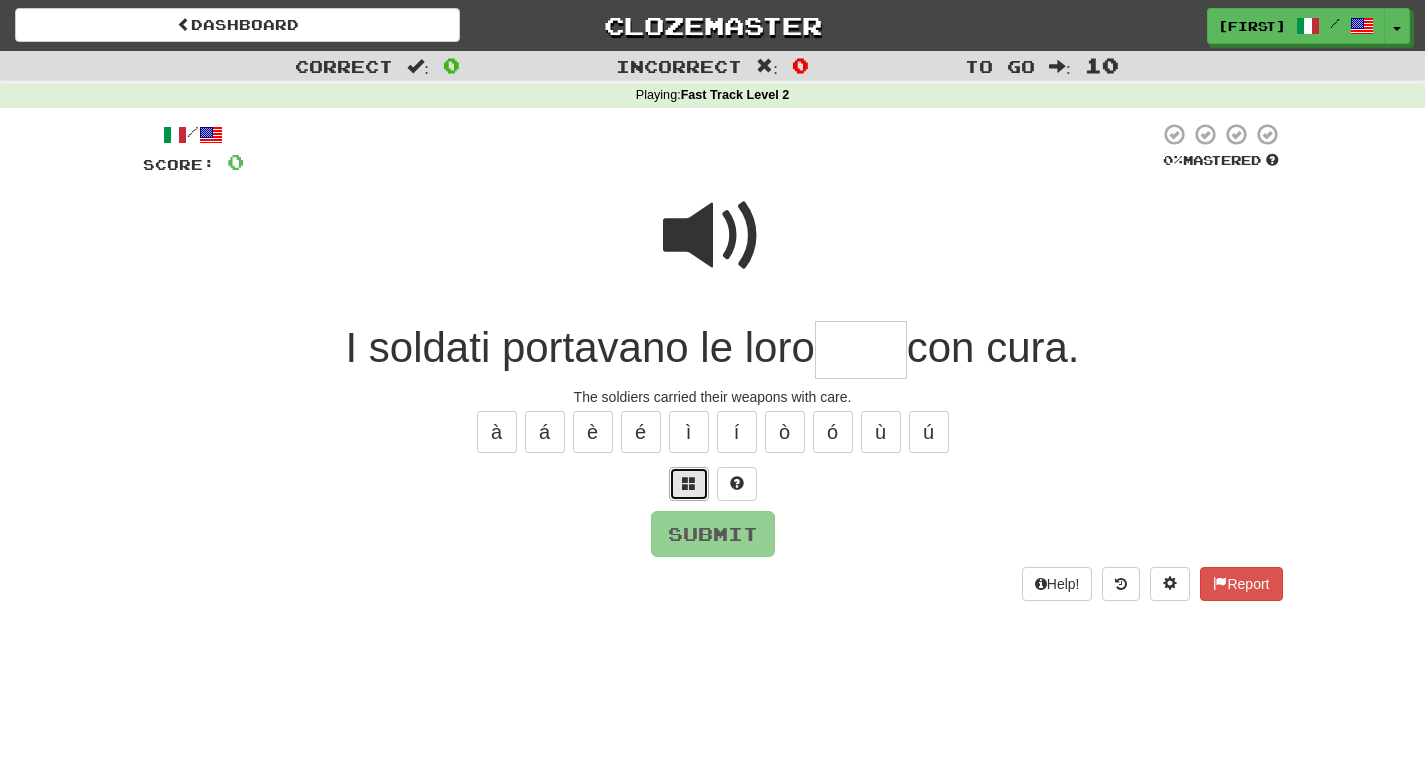 click at bounding box center [689, 483] 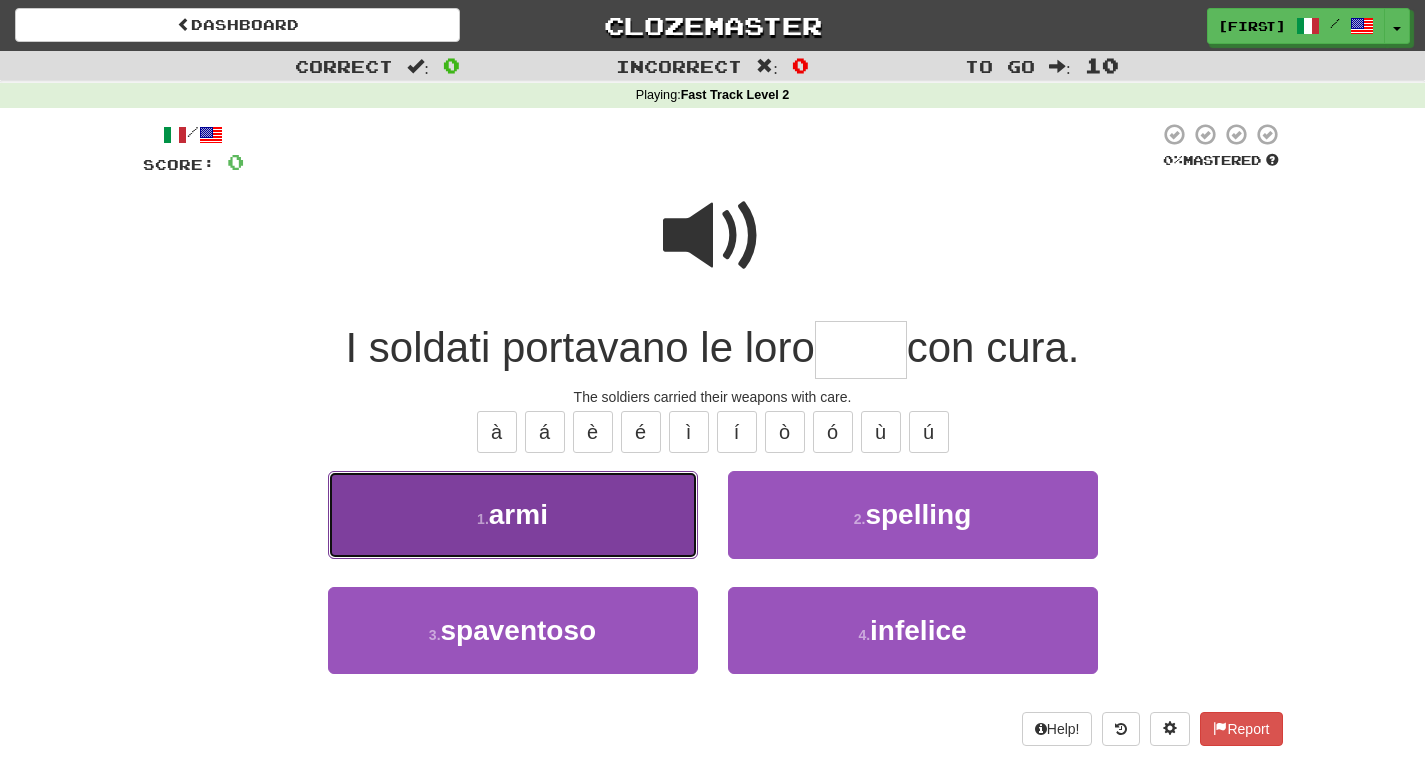 click on "1 .  armi" at bounding box center (513, 514) 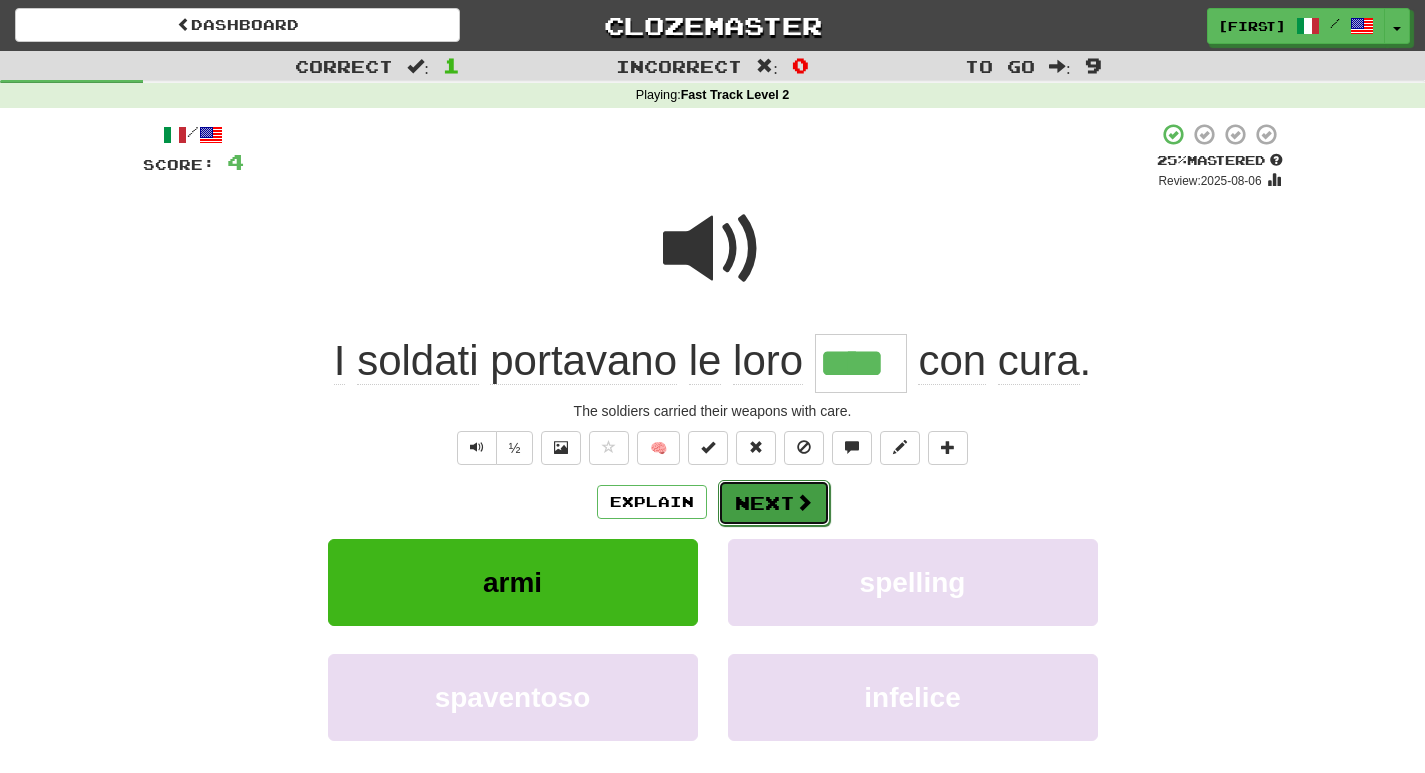 click on "Next" at bounding box center (774, 503) 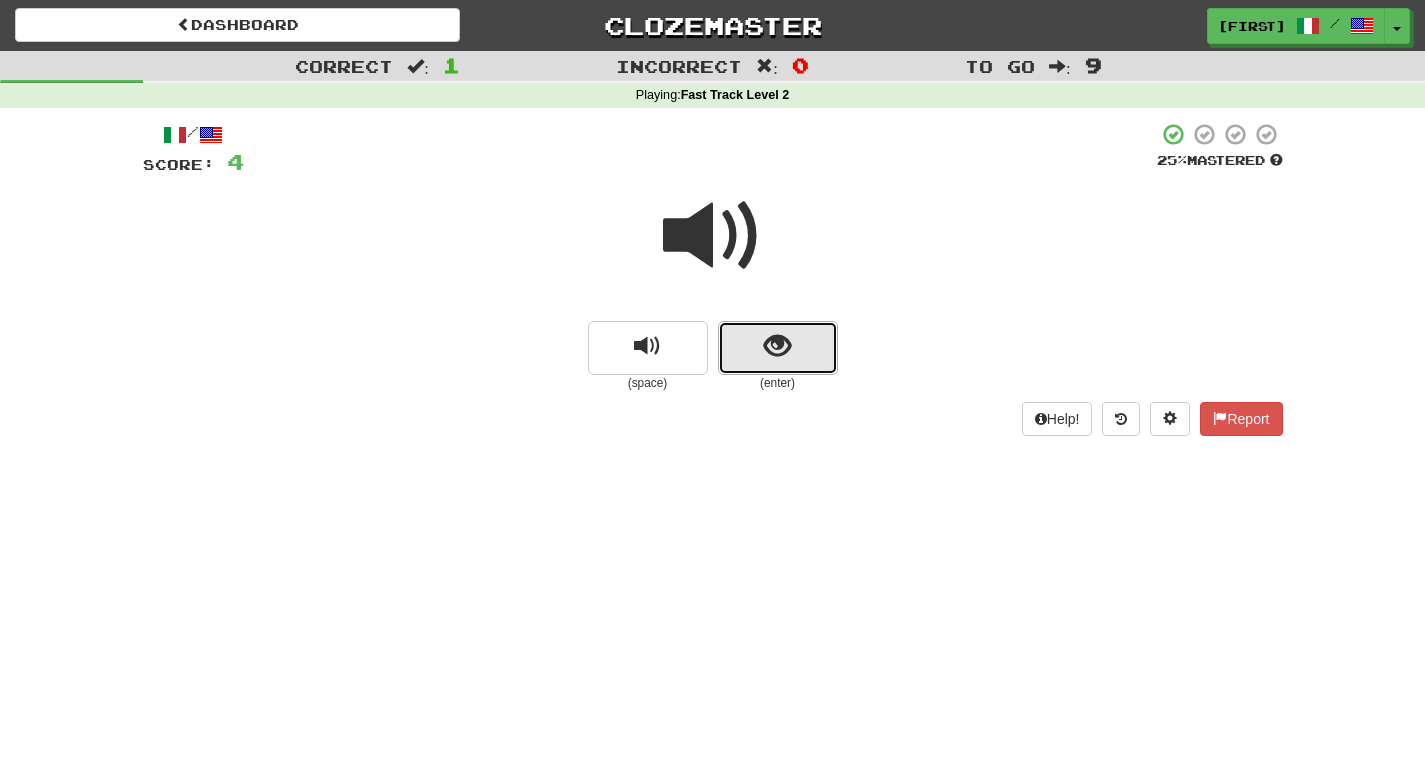 click at bounding box center (777, 346) 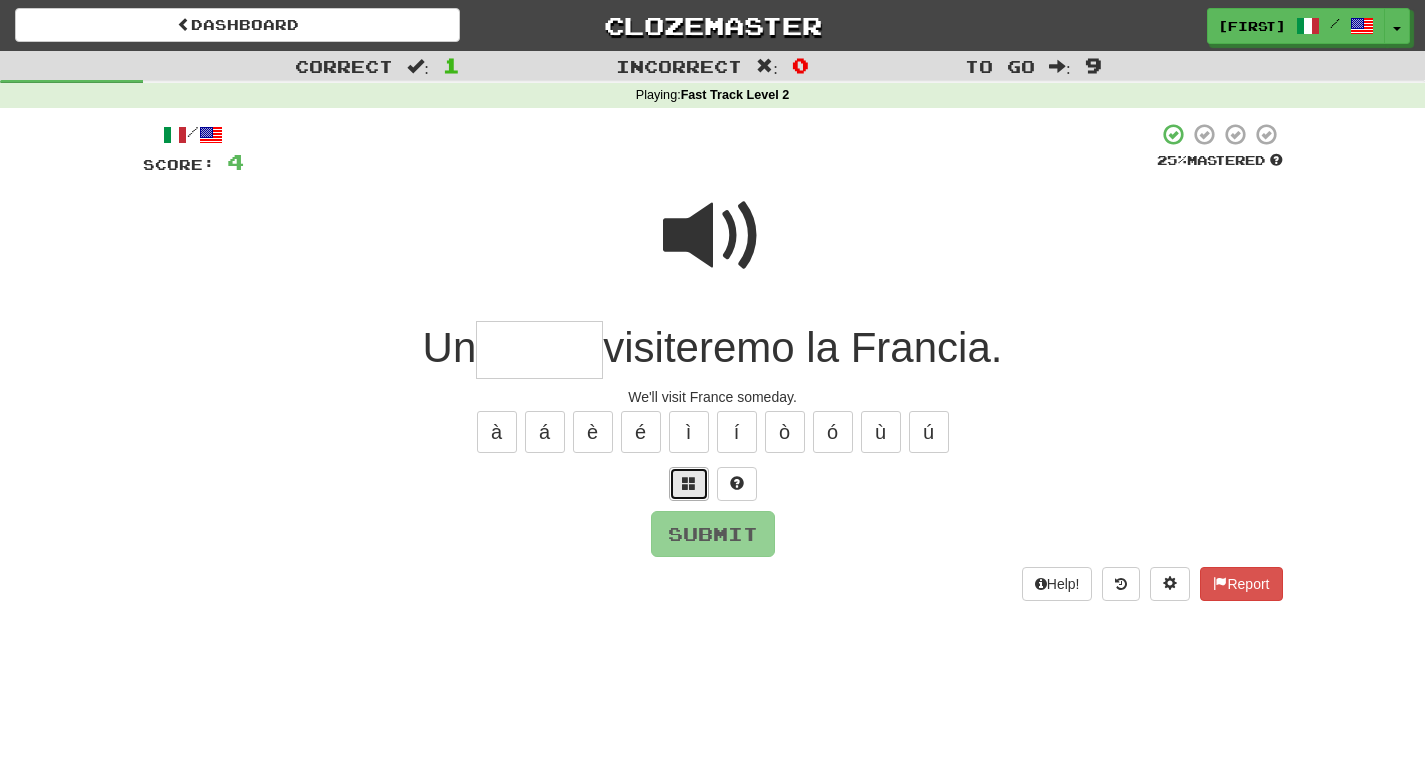 click at bounding box center [689, 483] 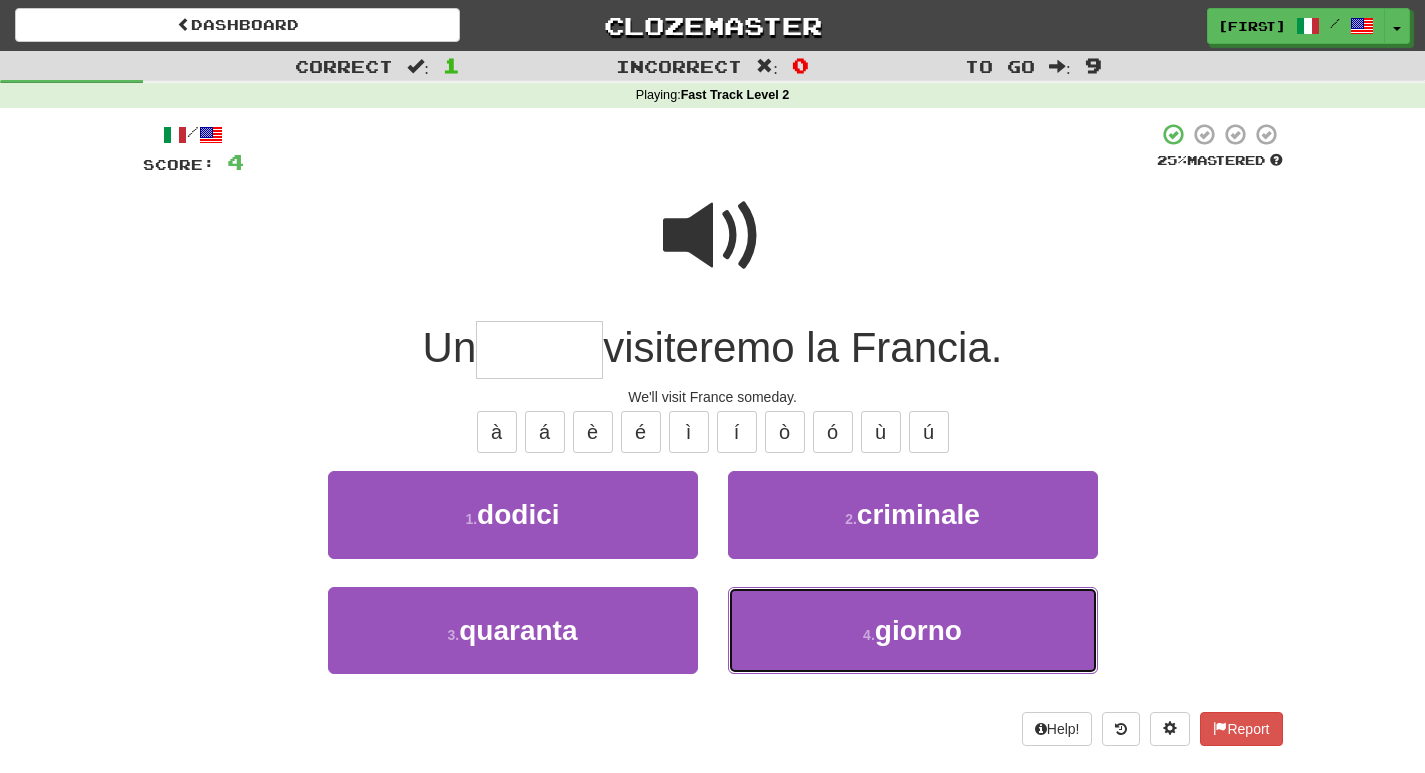 drag, startPoint x: 904, startPoint y: 631, endPoint x: 880, endPoint y: 628, distance: 24.186773 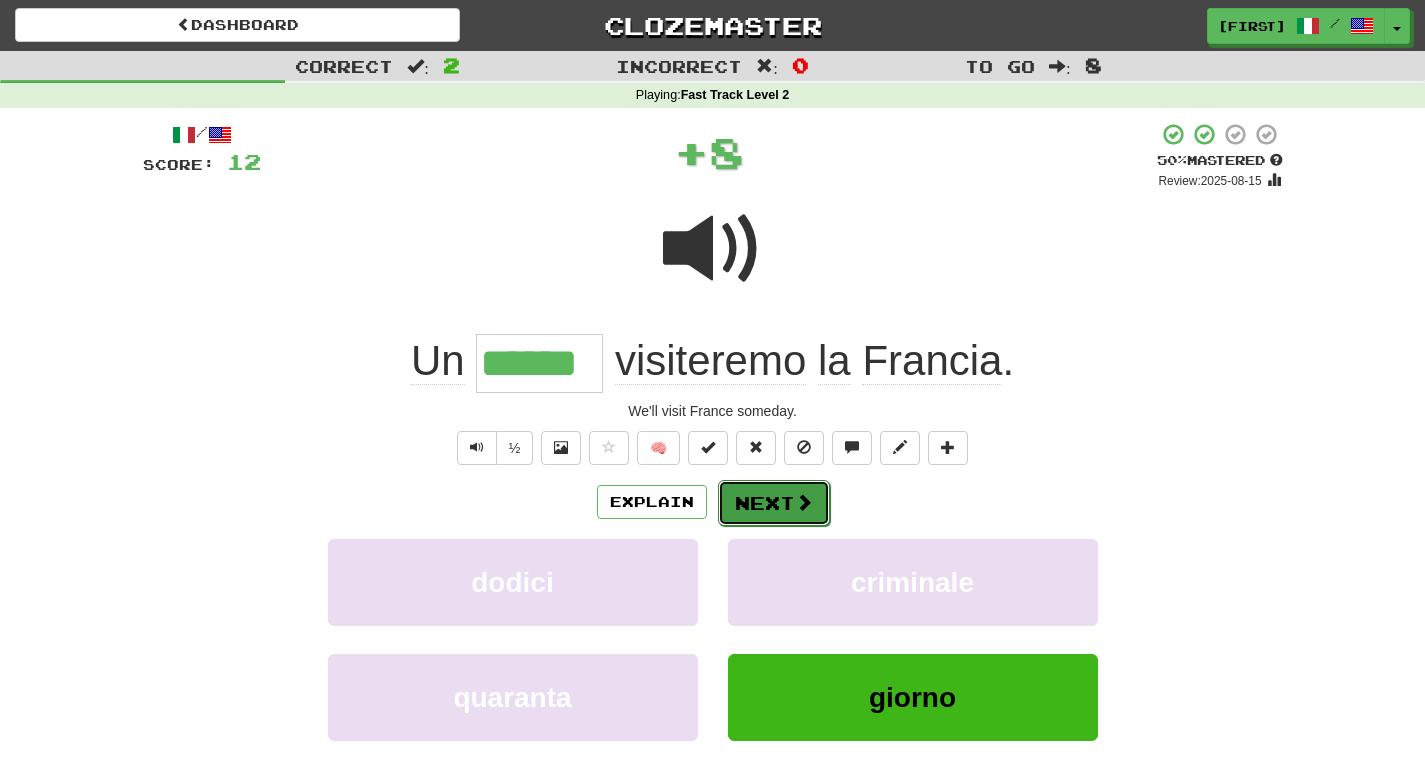 click on "Next" at bounding box center [774, 503] 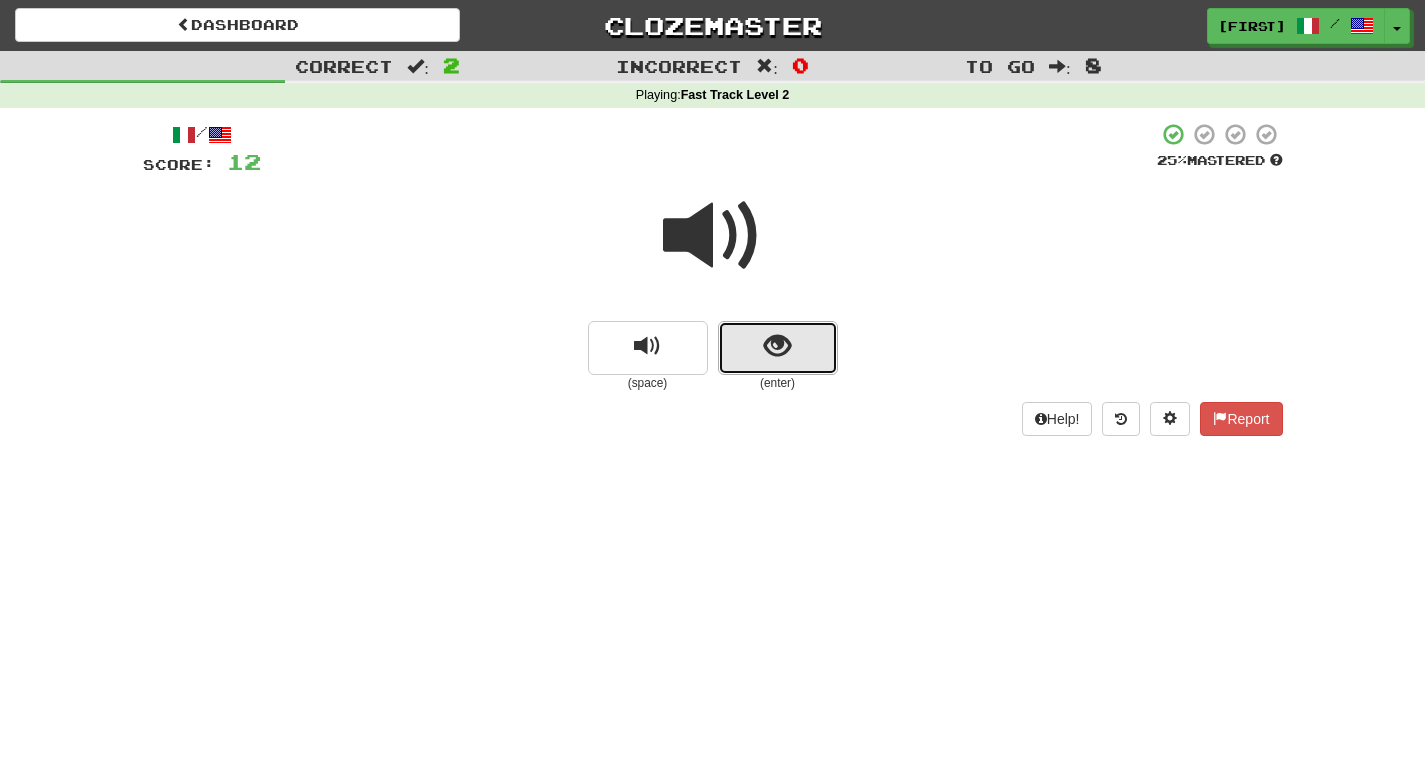 click at bounding box center [778, 348] 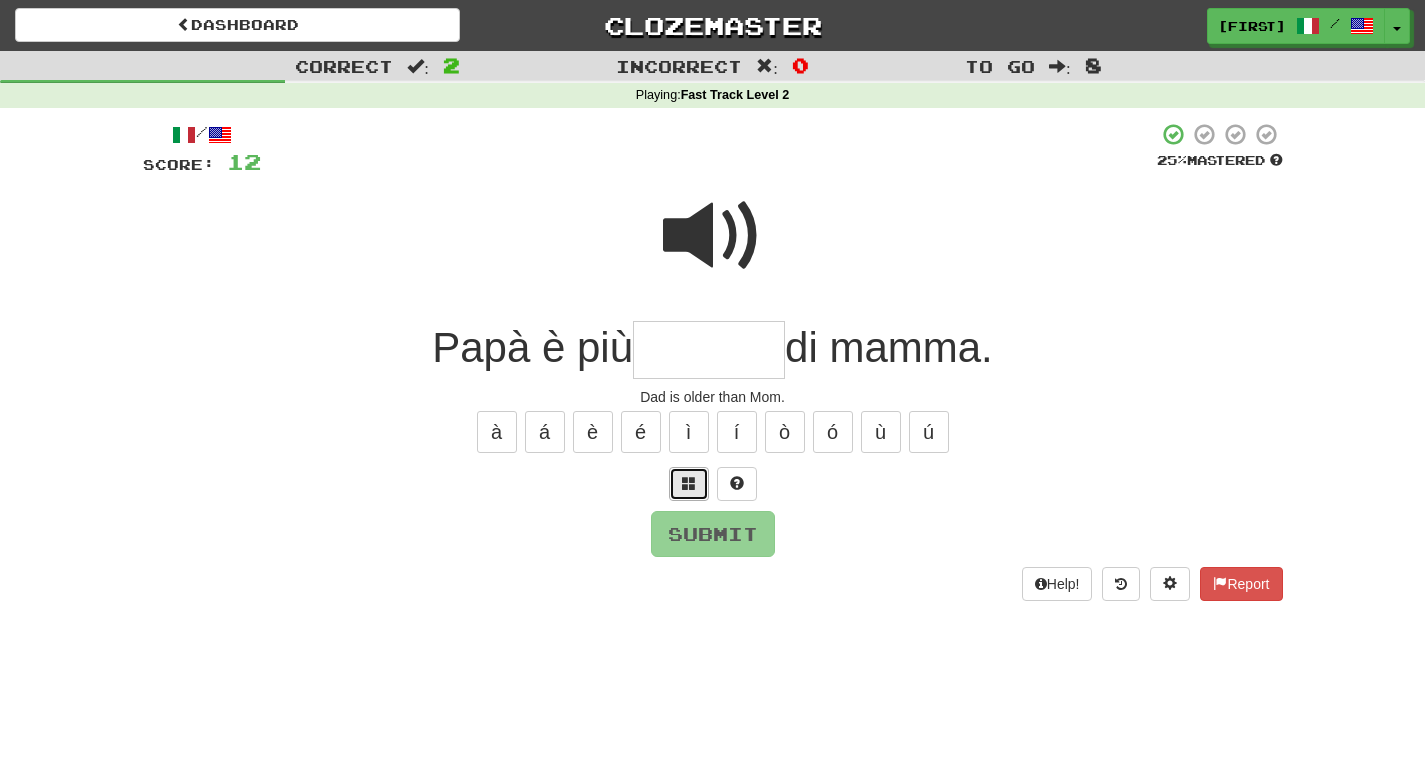 click at bounding box center [689, 483] 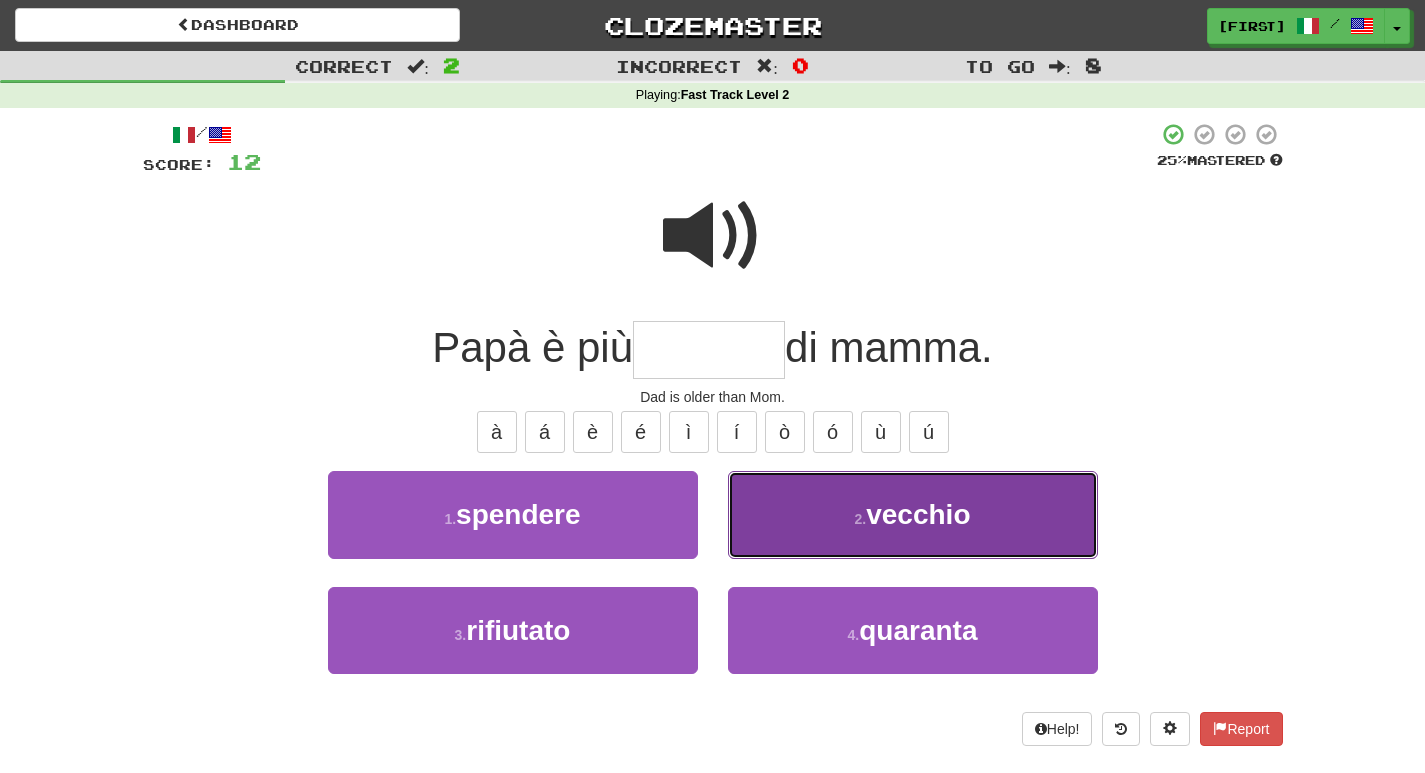 click on "vecchio" at bounding box center (918, 514) 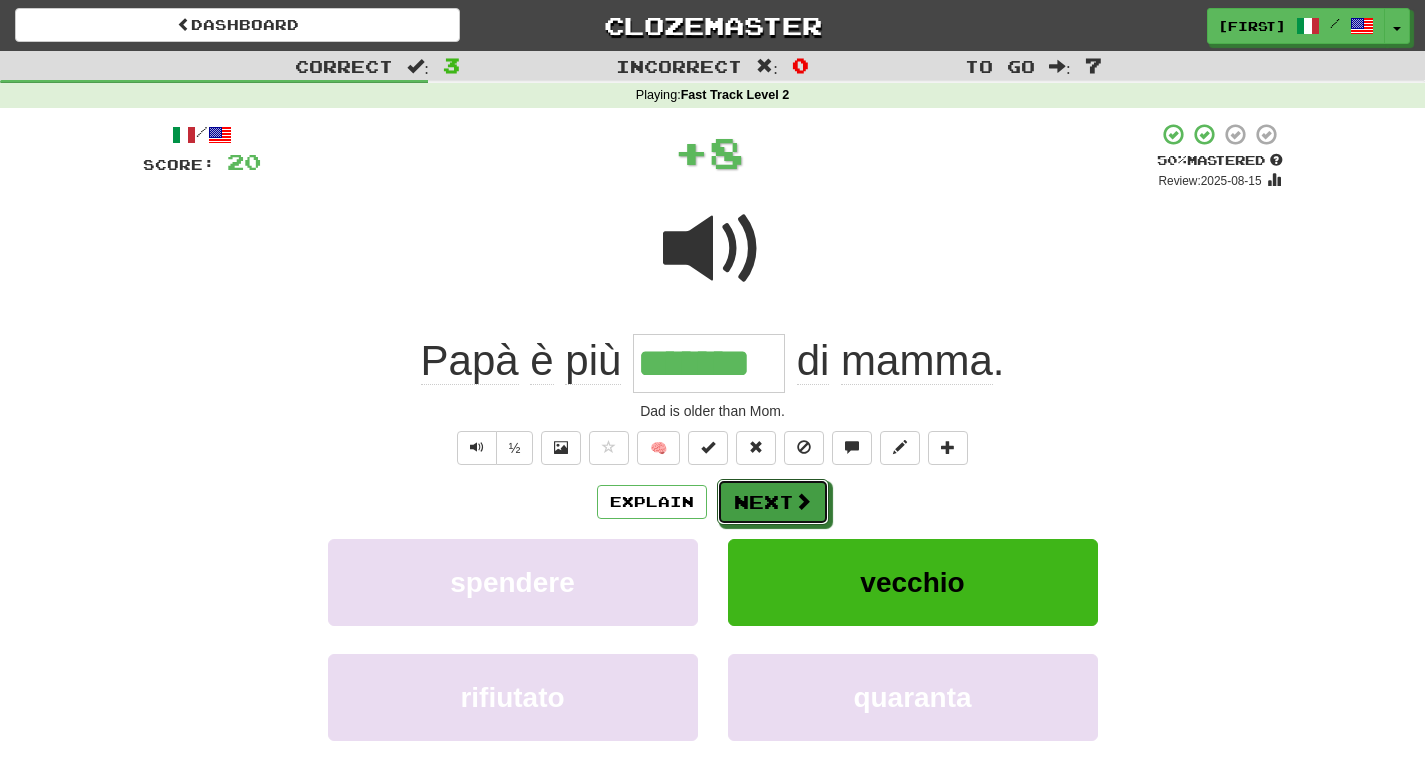 drag, startPoint x: 765, startPoint y: 501, endPoint x: 553, endPoint y: 504, distance: 212.02122 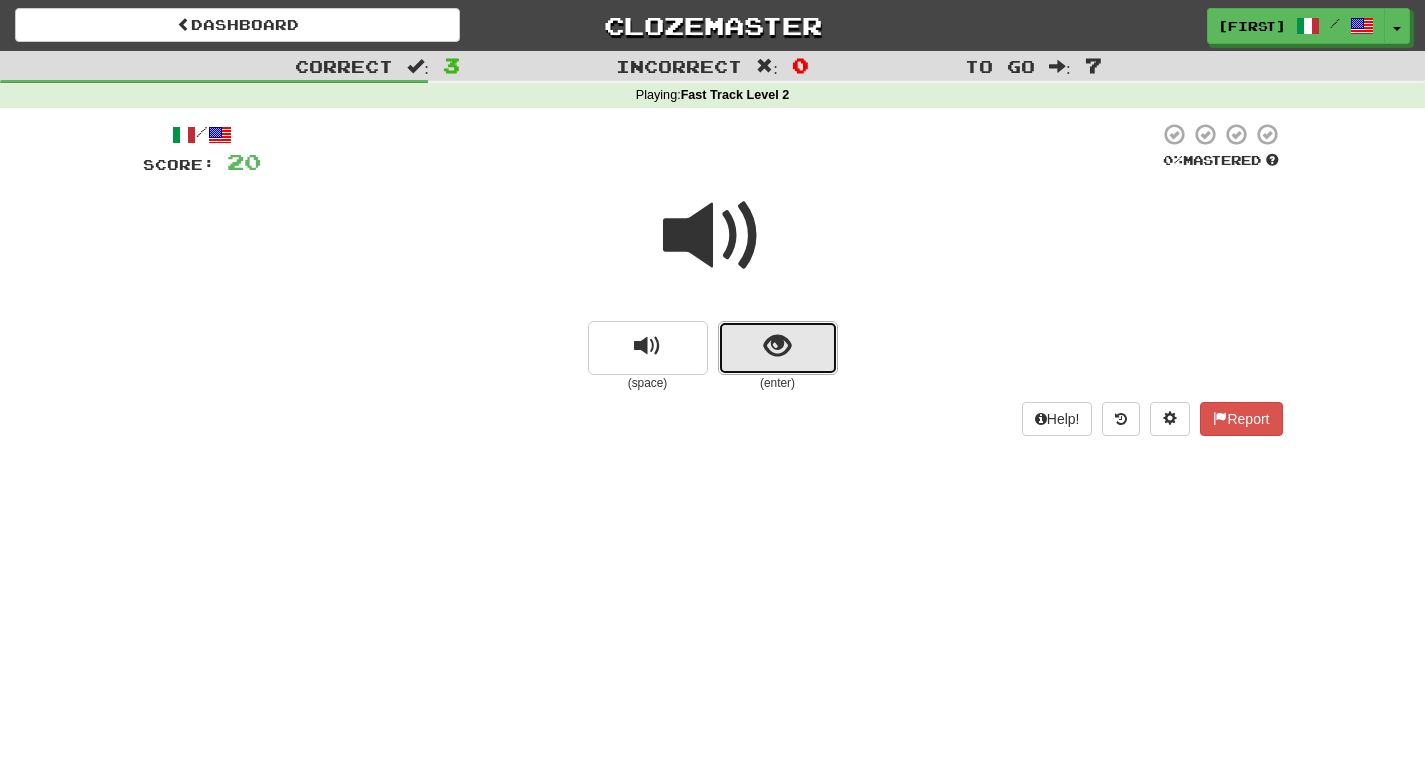 click at bounding box center [777, 346] 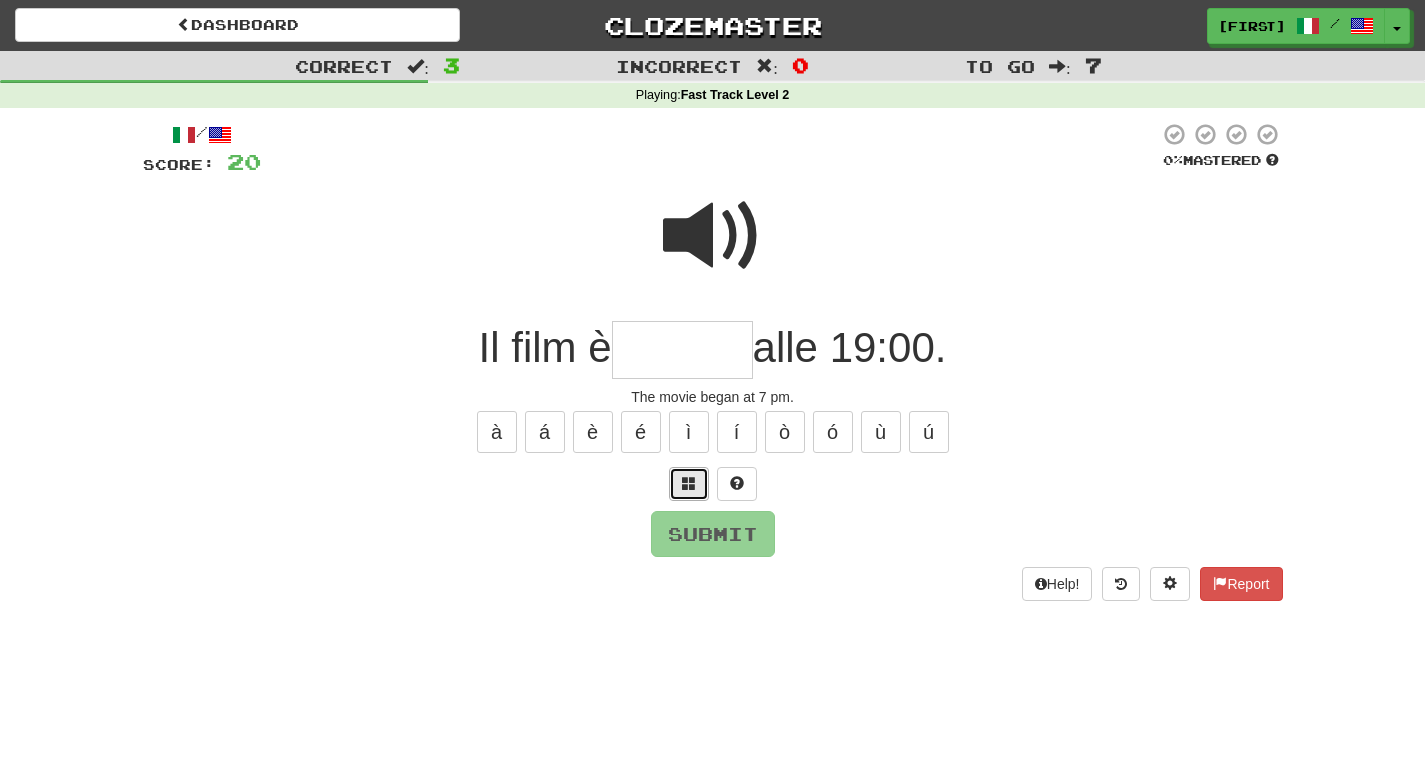 click at bounding box center (689, 484) 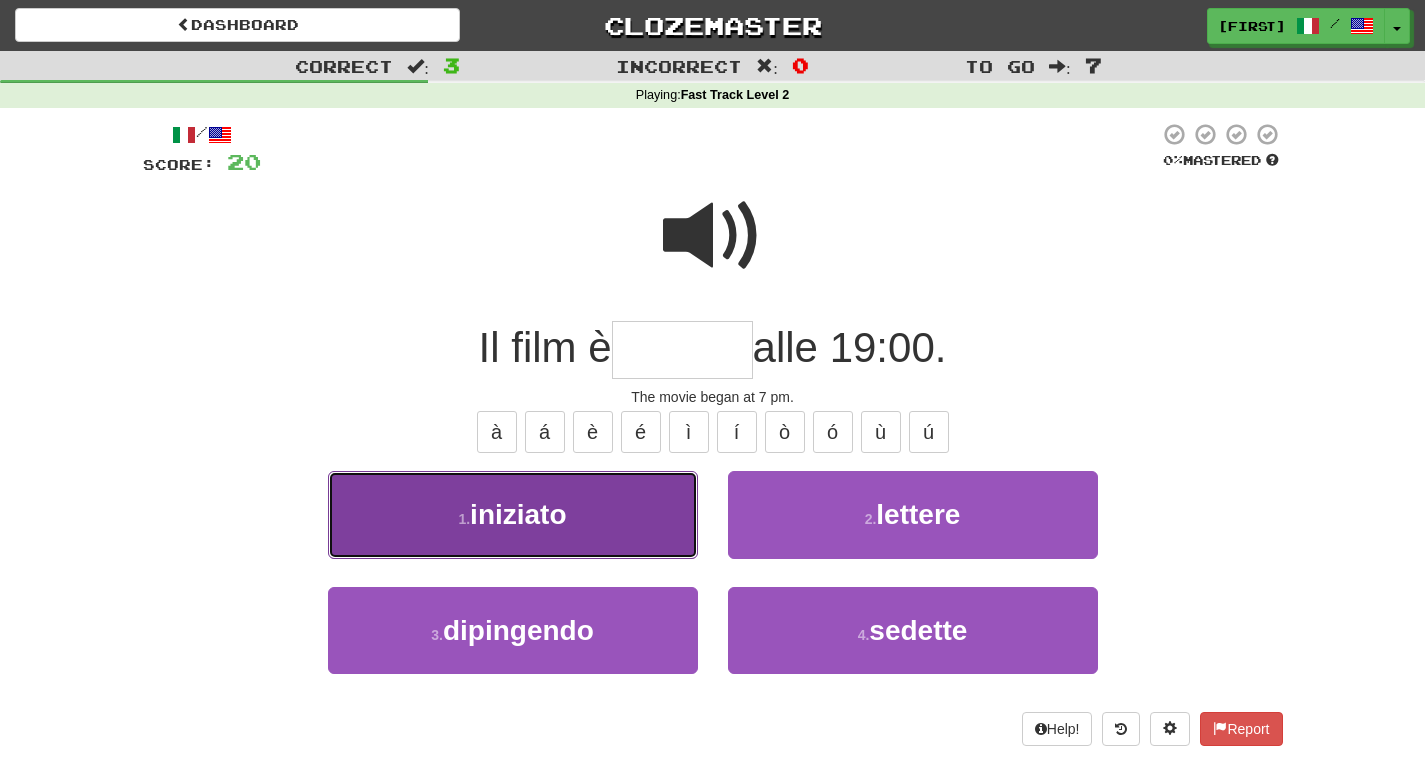 click on "iniziato" at bounding box center [518, 514] 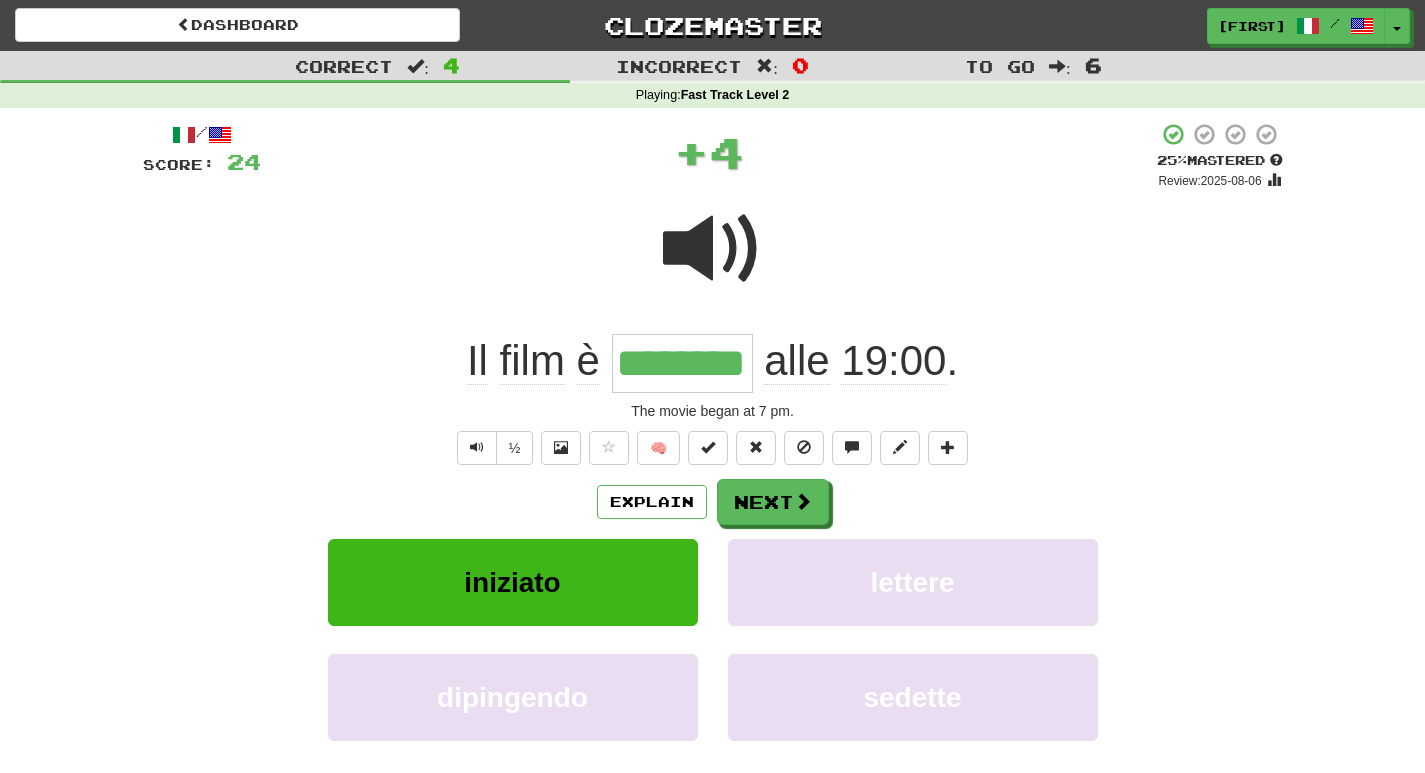 click on "Explain Next" at bounding box center (713, 502) 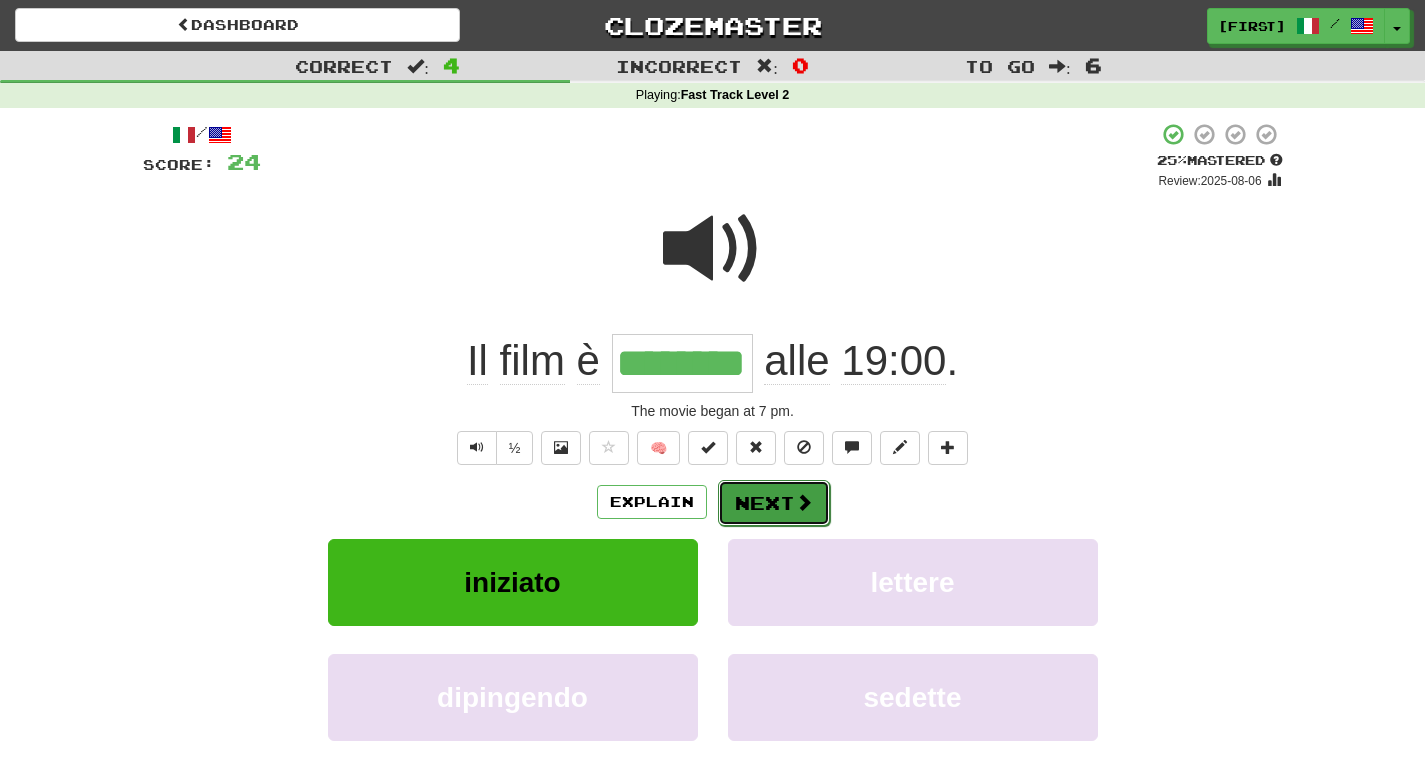click on "Next" at bounding box center (774, 503) 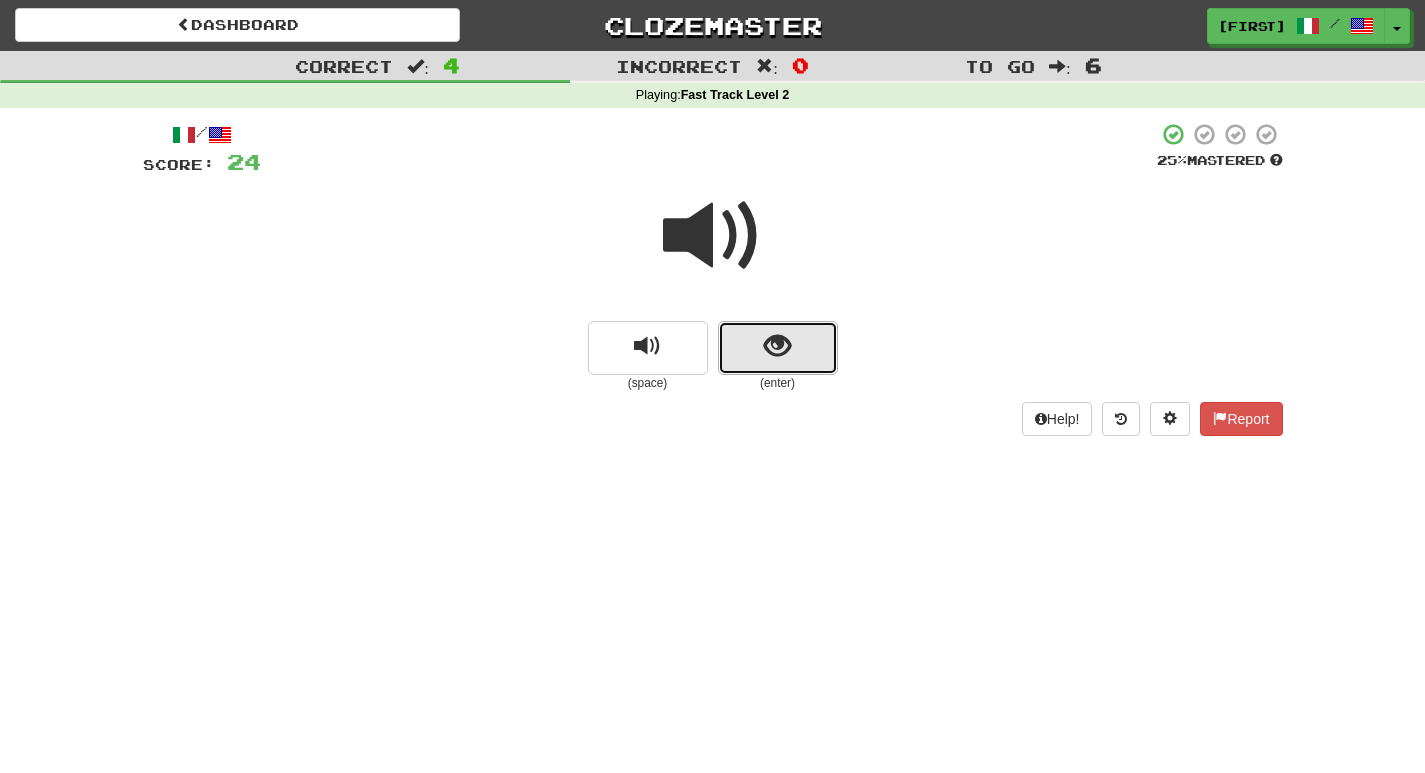 click at bounding box center [777, 346] 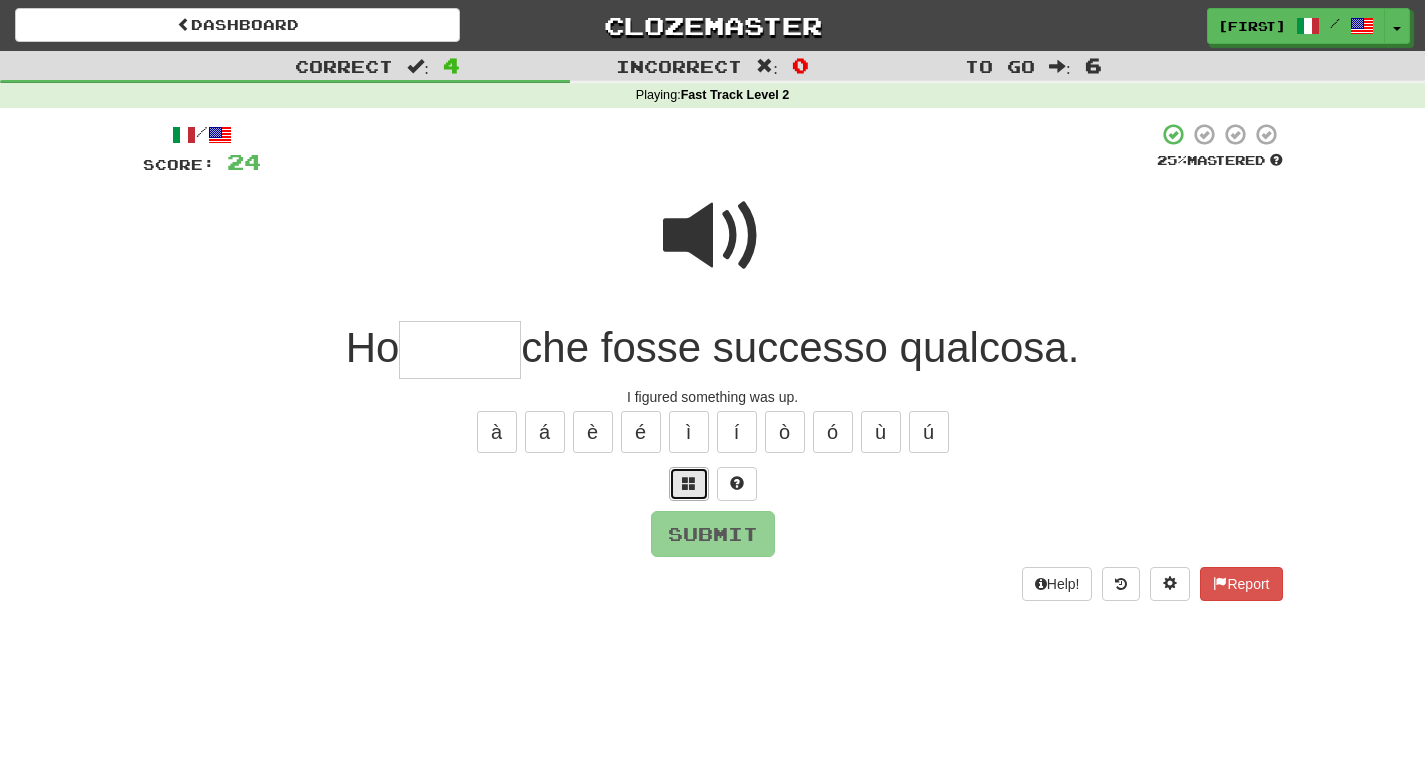 click at bounding box center [689, 483] 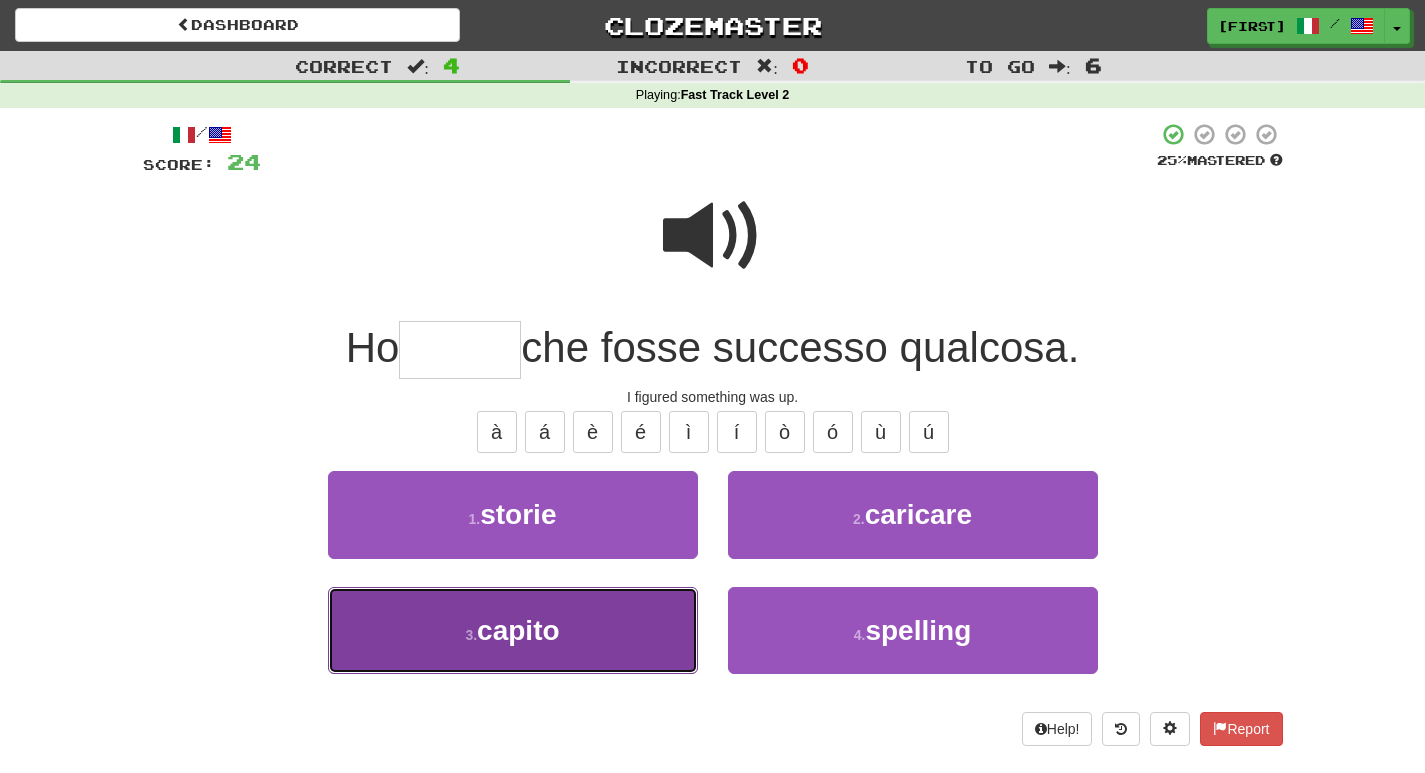 click on "3 .  capito" at bounding box center [513, 630] 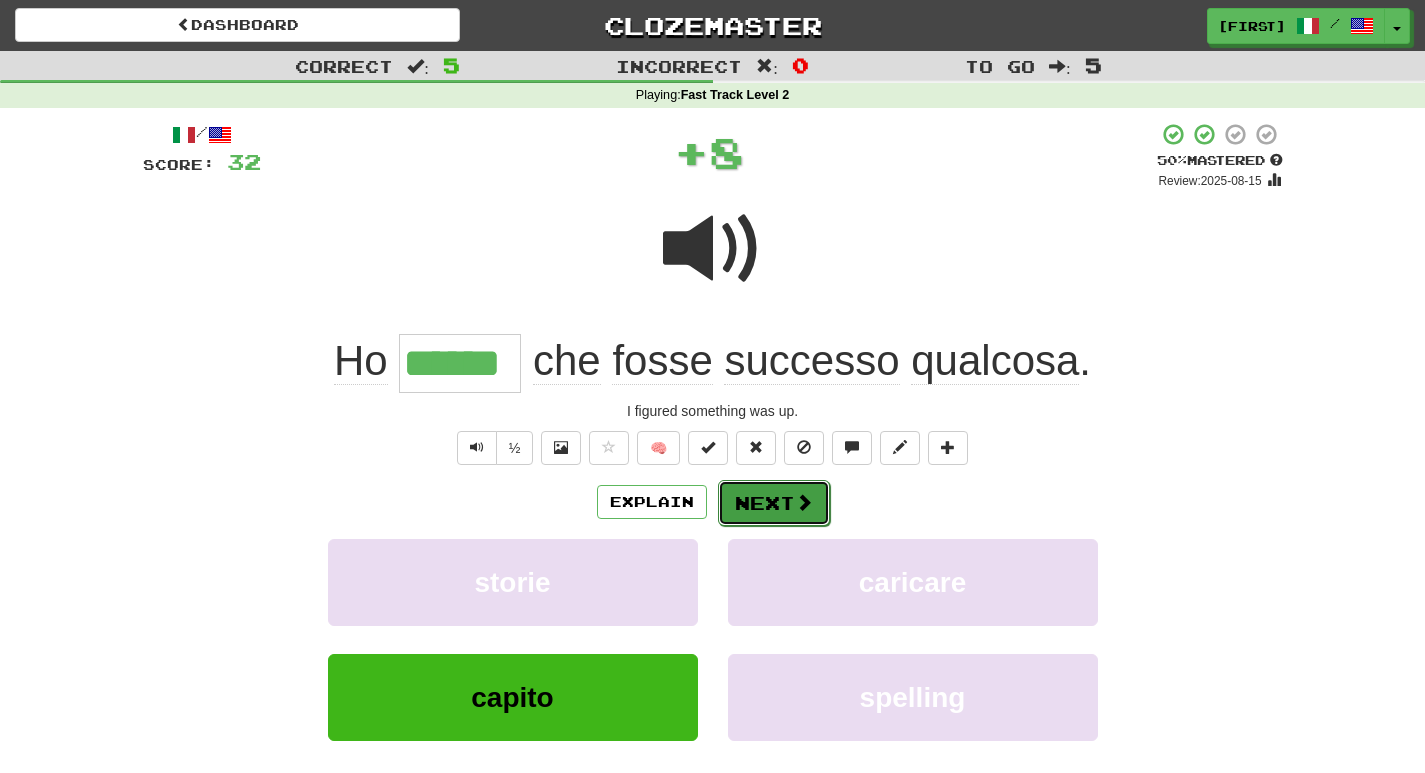 click on "Next" at bounding box center (774, 503) 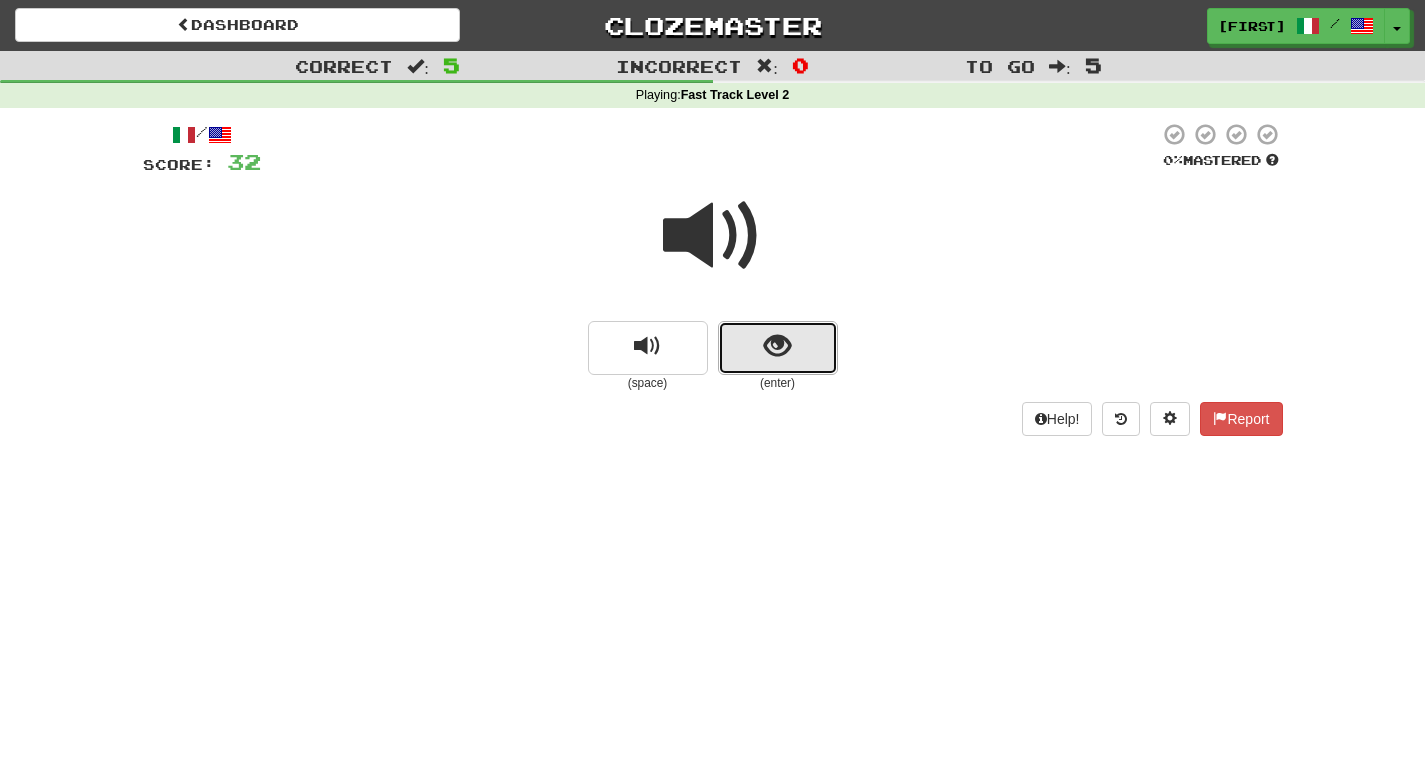 click at bounding box center [778, 348] 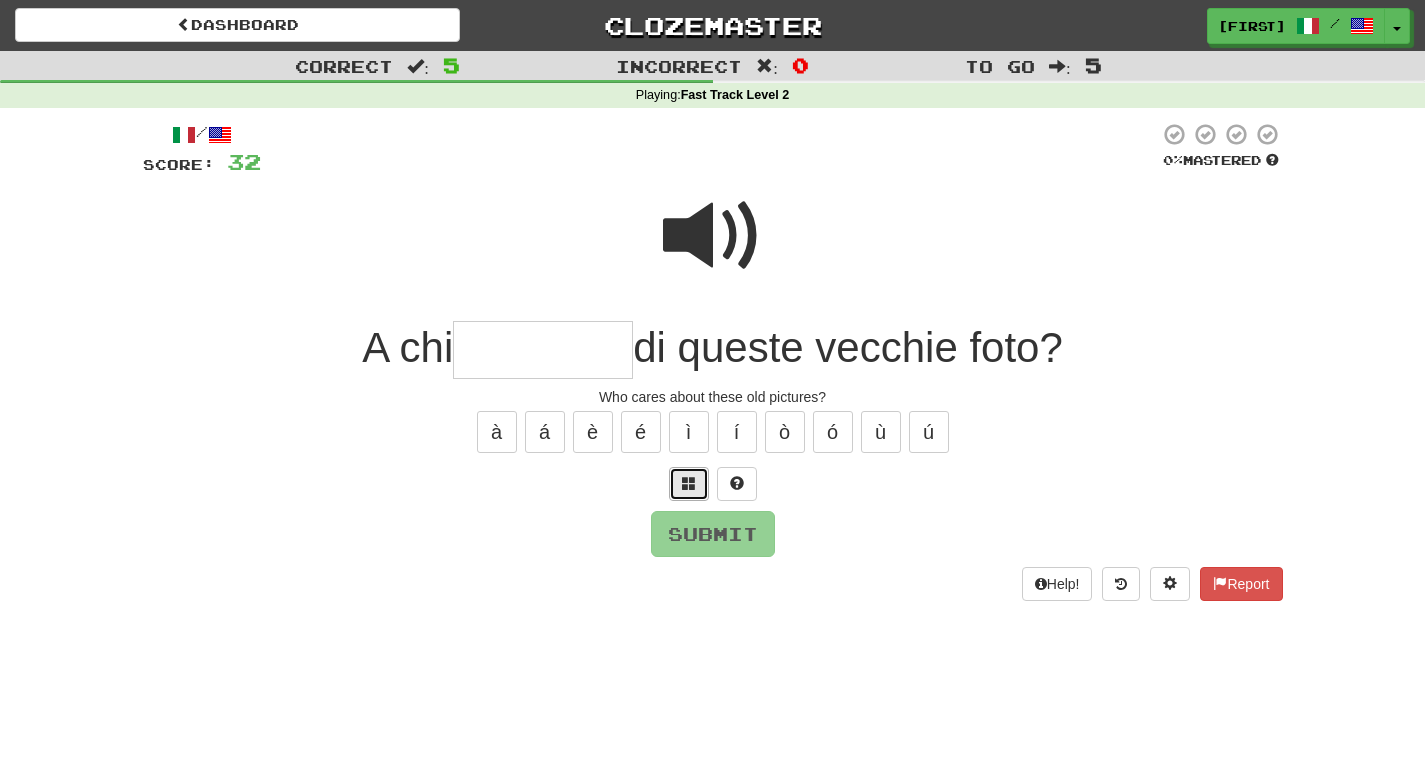 click at bounding box center [689, 483] 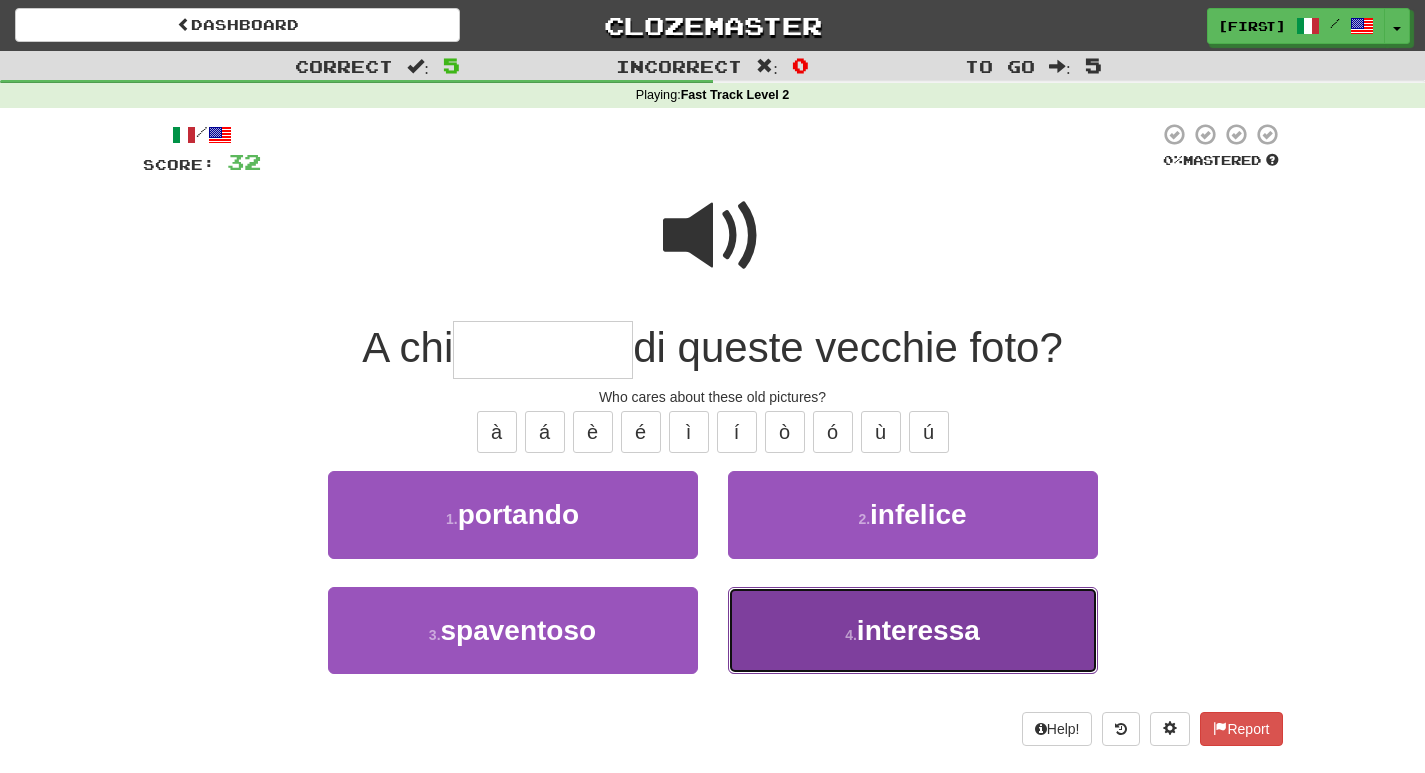 click on "4 .  interessa" at bounding box center (913, 630) 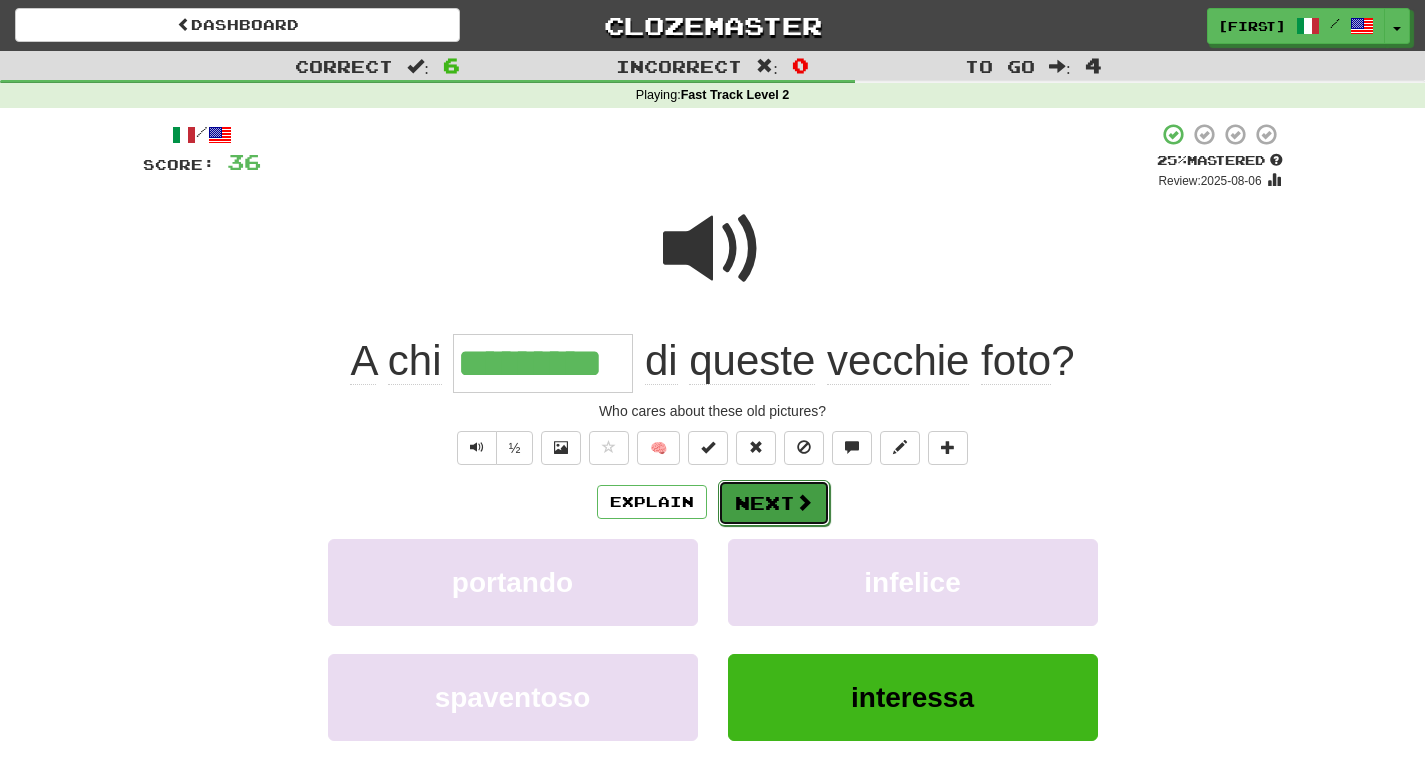 click on "Next" at bounding box center [774, 503] 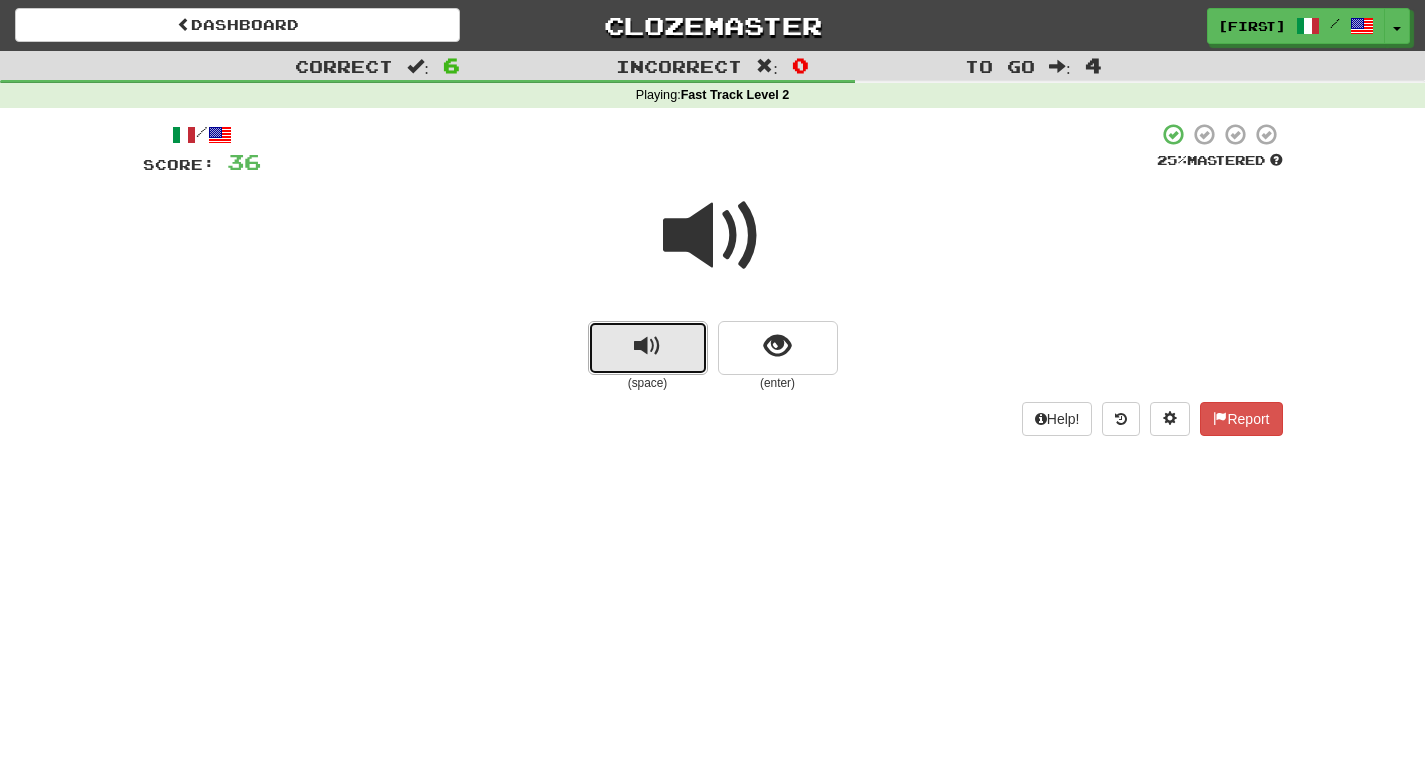 click at bounding box center (648, 348) 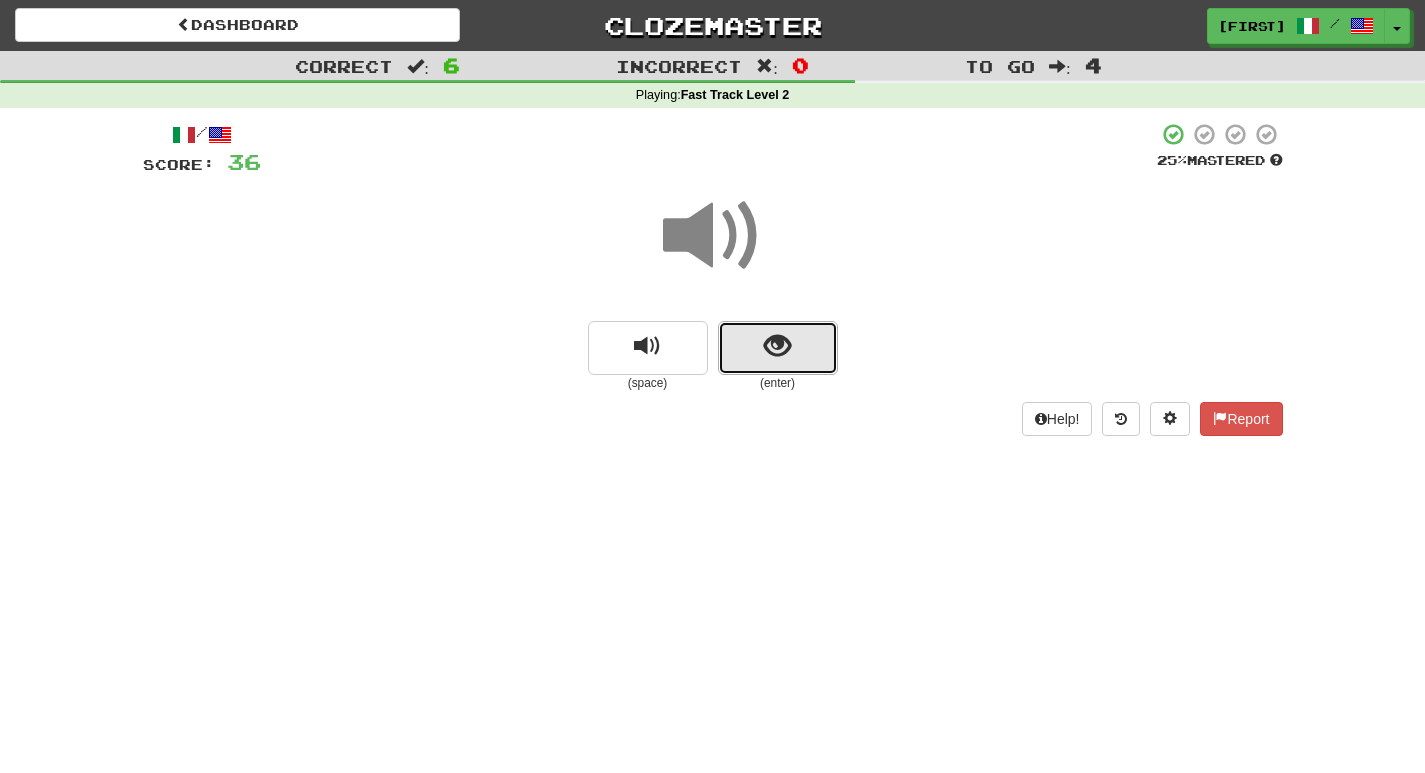 click at bounding box center (778, 348) 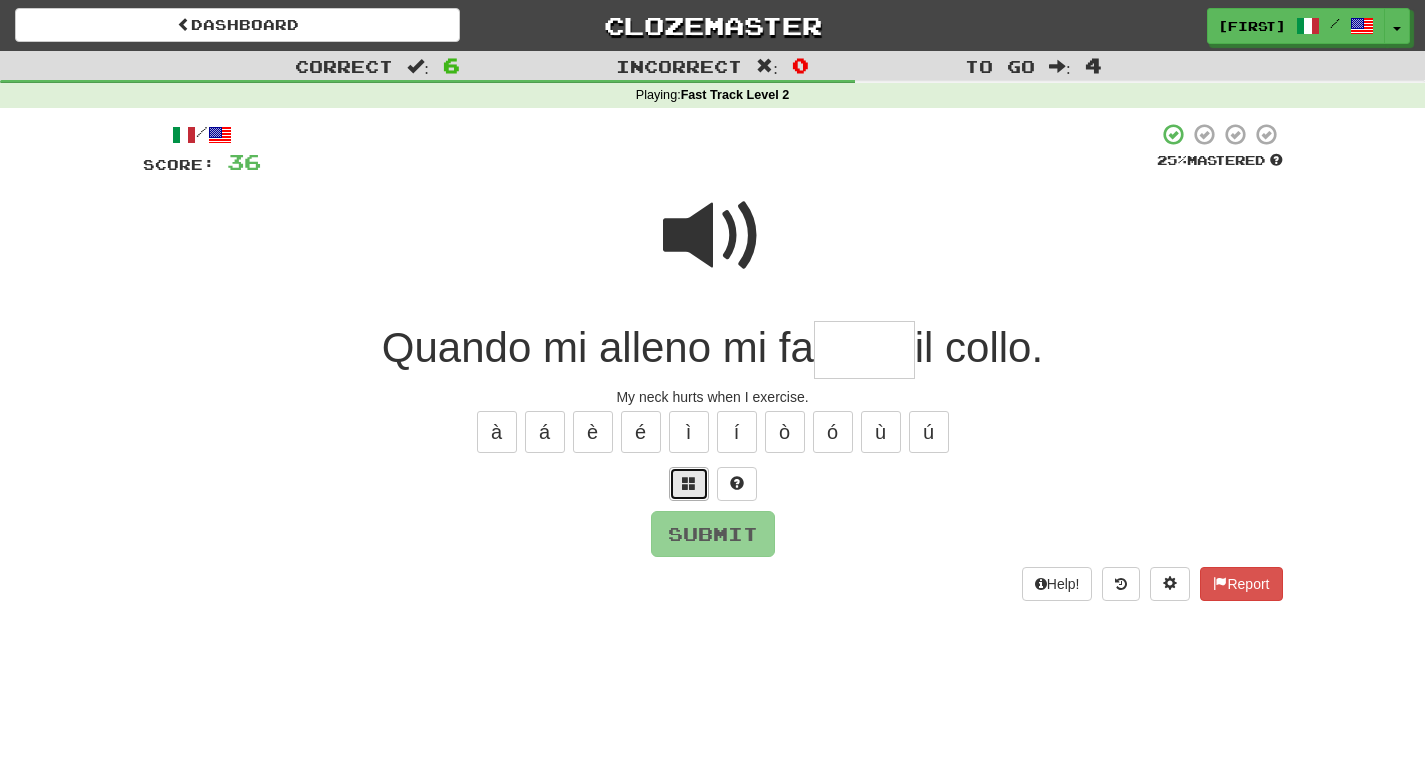 click at bounding box center (689, 483) 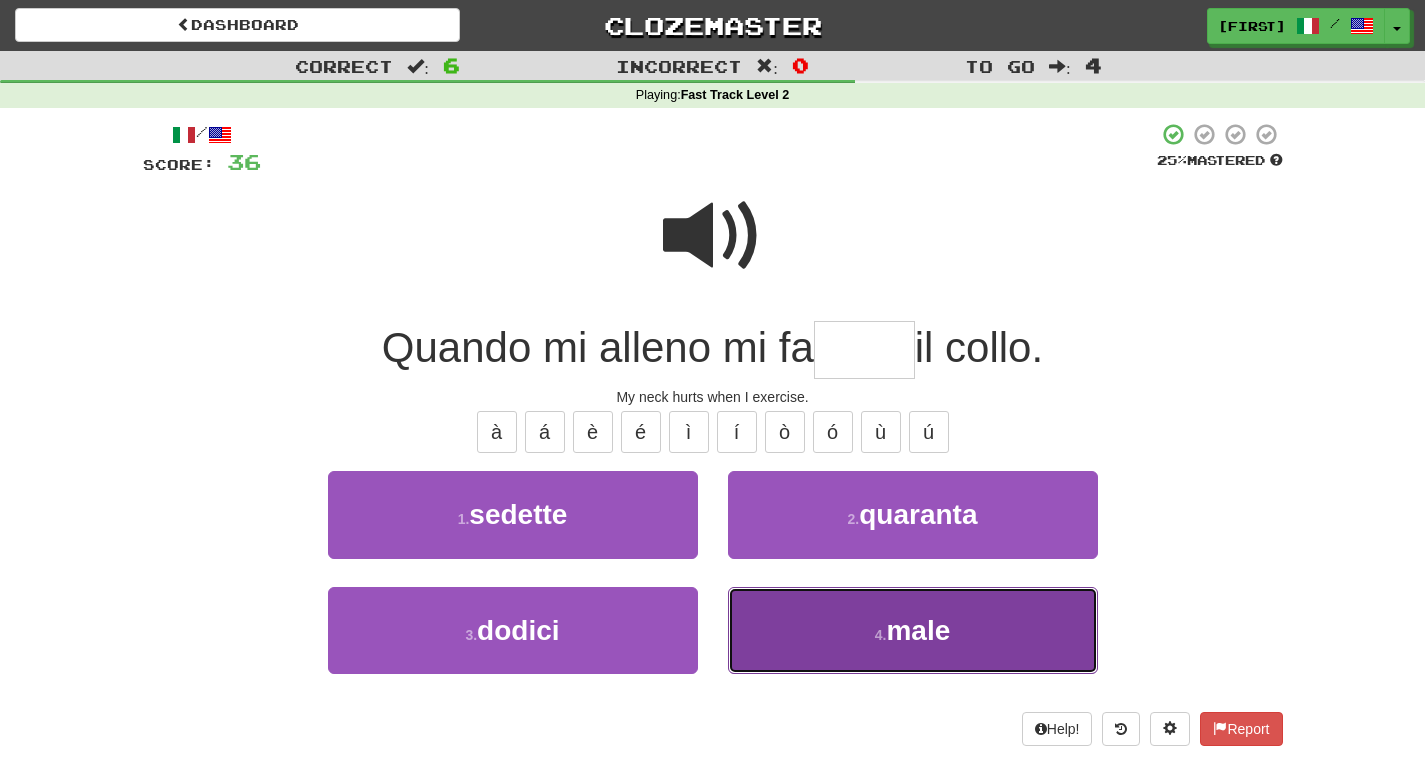click on "4 .  male" at bounding box center (913, 630) 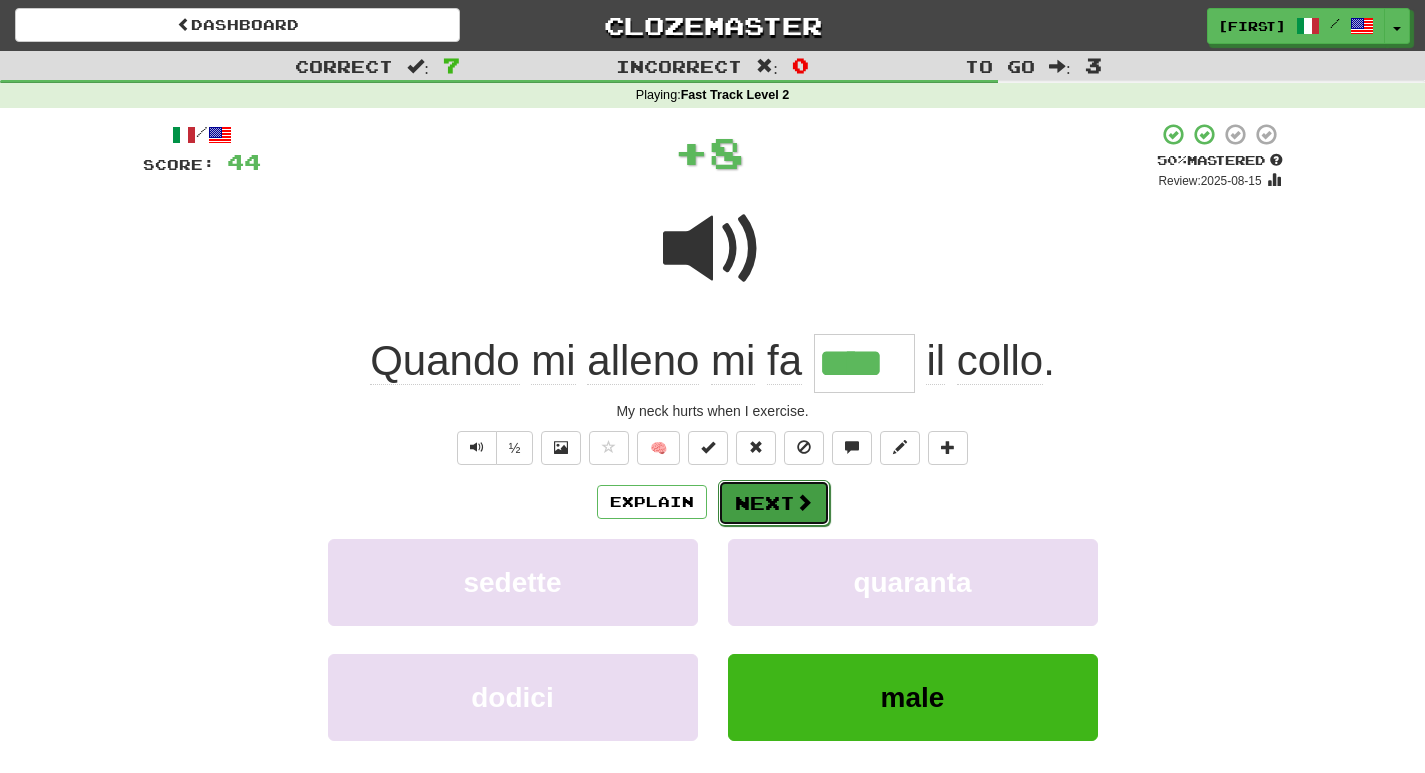 click at bounding box center [804, 502] 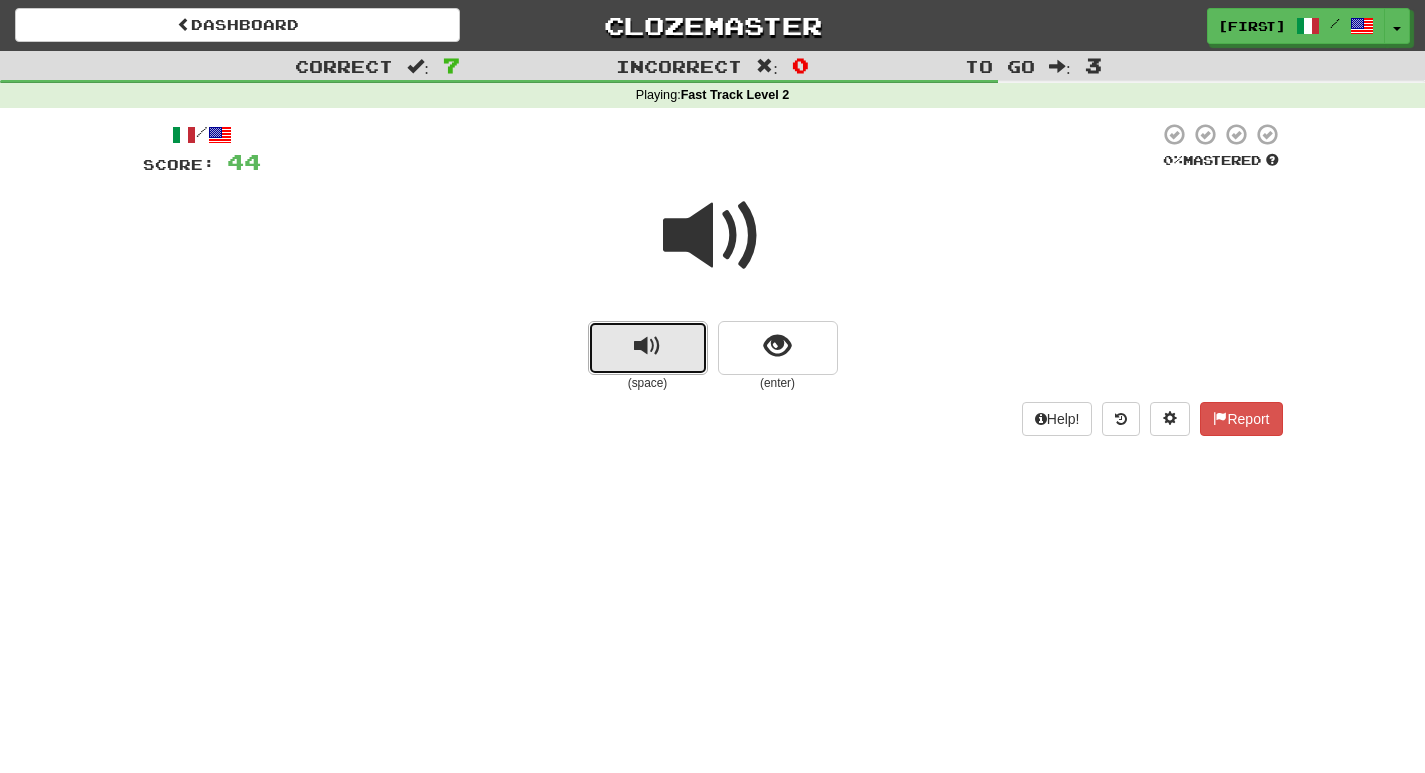 click at bounding box center (648, 348) 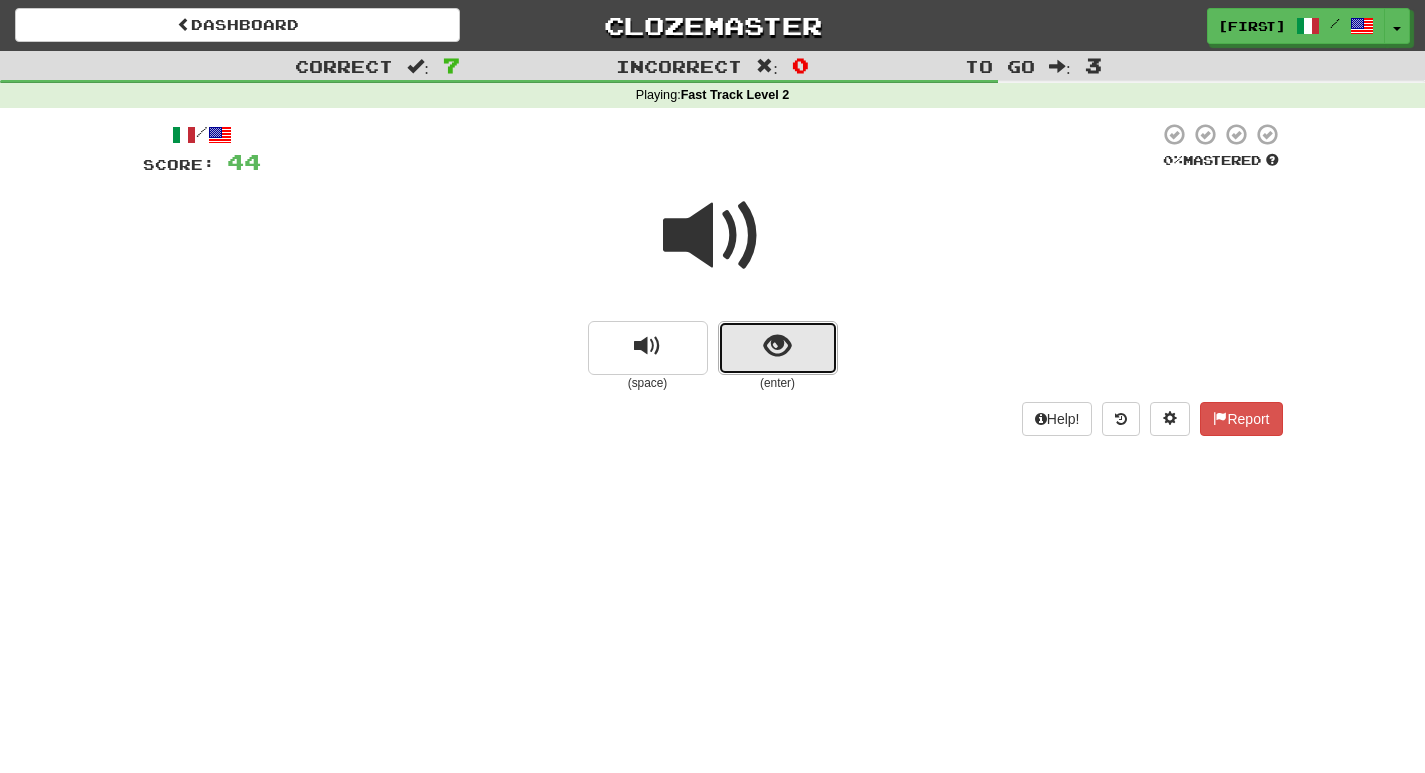 click at bounding box center [778, 348] 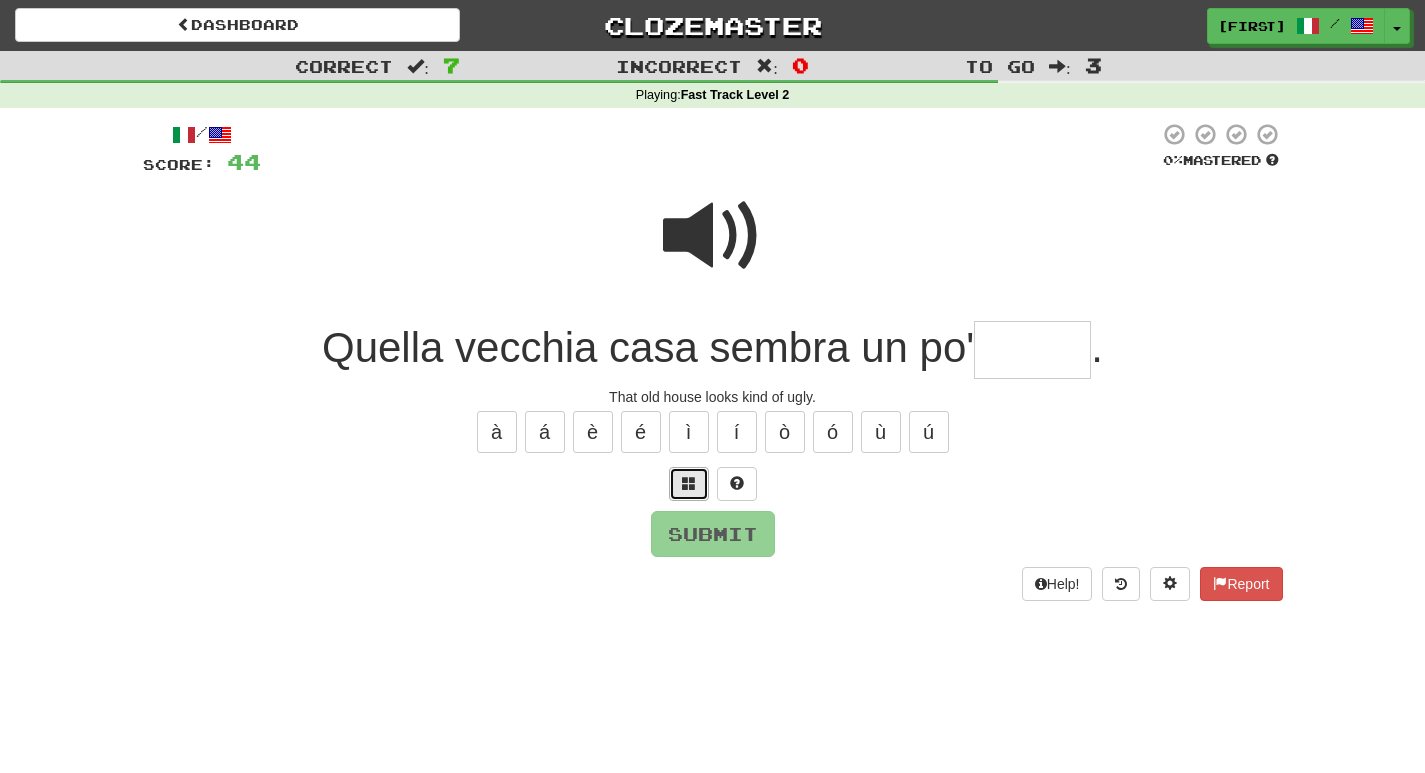 click at bounding box center [689, 483] 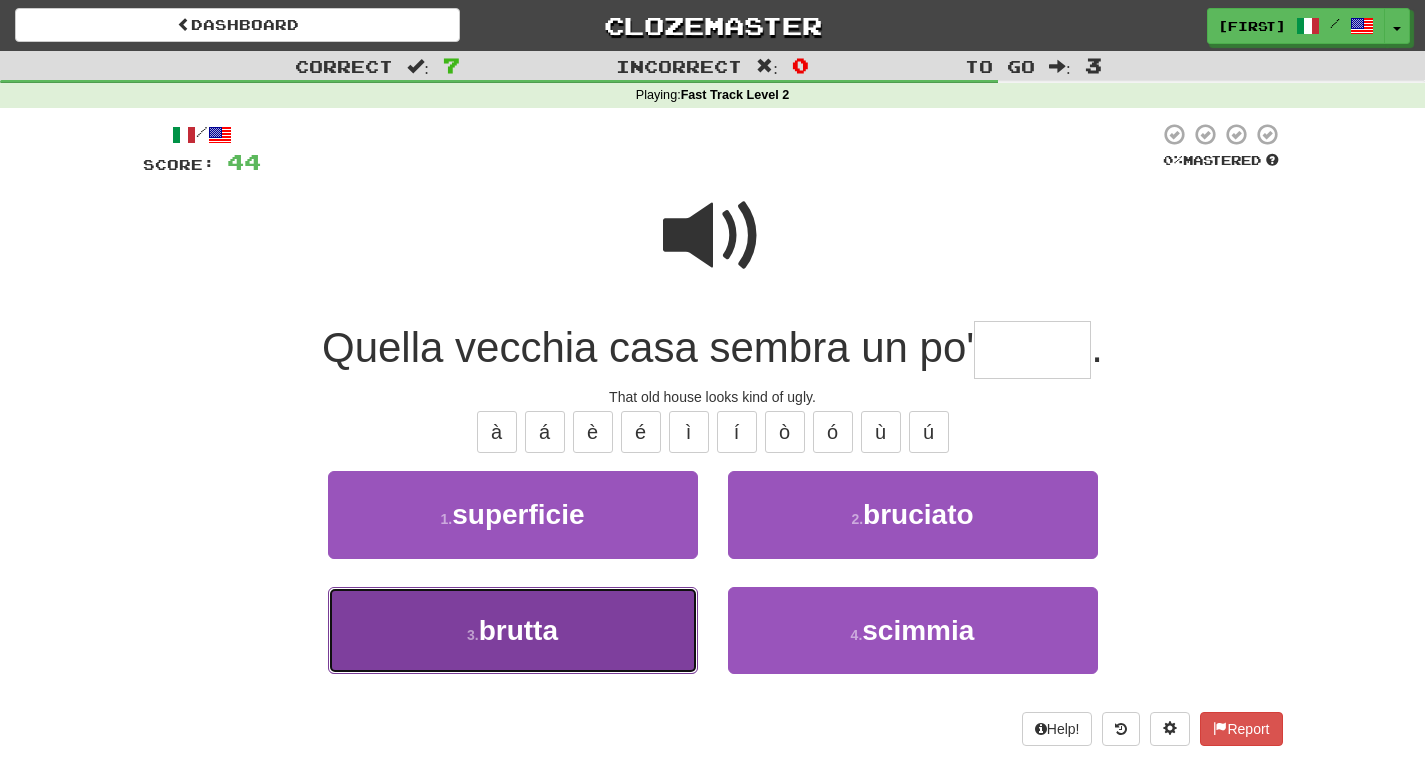 click on "brutta" at bounding box center (518, 630) 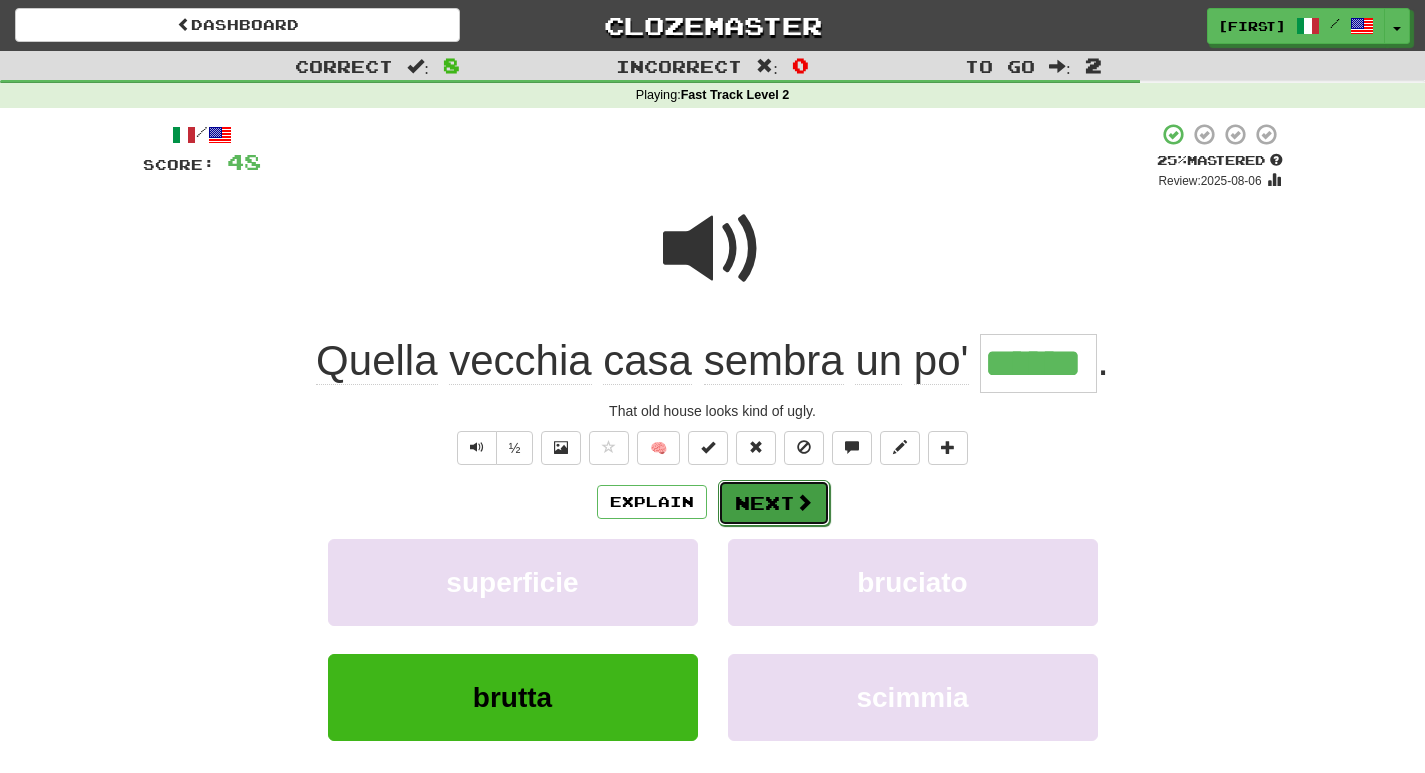 click on "Next" at bounding box center (774, 503) 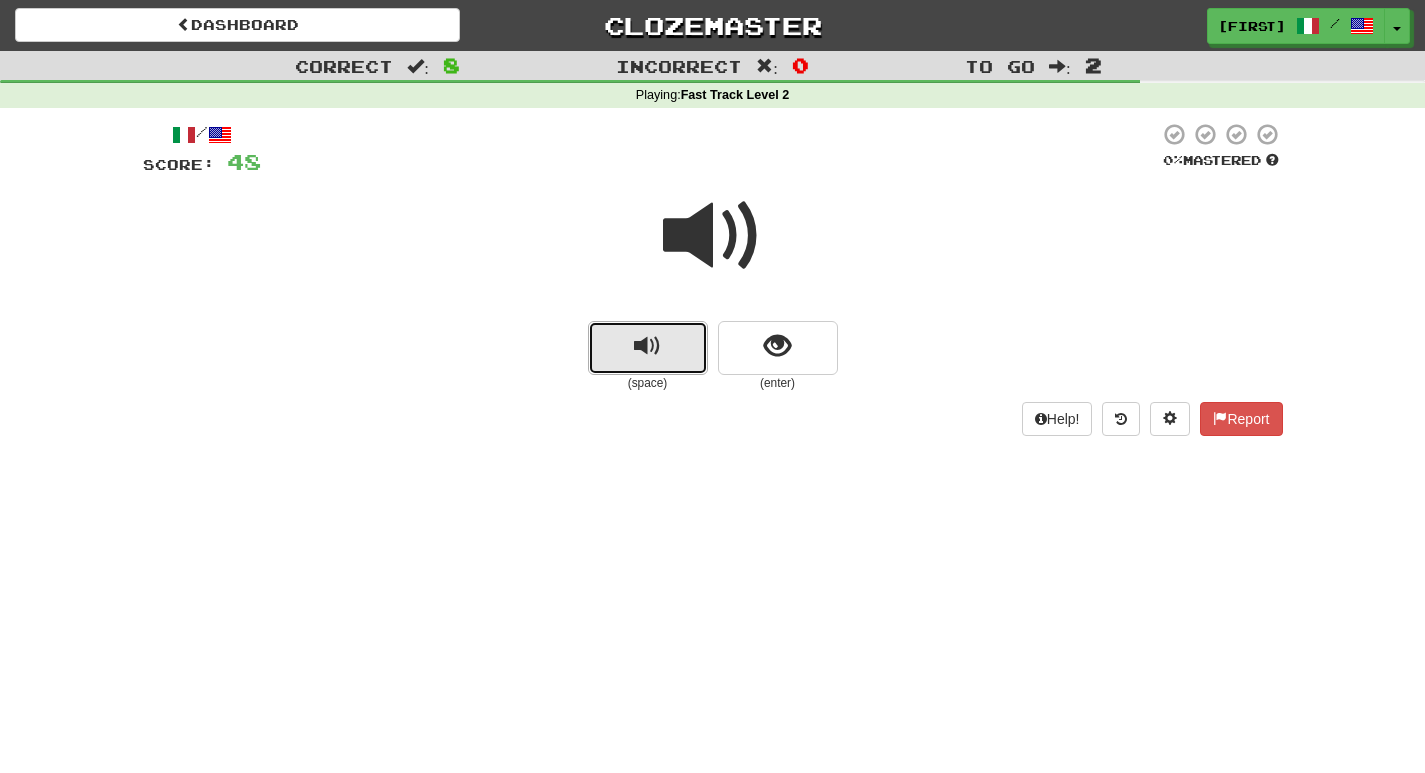 click at bounding box center (647, 346) 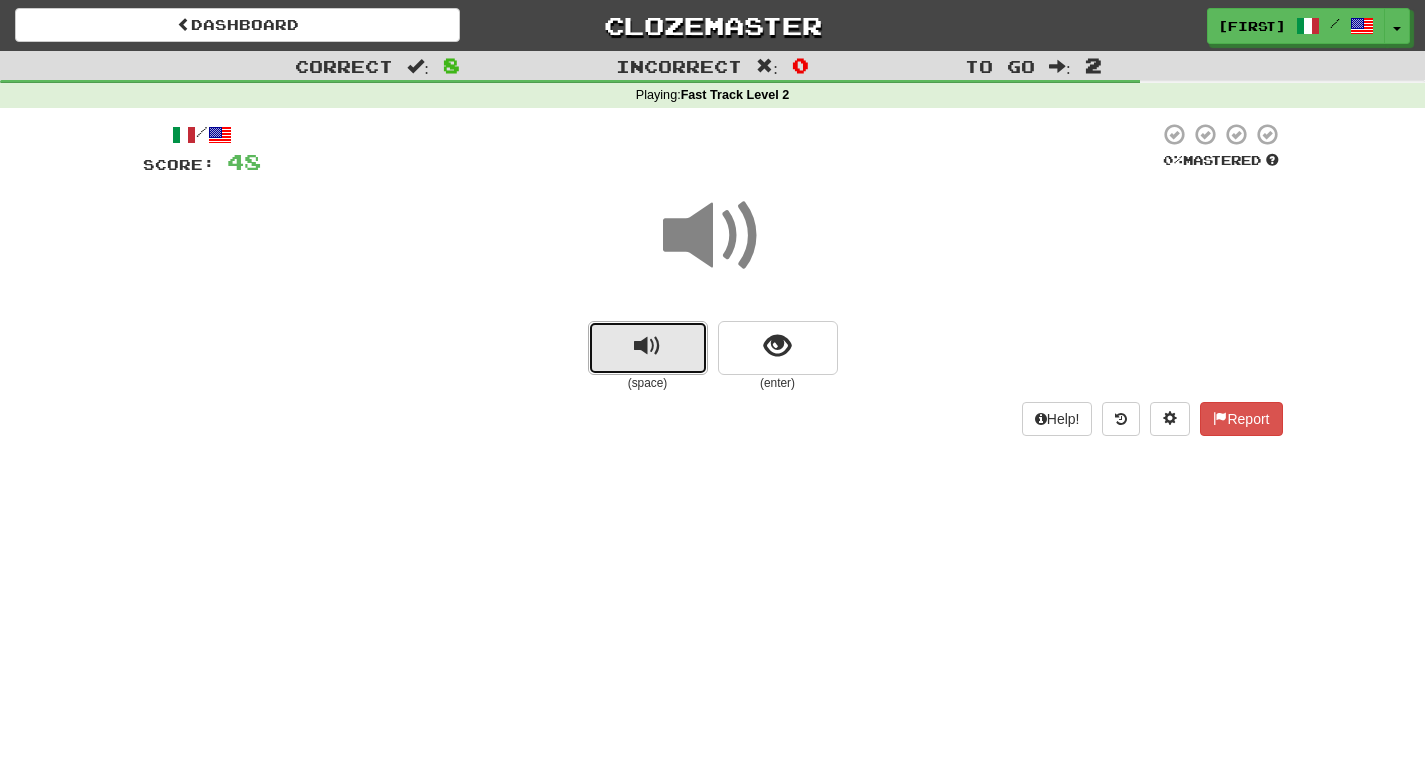 click at bounding box center [648, 348] 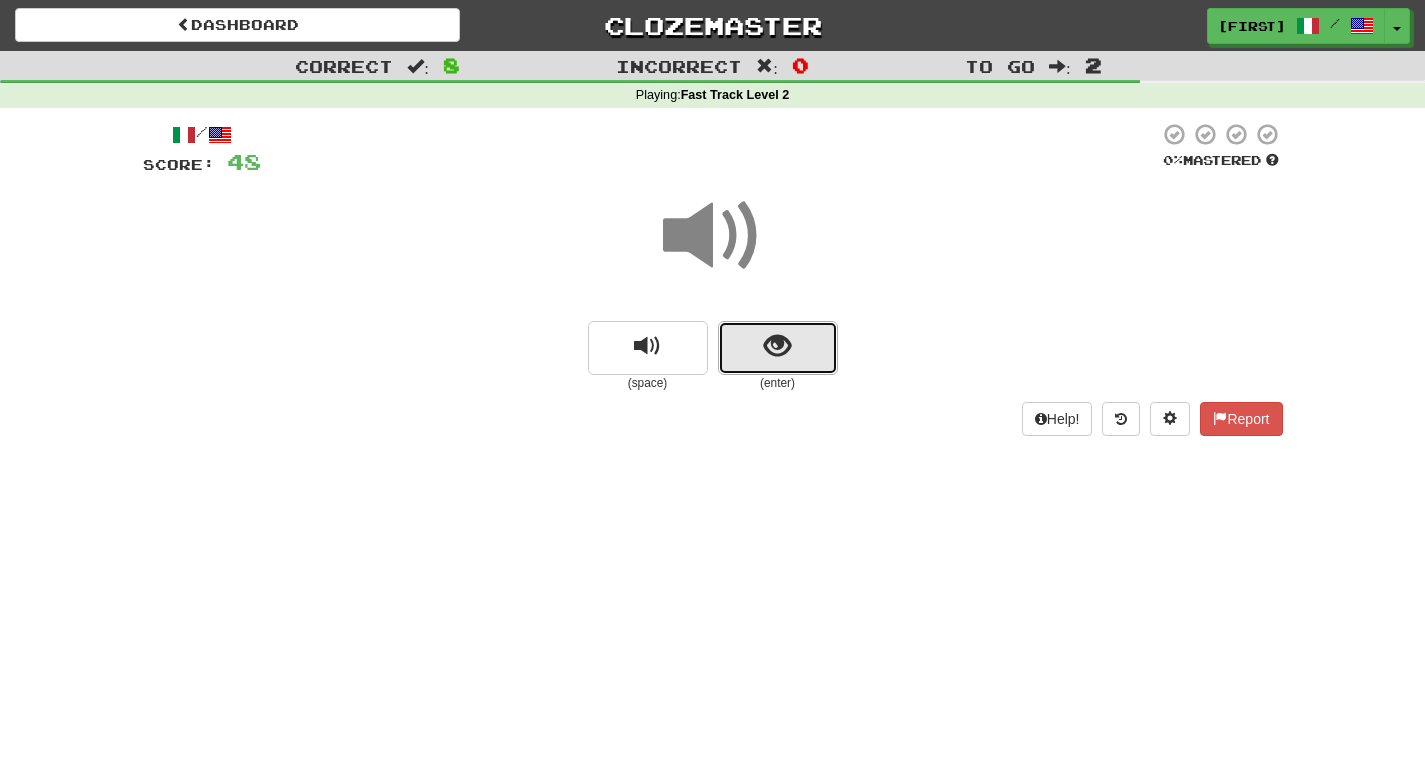 click at bounding box center [777, 346] 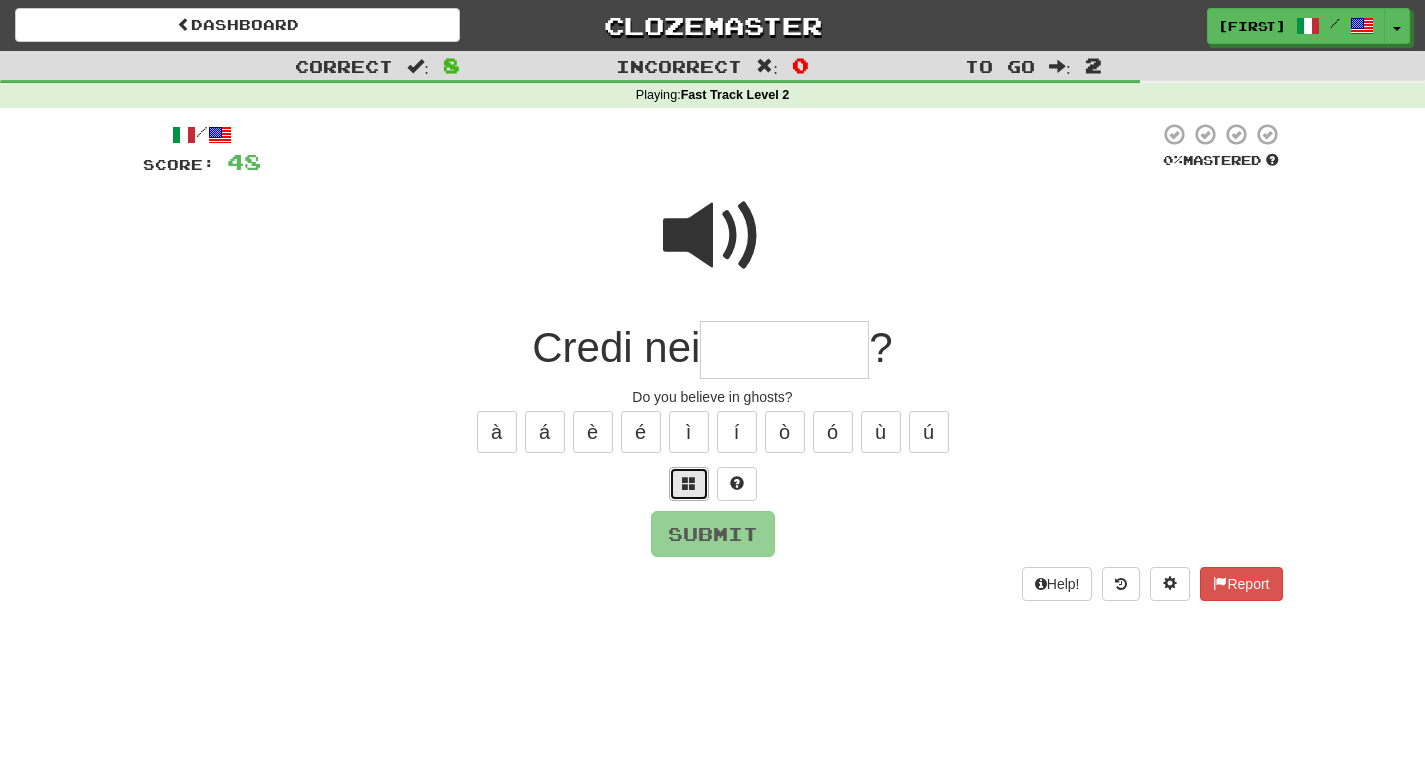 click at bounding box center (689, 483) 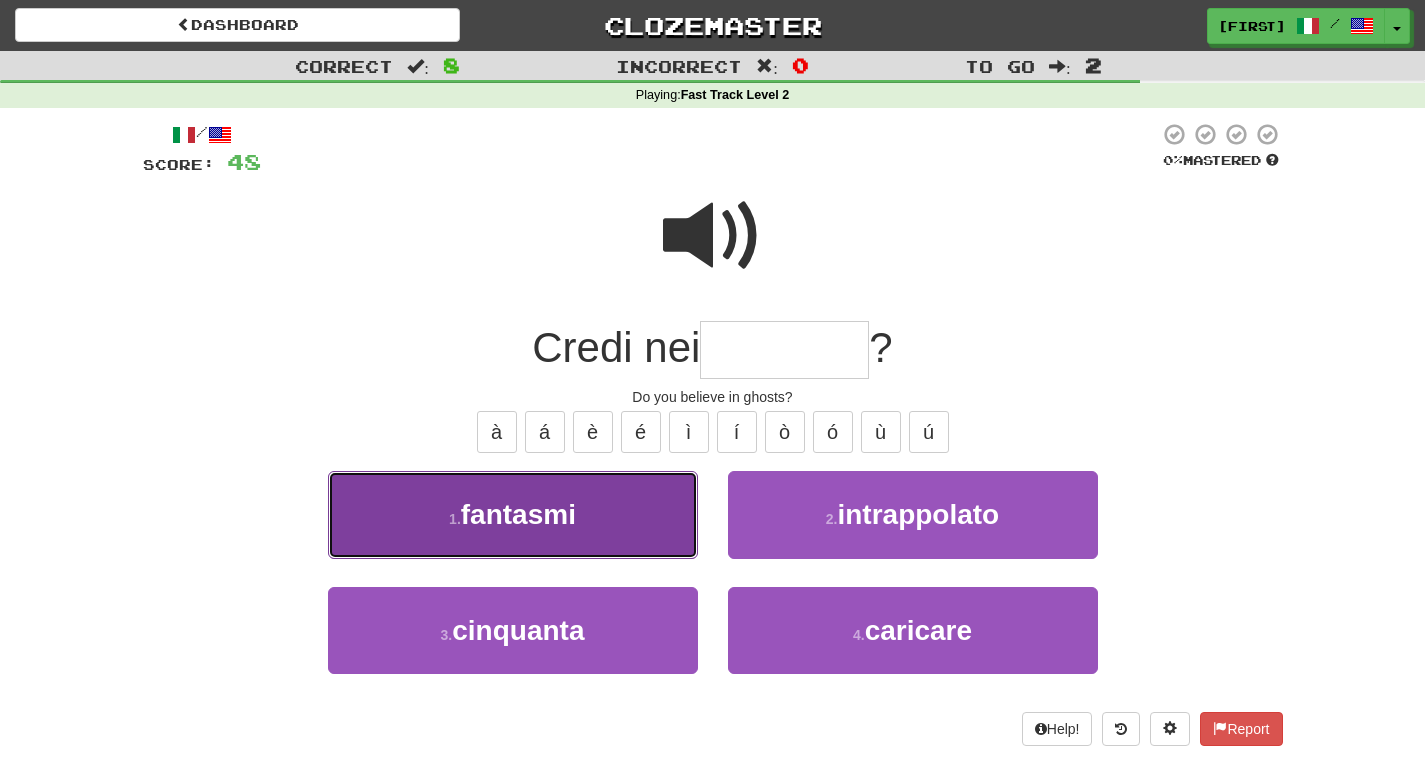 click on "fantasmi" at bounding box center [518, 514] 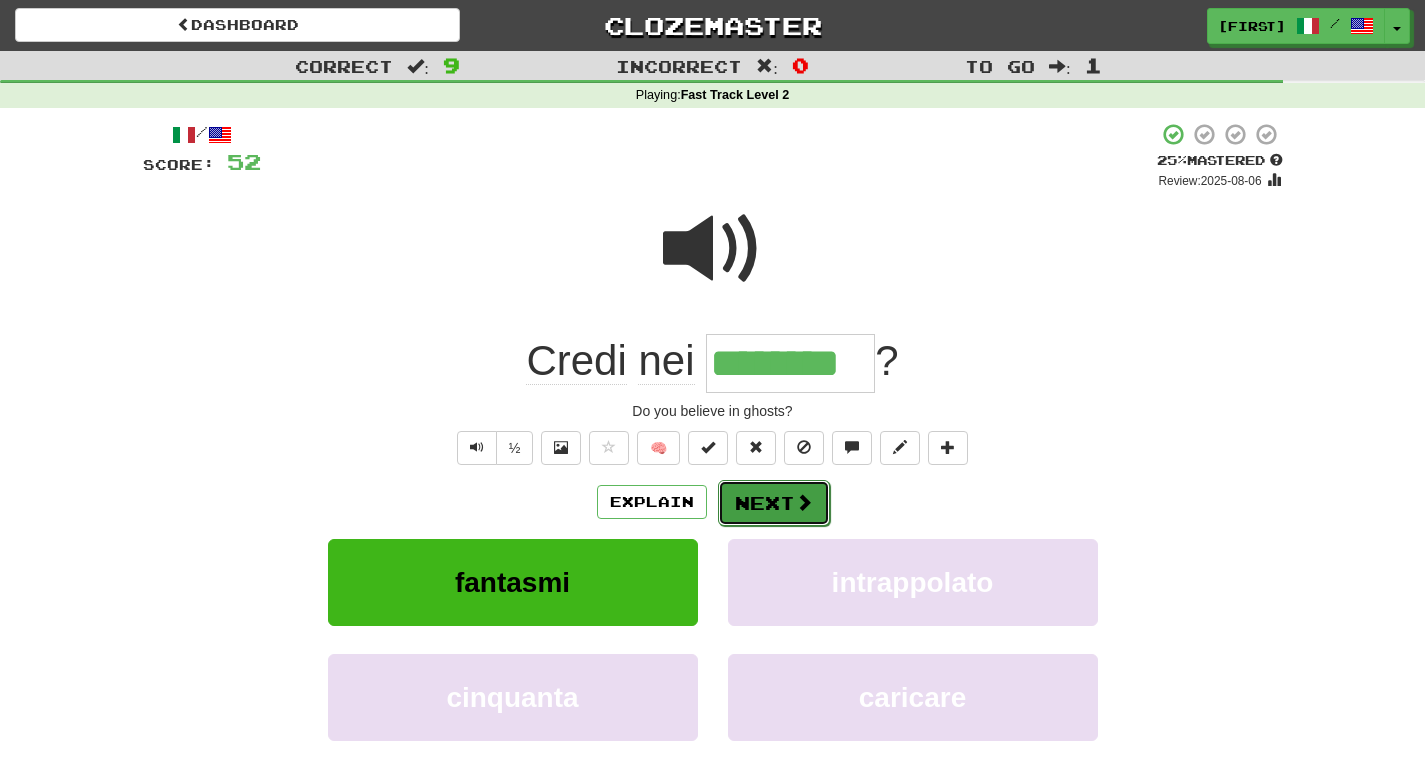 click on "Next" at bounding box center [774, 503] 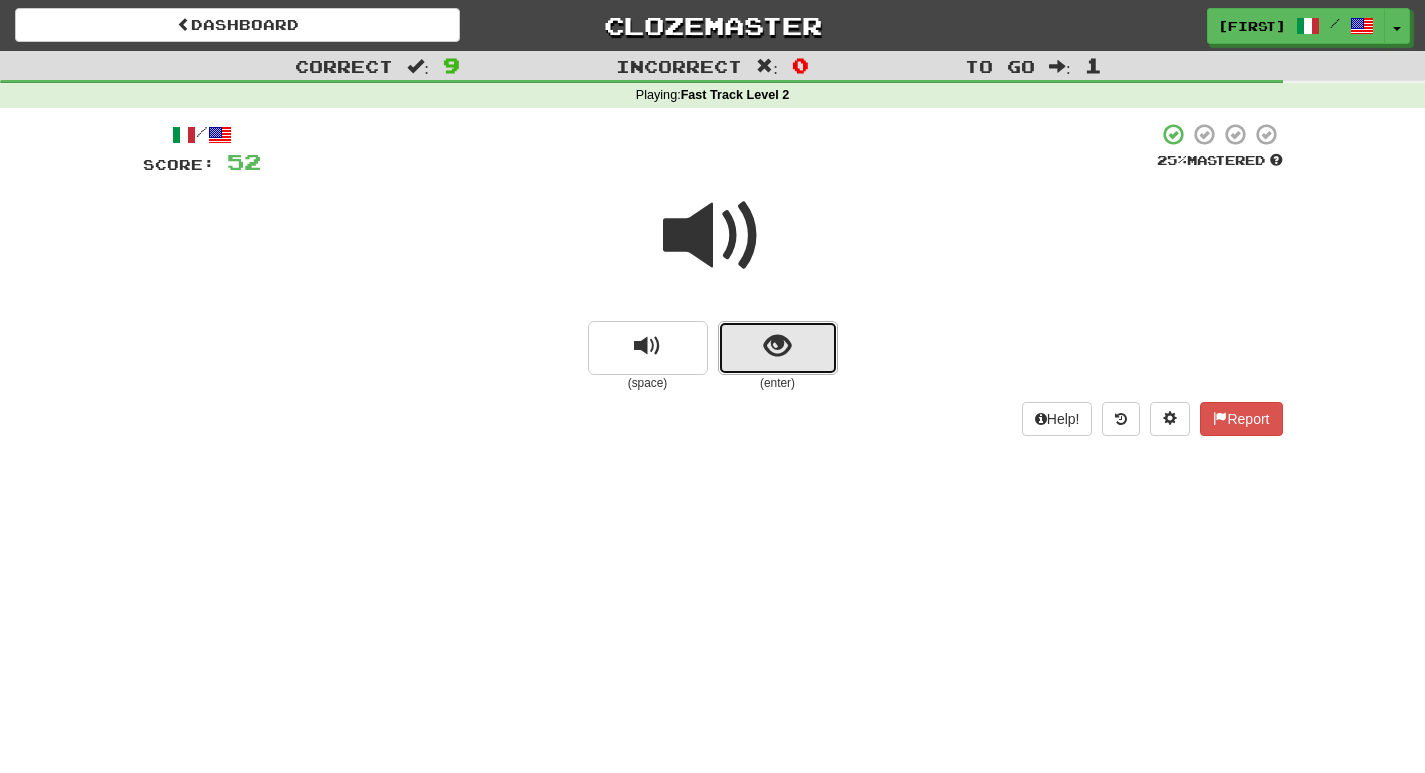 click at bounding box center (778, 348) 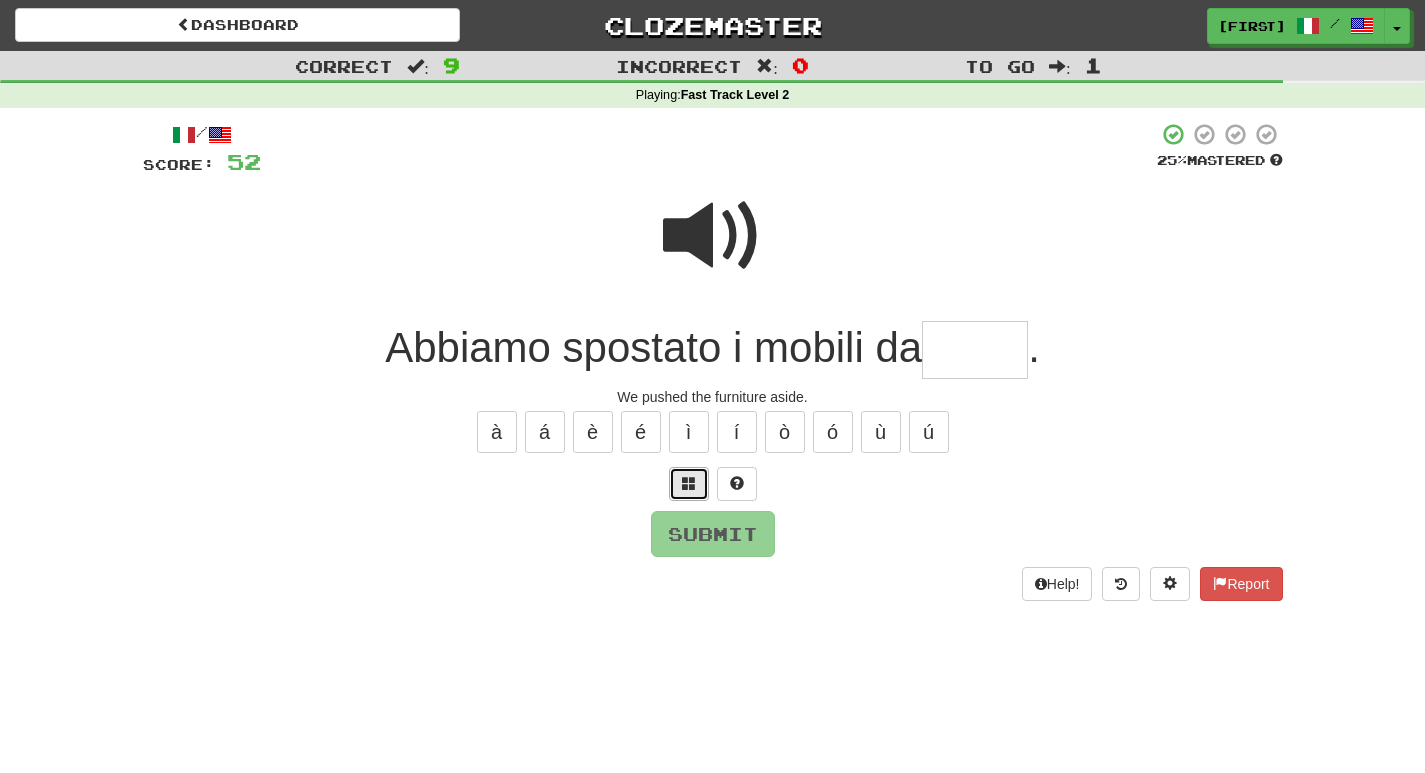 click at bounding box center (689, 484) 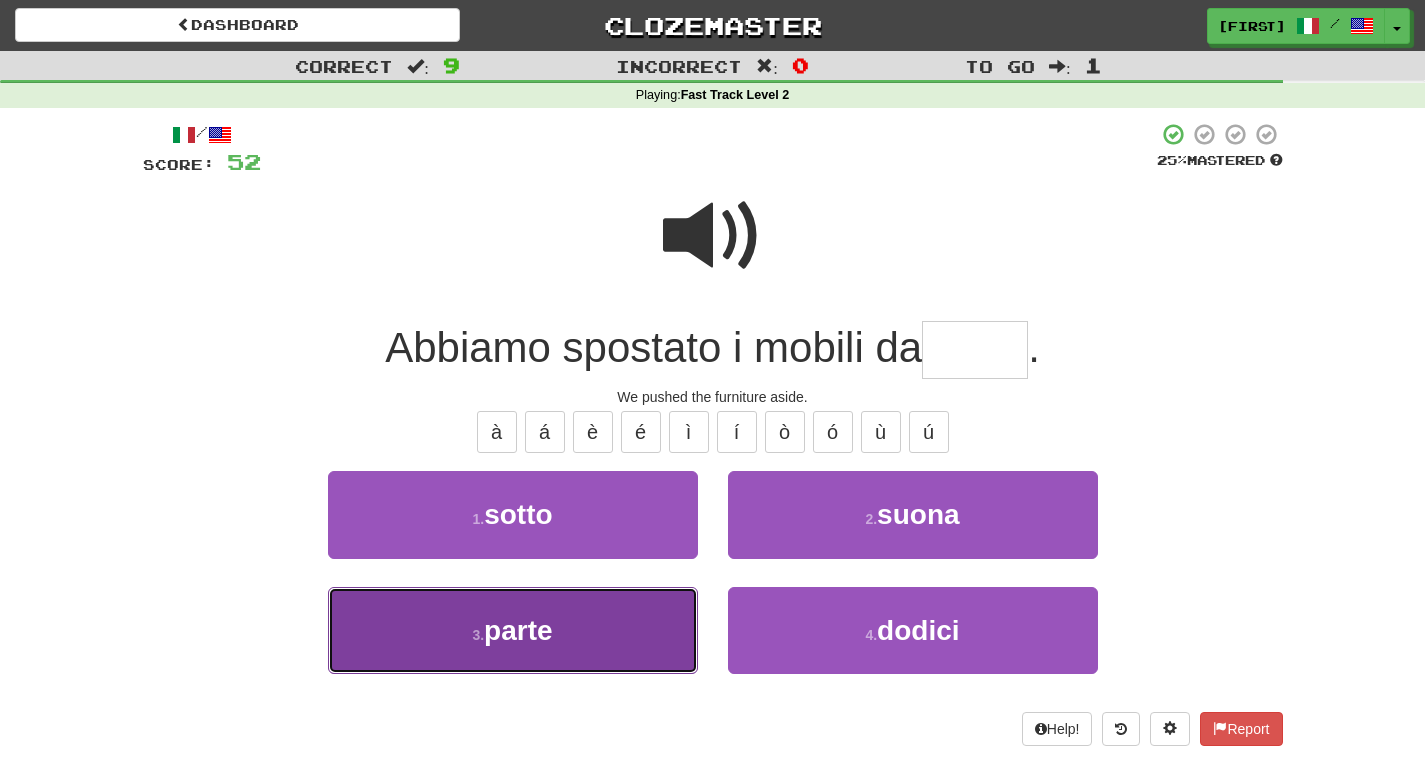 click on "parte" at bounding box center (518, 630) 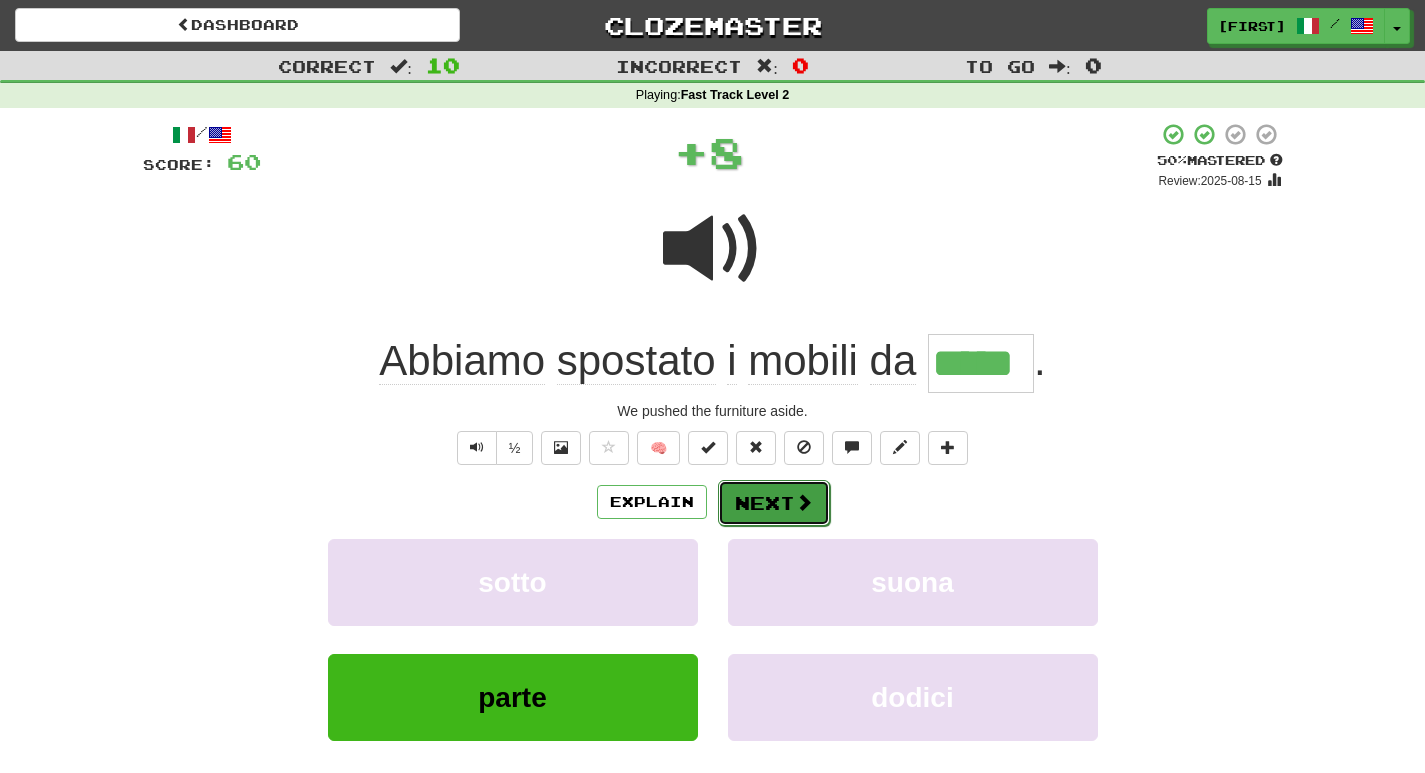 click on "Next" at bounding box center [774, 503] 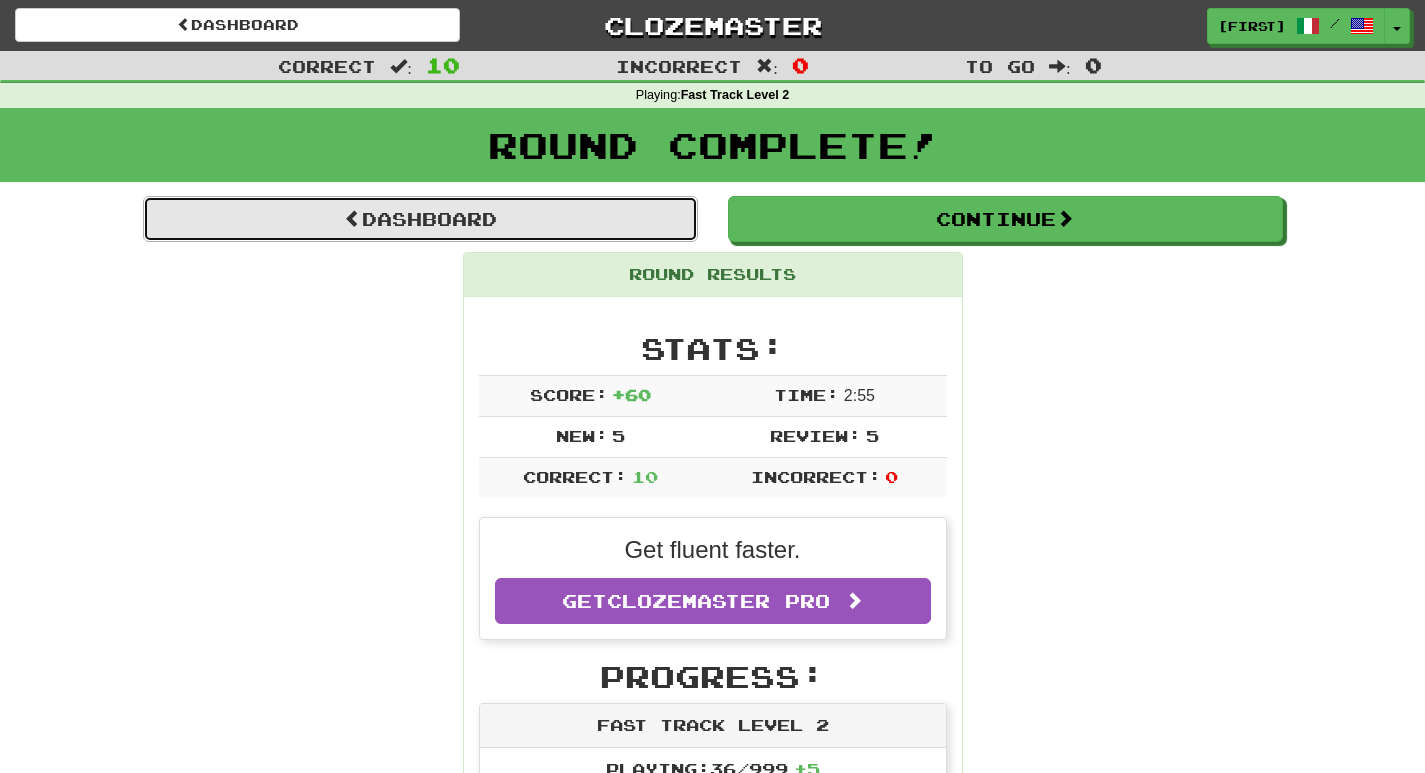 click on "Dashboard" at bounding box center (420, 219) 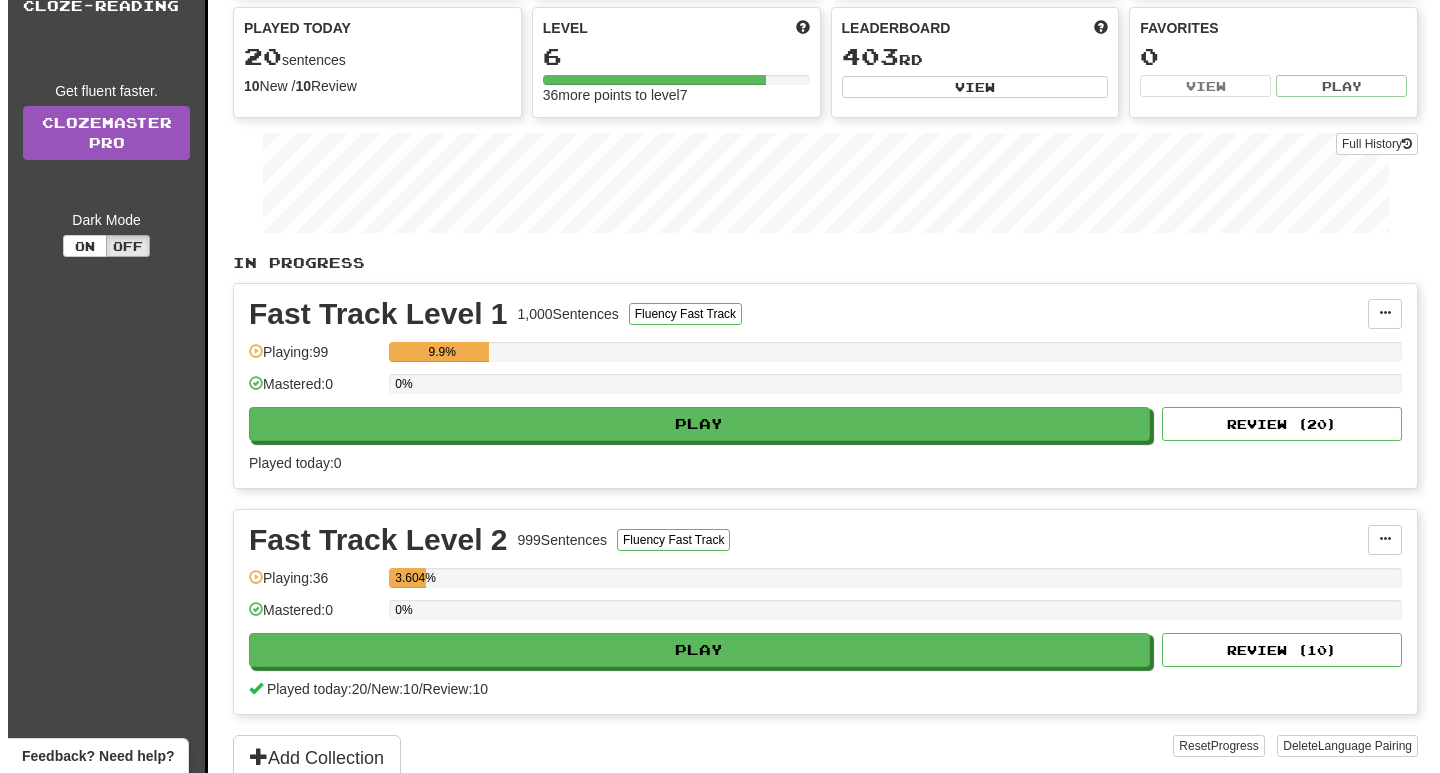 scroll, scrollTop: 400, scrollLeft: 0, axis: vertical 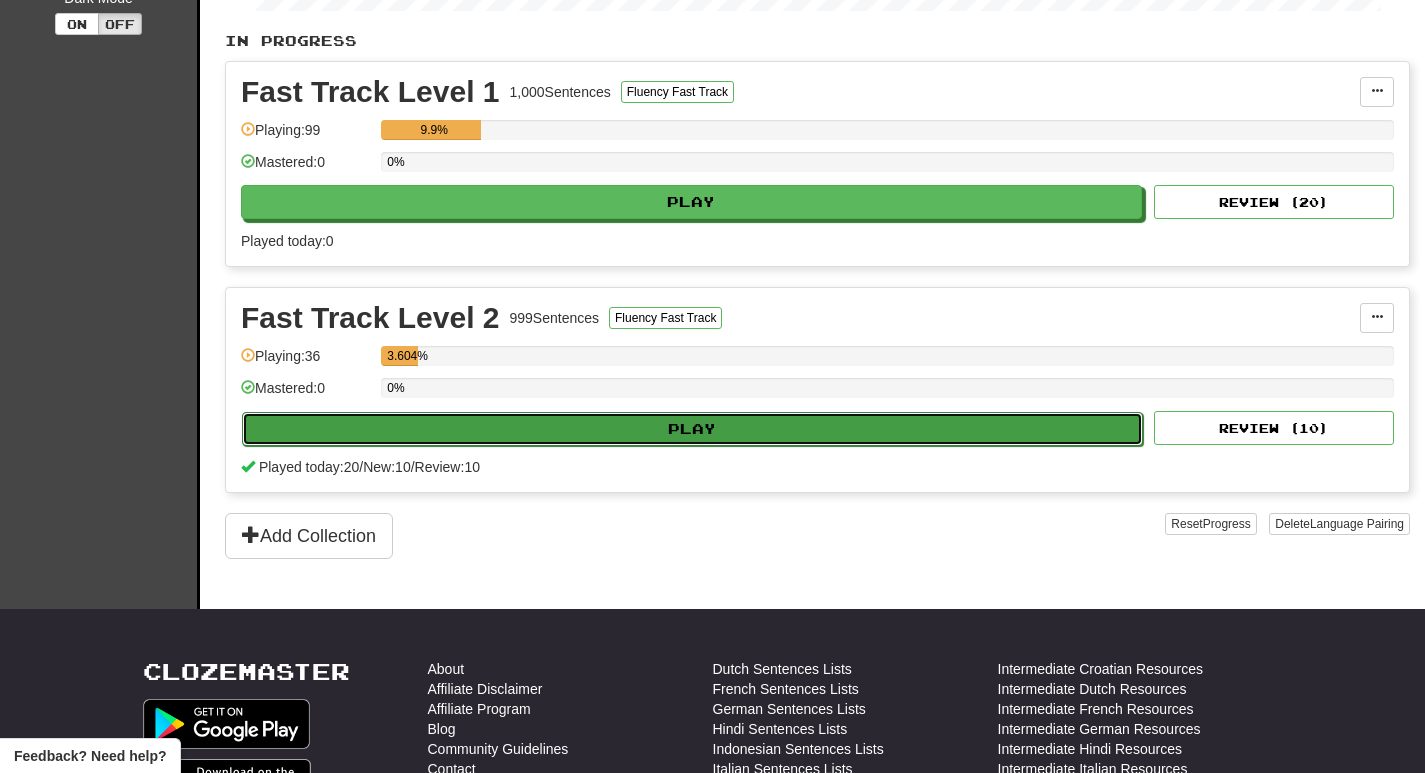 click on "Play" at bounding box center [692, 429] 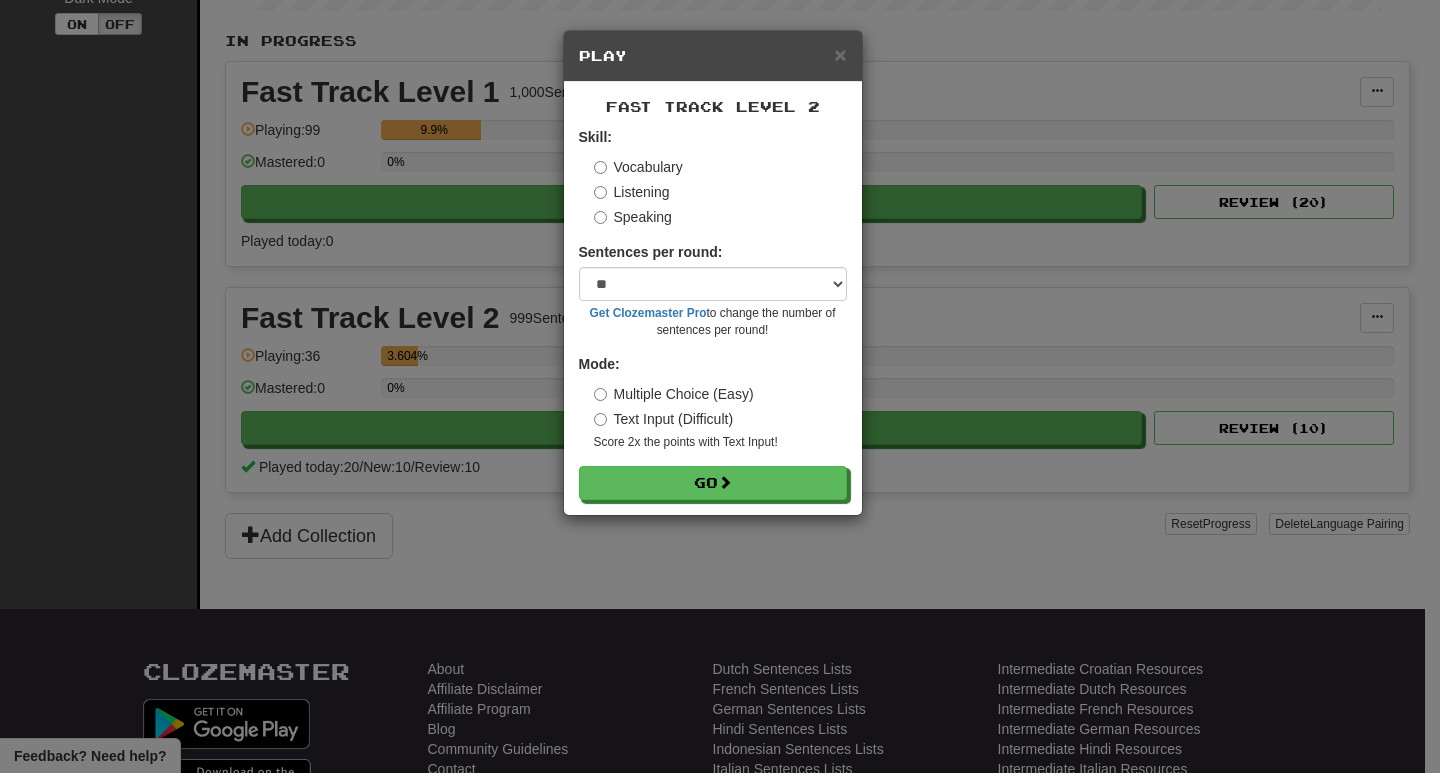 click on "Speaking" at bounding box center (633, 217) 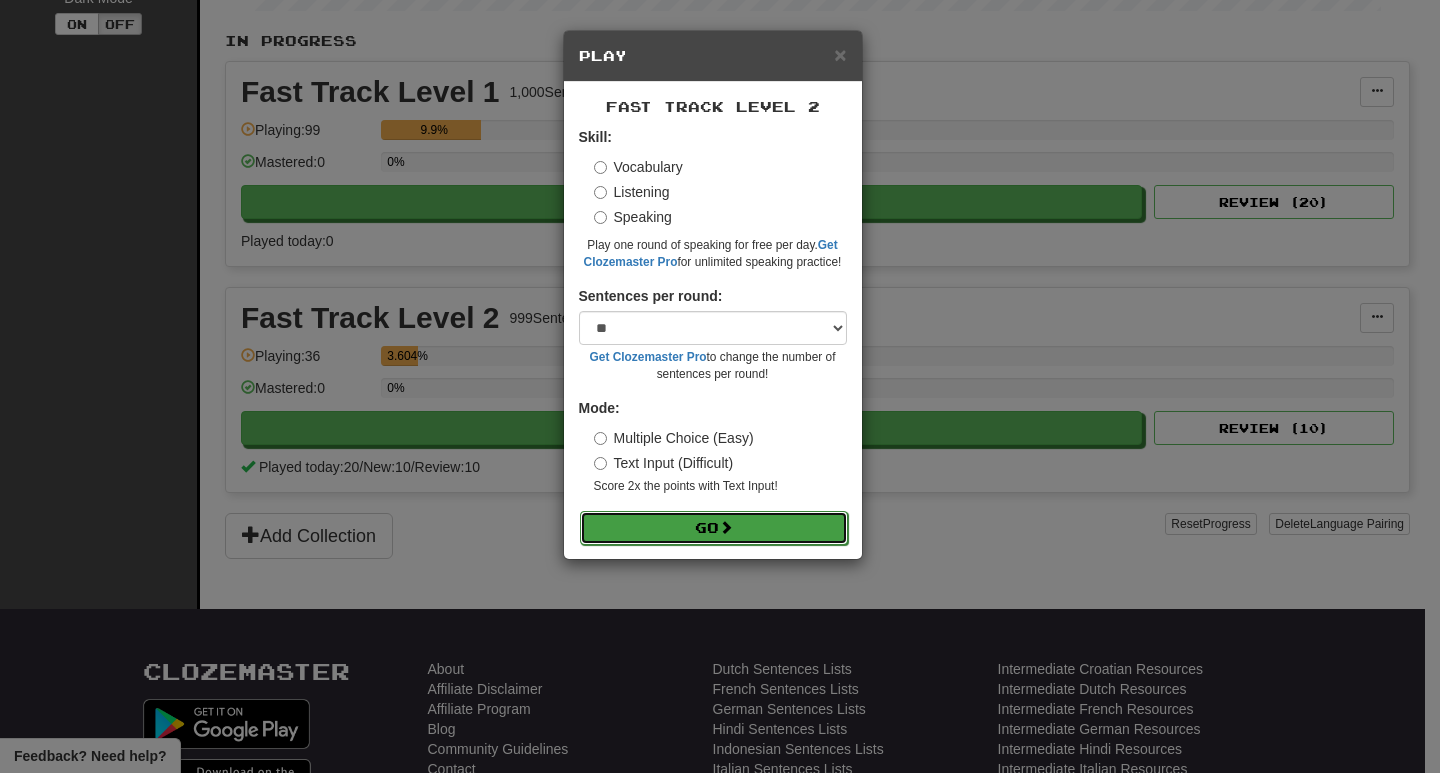 click on "Go" at bounding box center [714, 528] 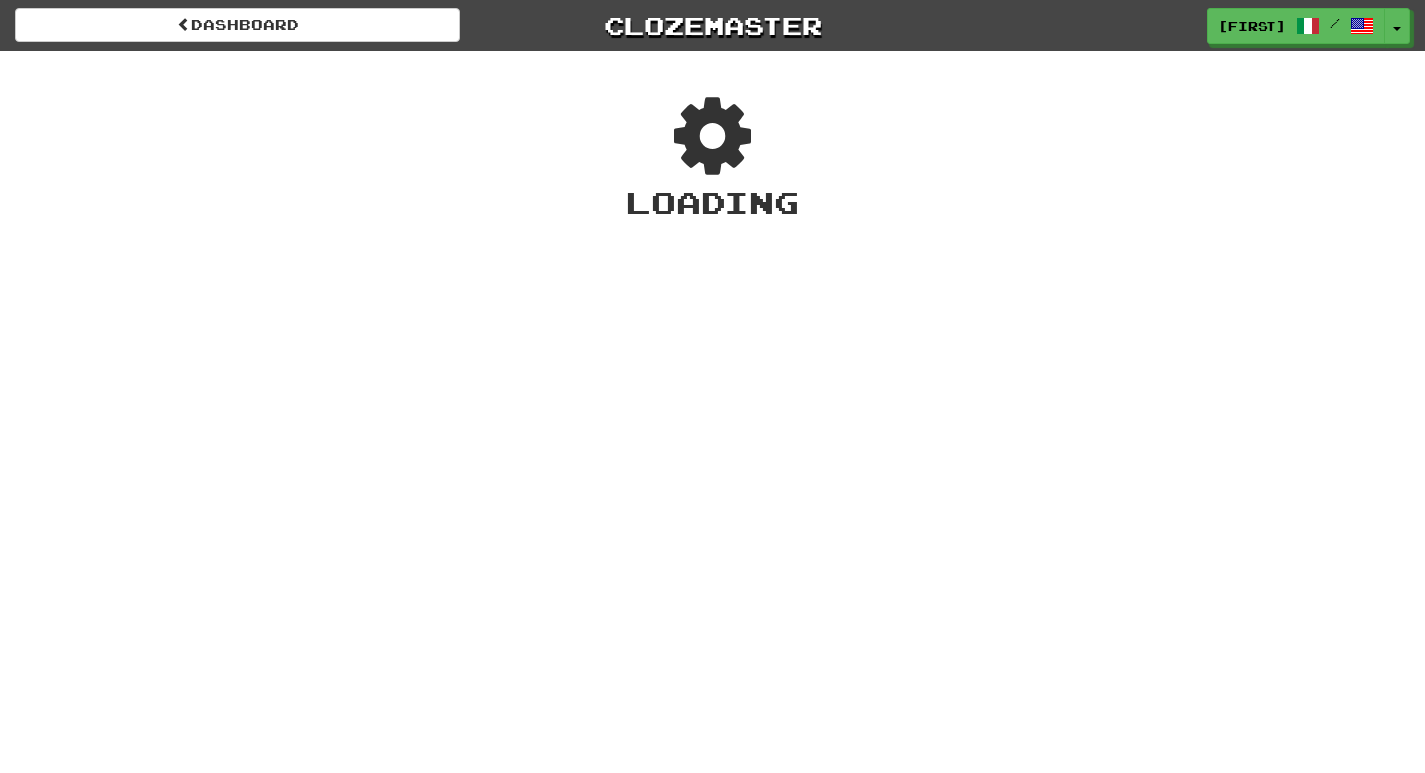 scroll, scrollTop: 0, scrollLeft: 0, axis: both 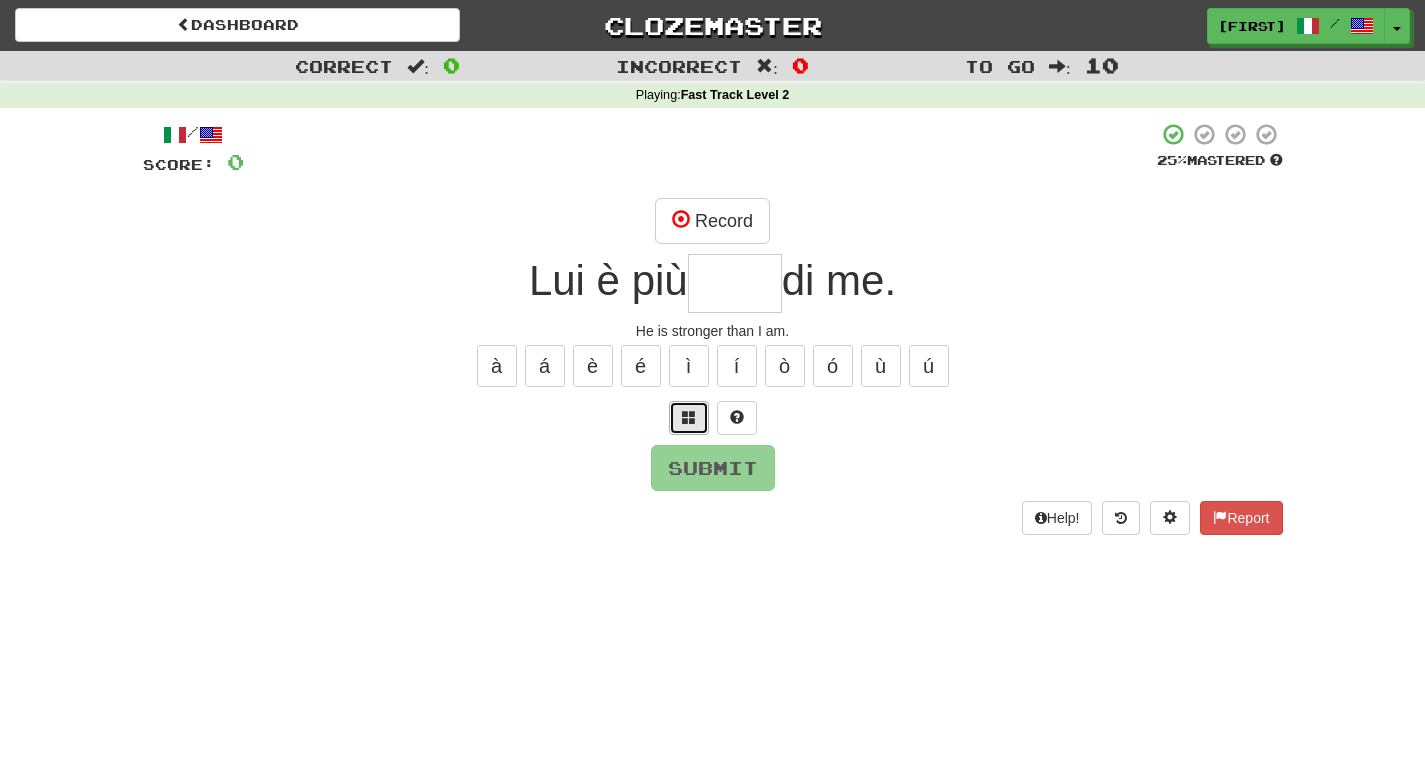 click at bounding box center (689, 417) 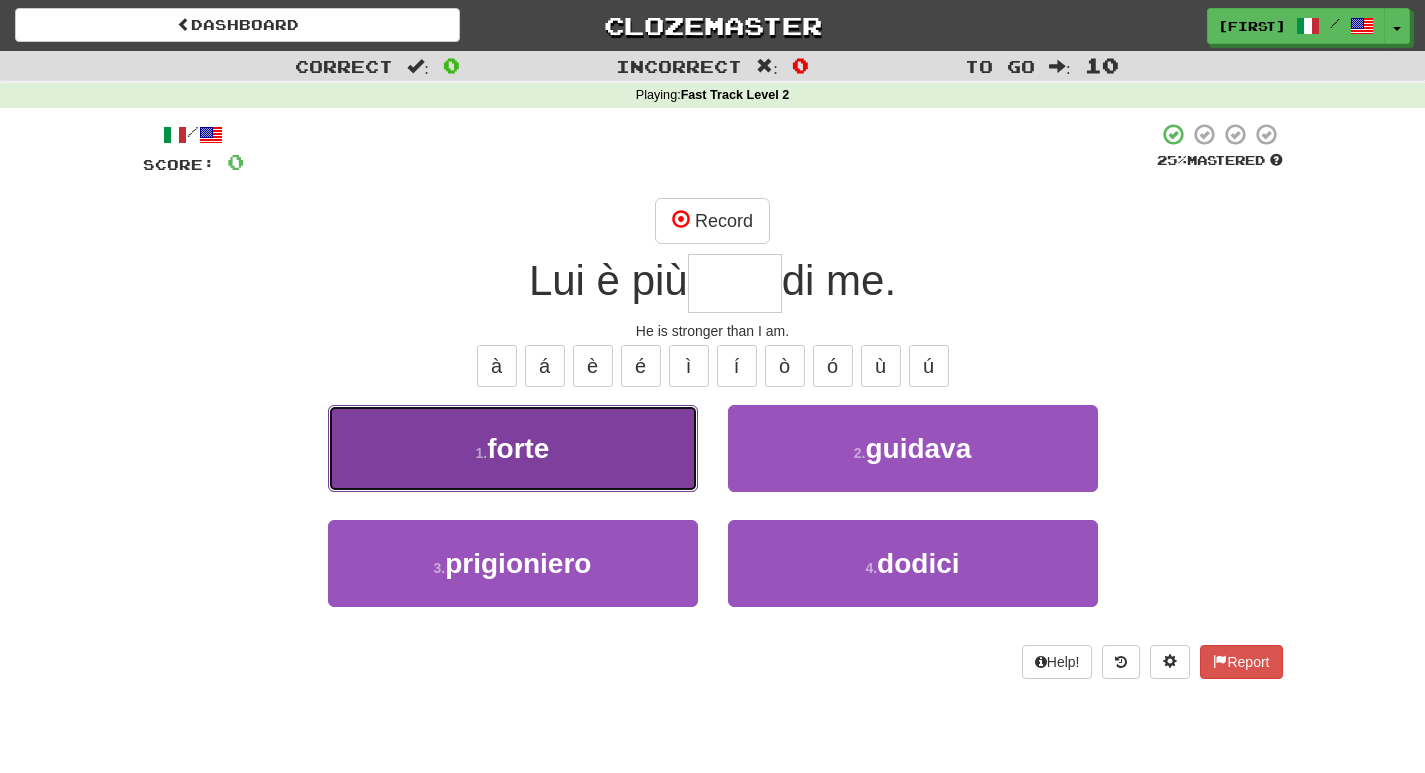 click on "1 .  forte" at bounding box center [513, 448] 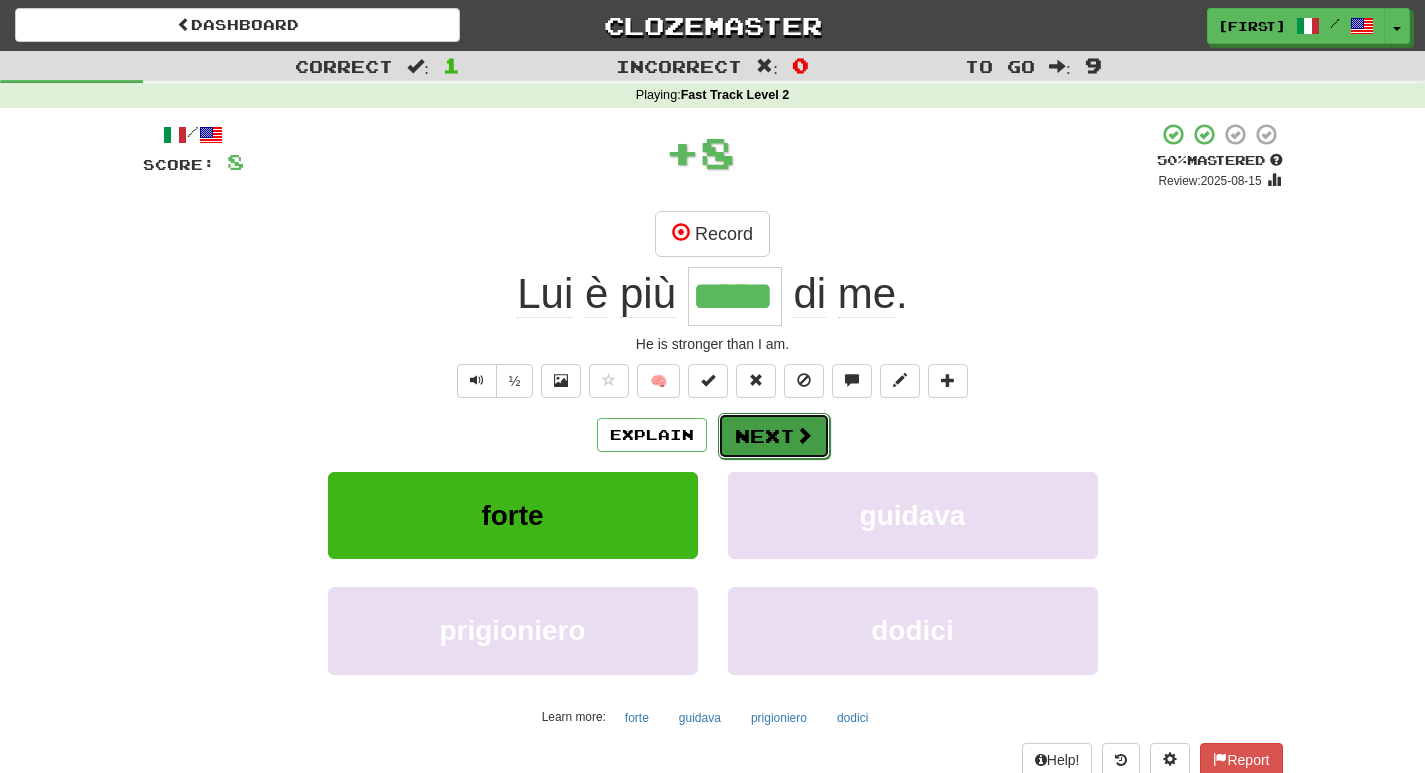 click on "Next" at bounding box center (774, 436) 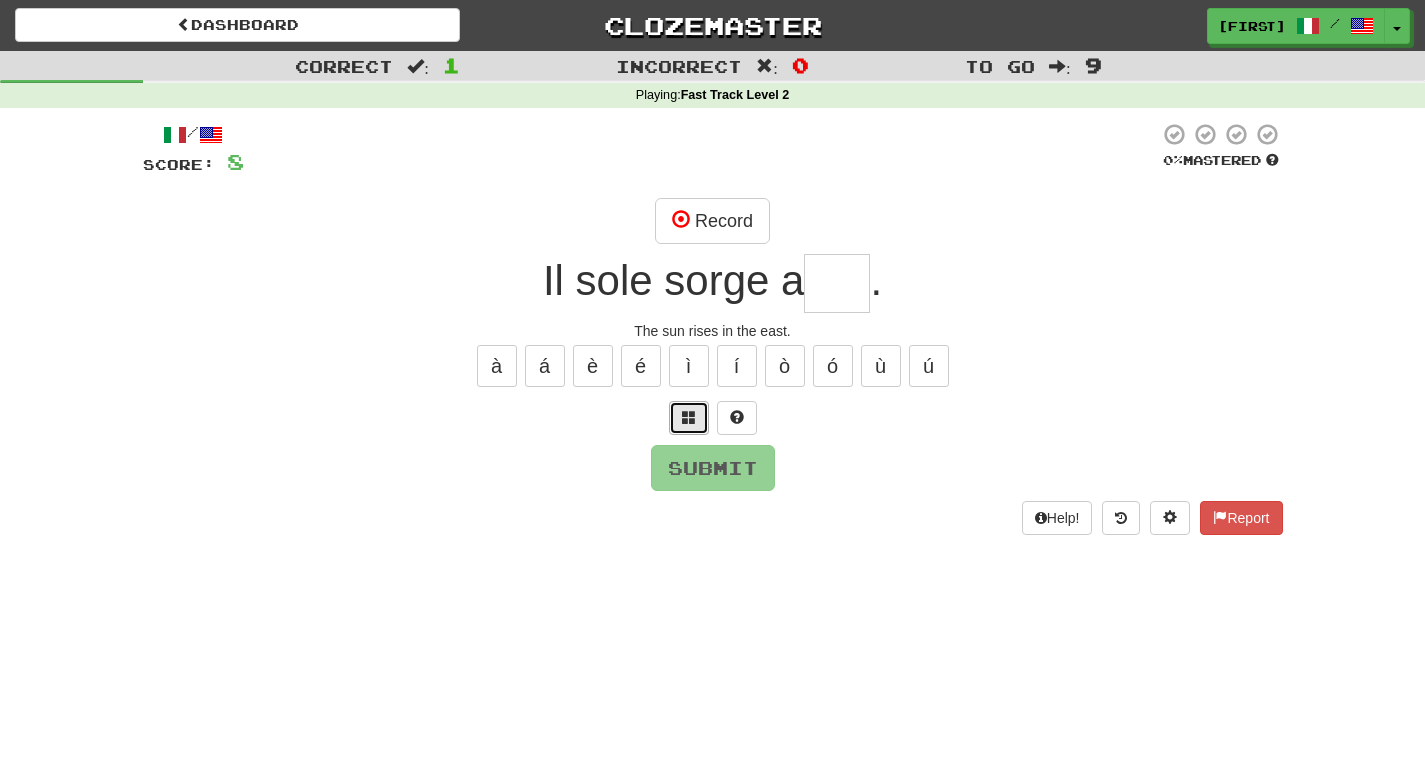 click at bounding box center [689, 417] 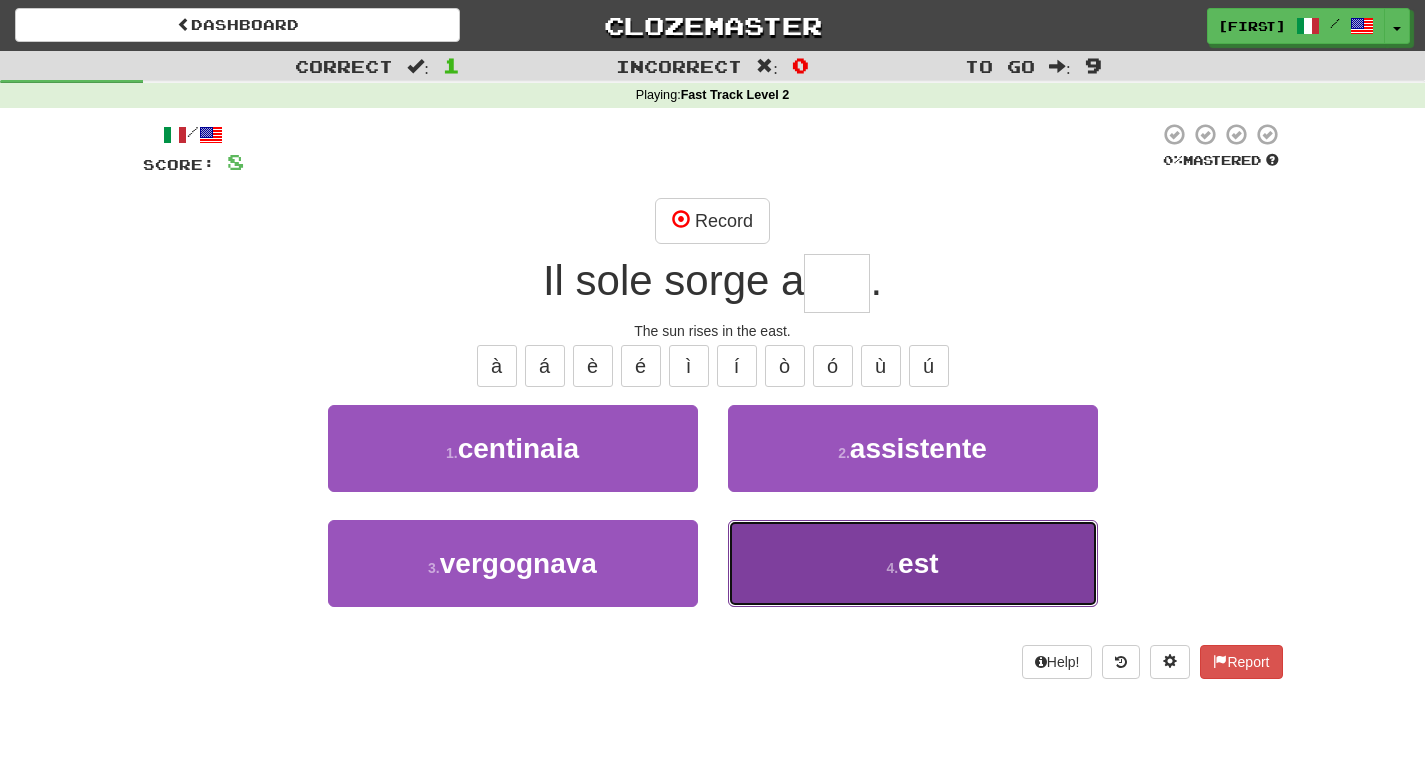 click on "4 .  est" at bounding box center (913, 563) 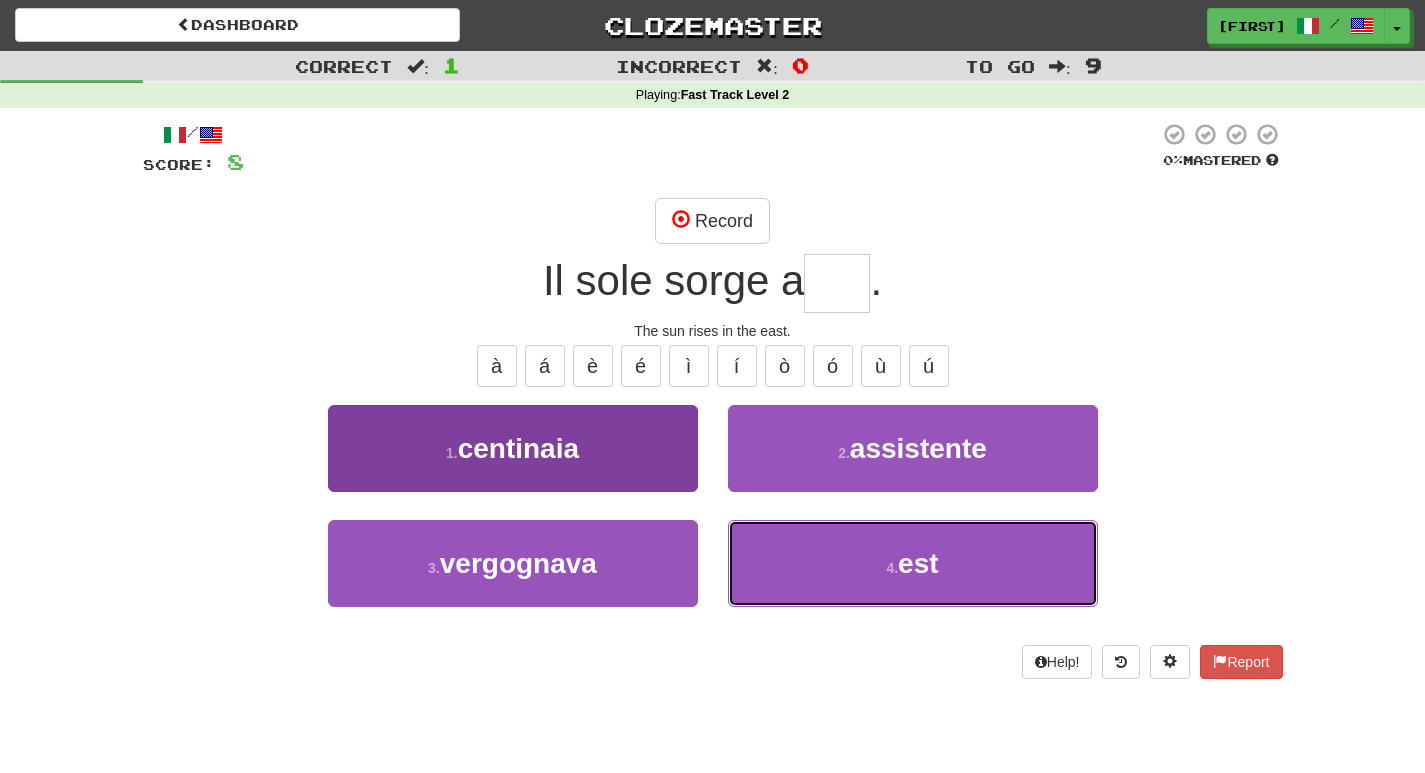 type on "***" 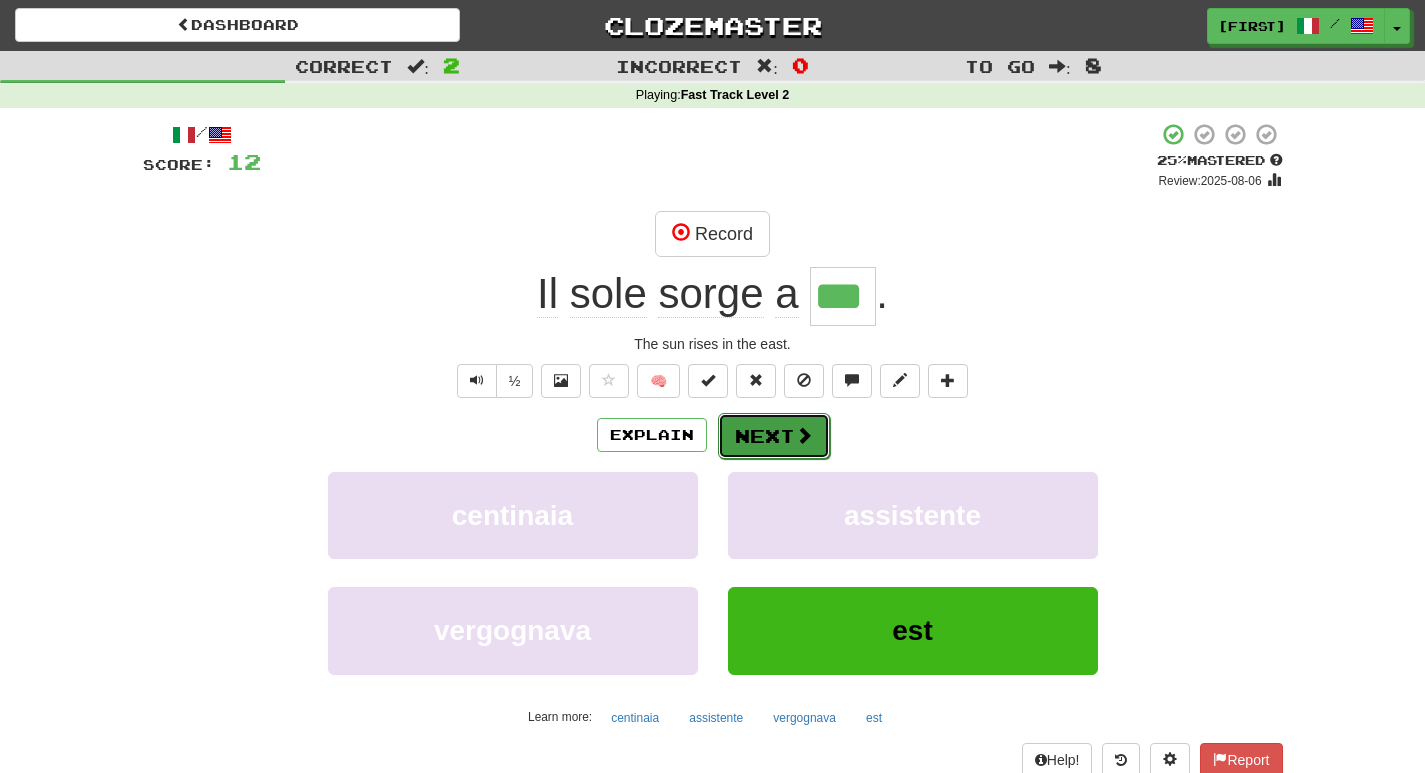 click on "Next" at bounding box center [774, 436] 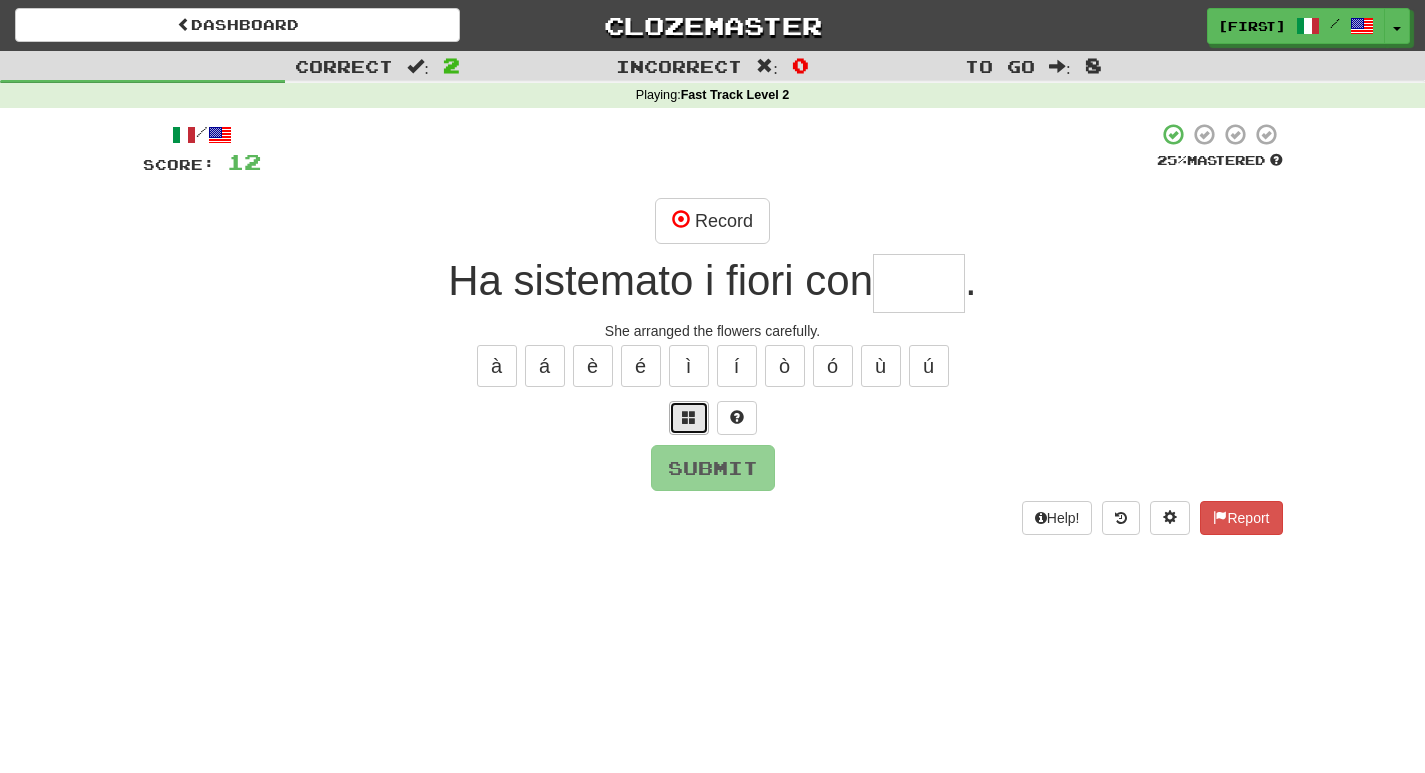 click at bounding box center (689, 417) 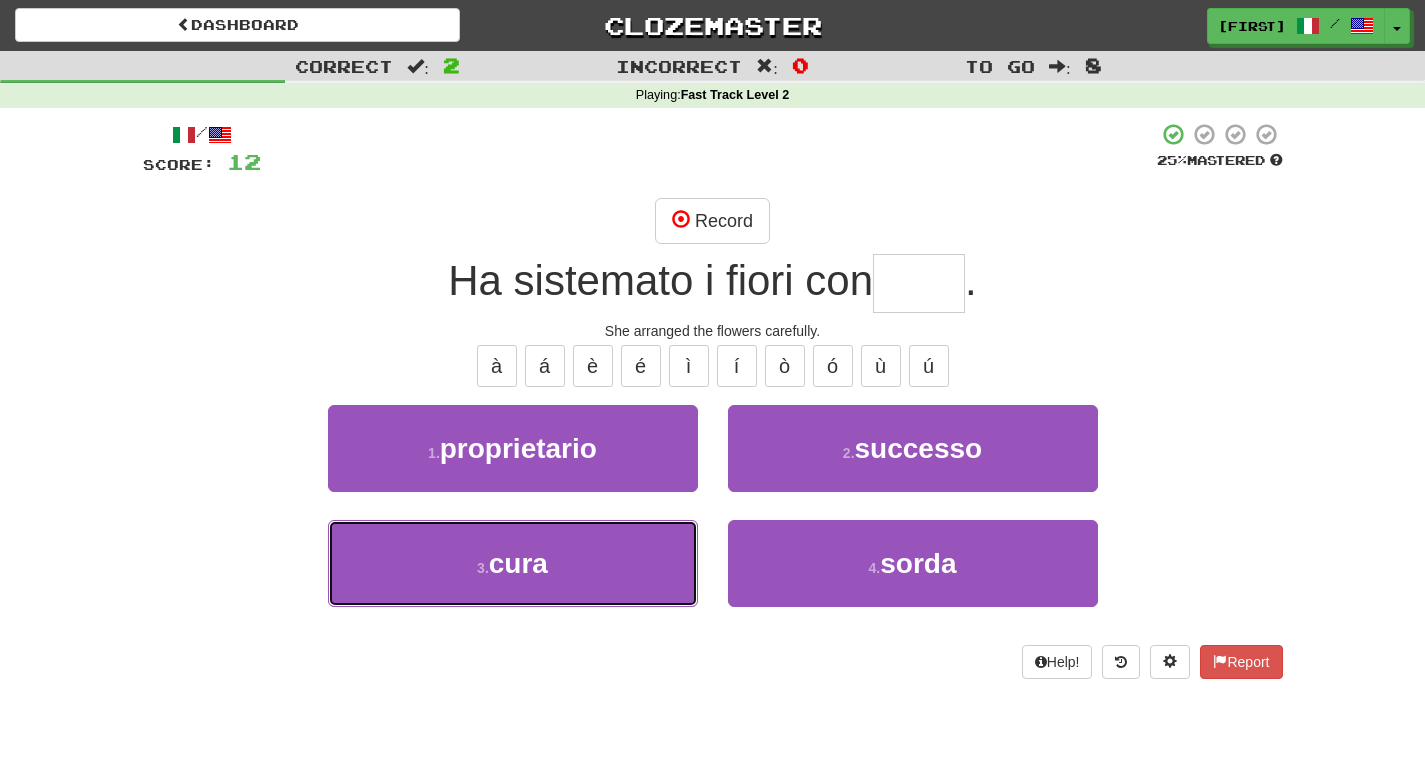 click on "cura" at bounding box center [518, 563] 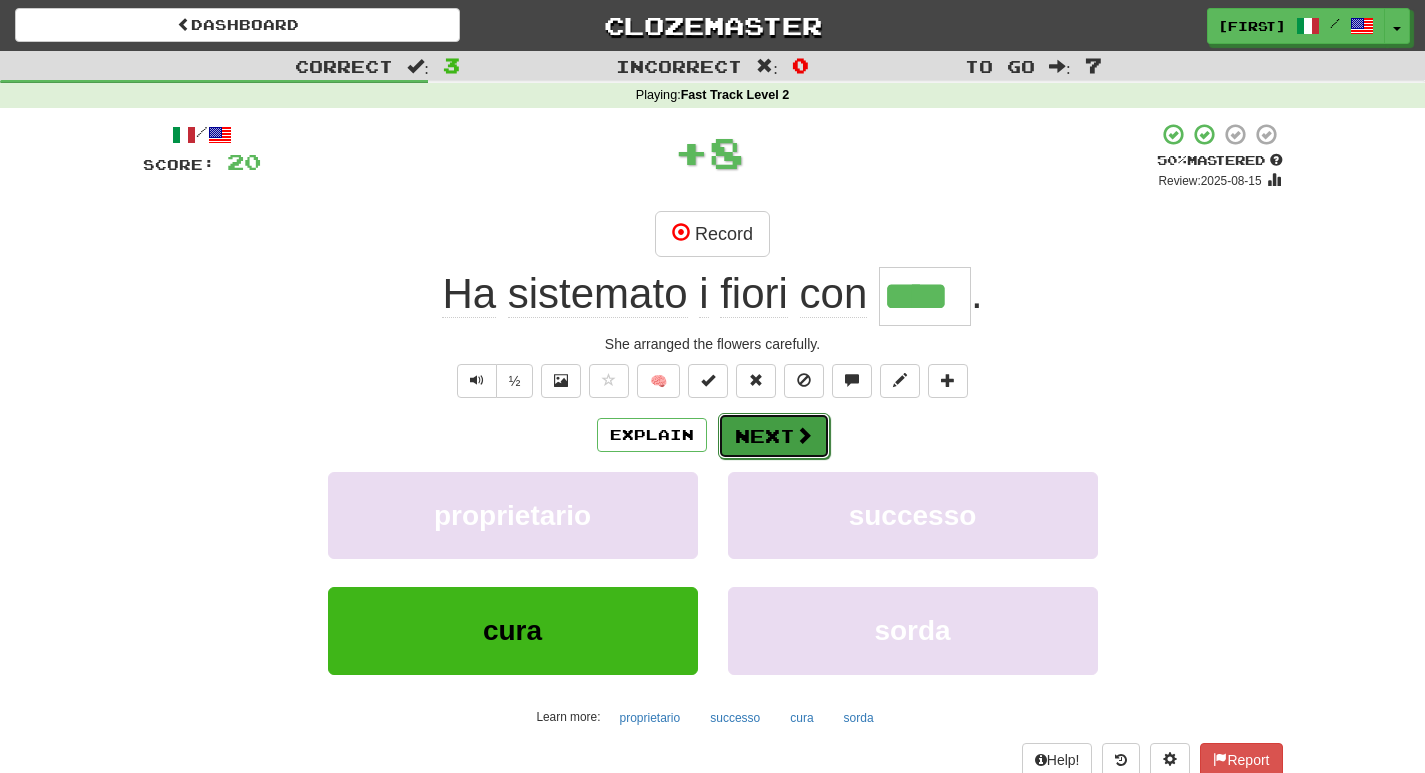 click on "Next" at bounding box center [774, 436] 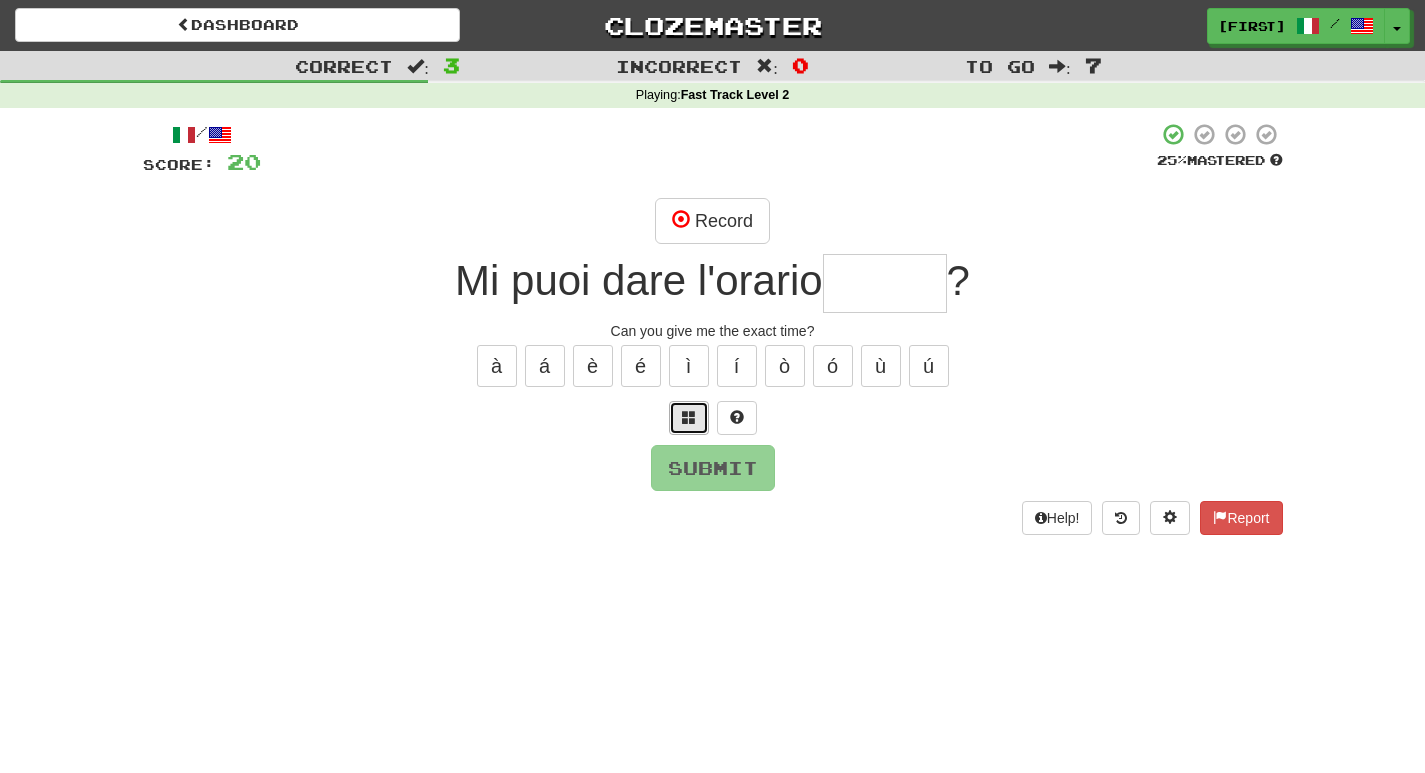 click at bounding box center [689, 417] 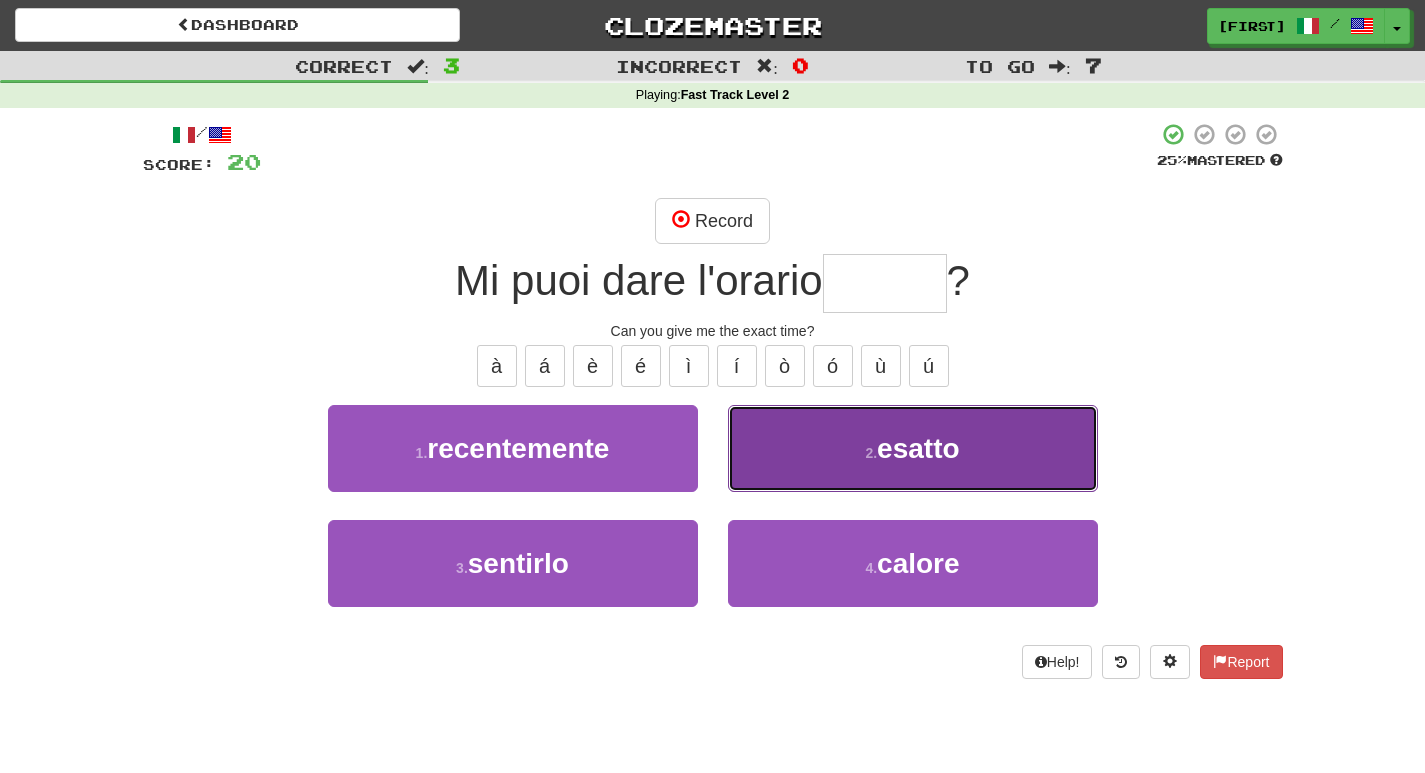 click on "esatto" at bounding box center [918, 448] 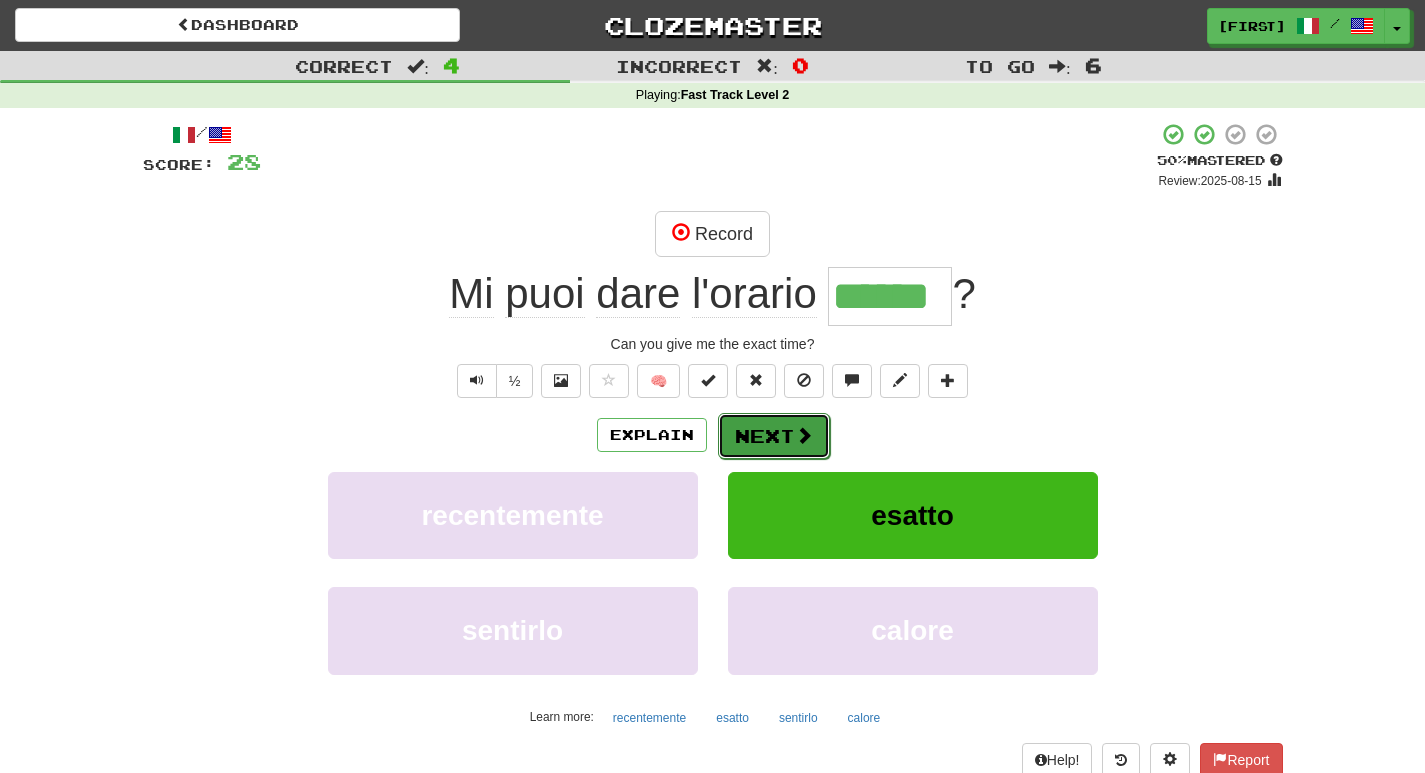 click on "Next" at bounding box center [774, 436] 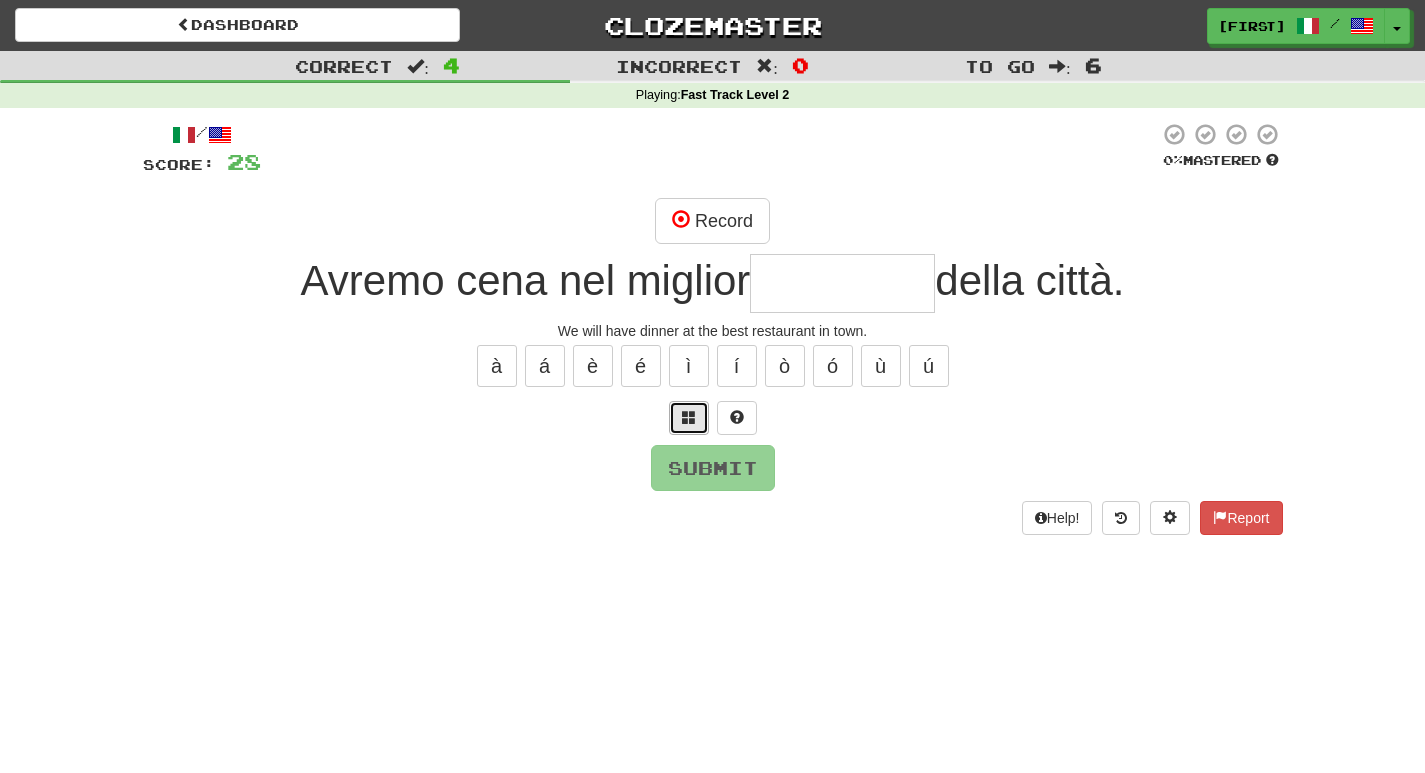 click at bounding box center [689, 417] 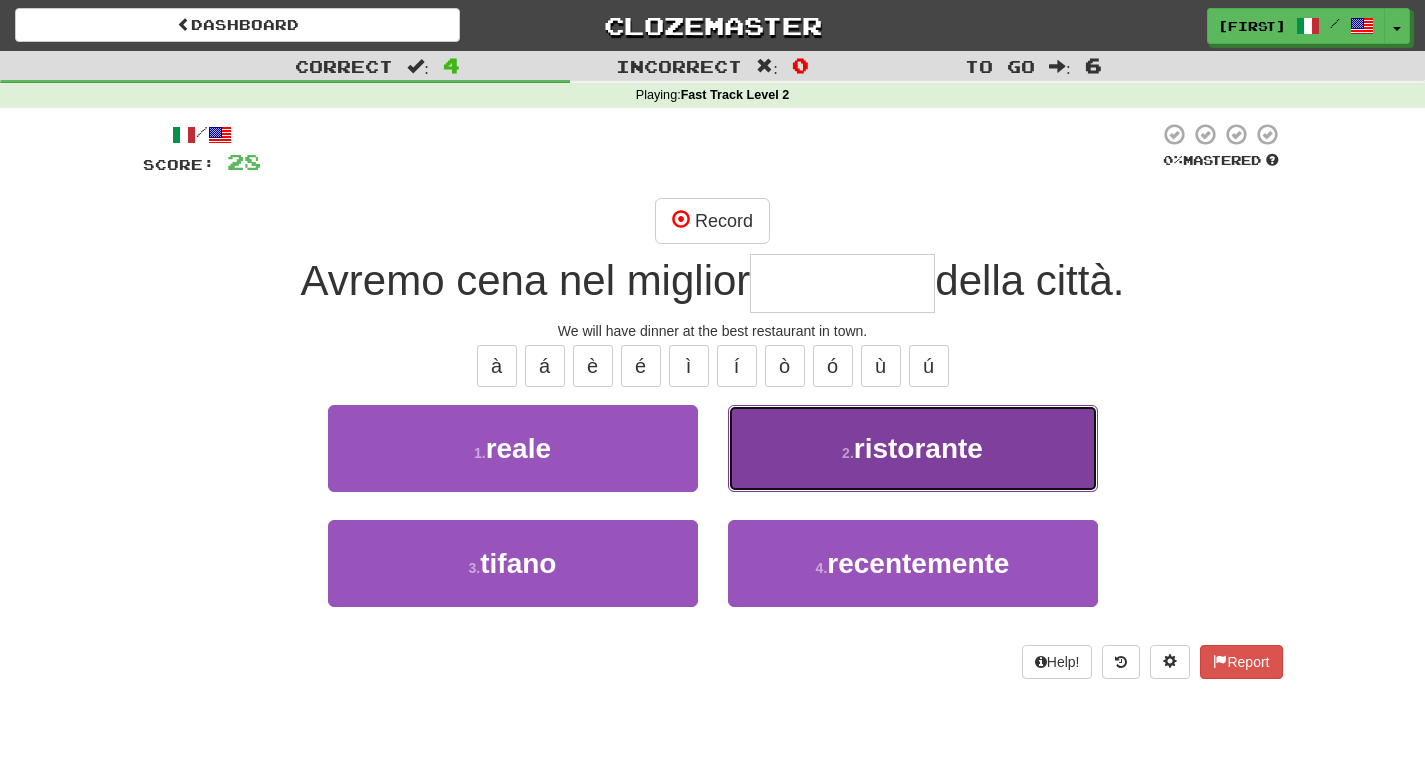 click on "ristorante" at bounding box center [918, 448] 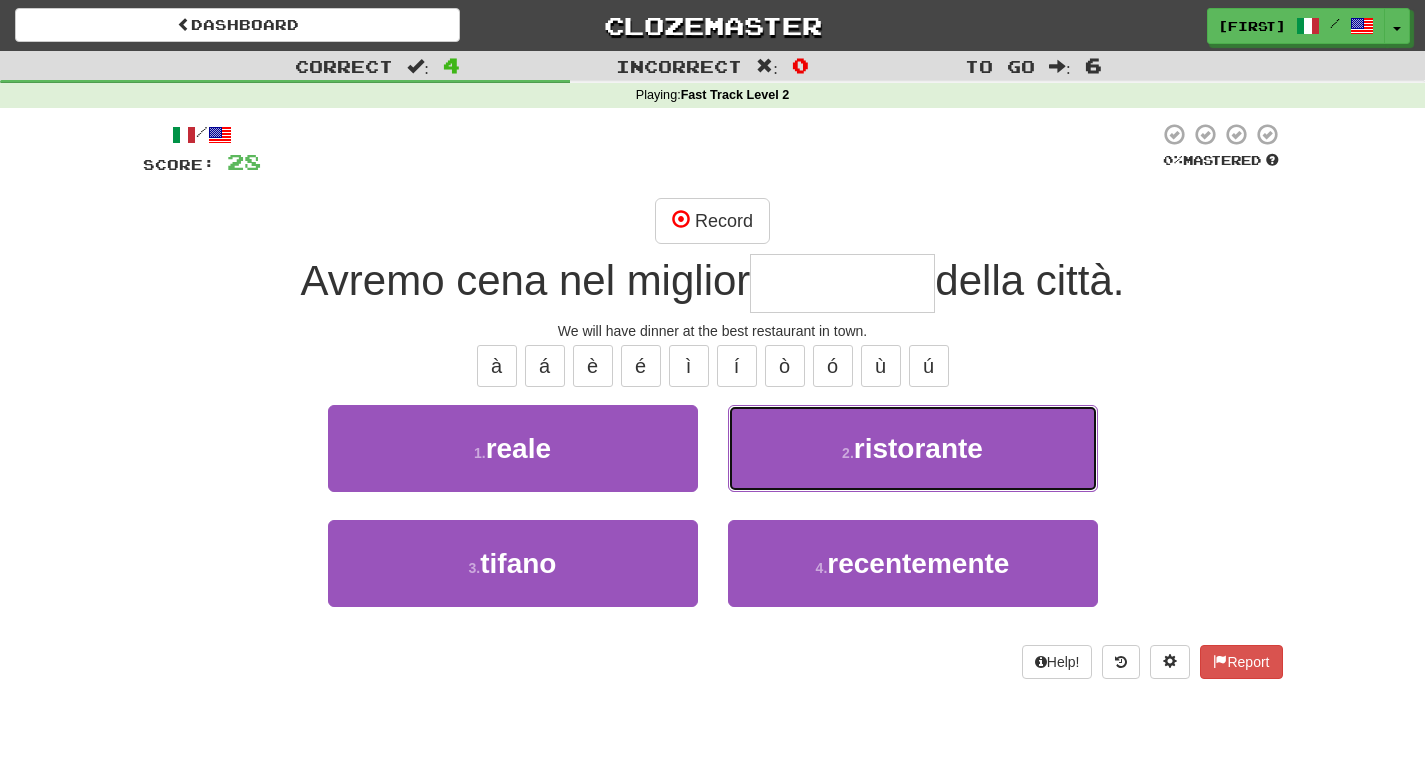 type on "**********" 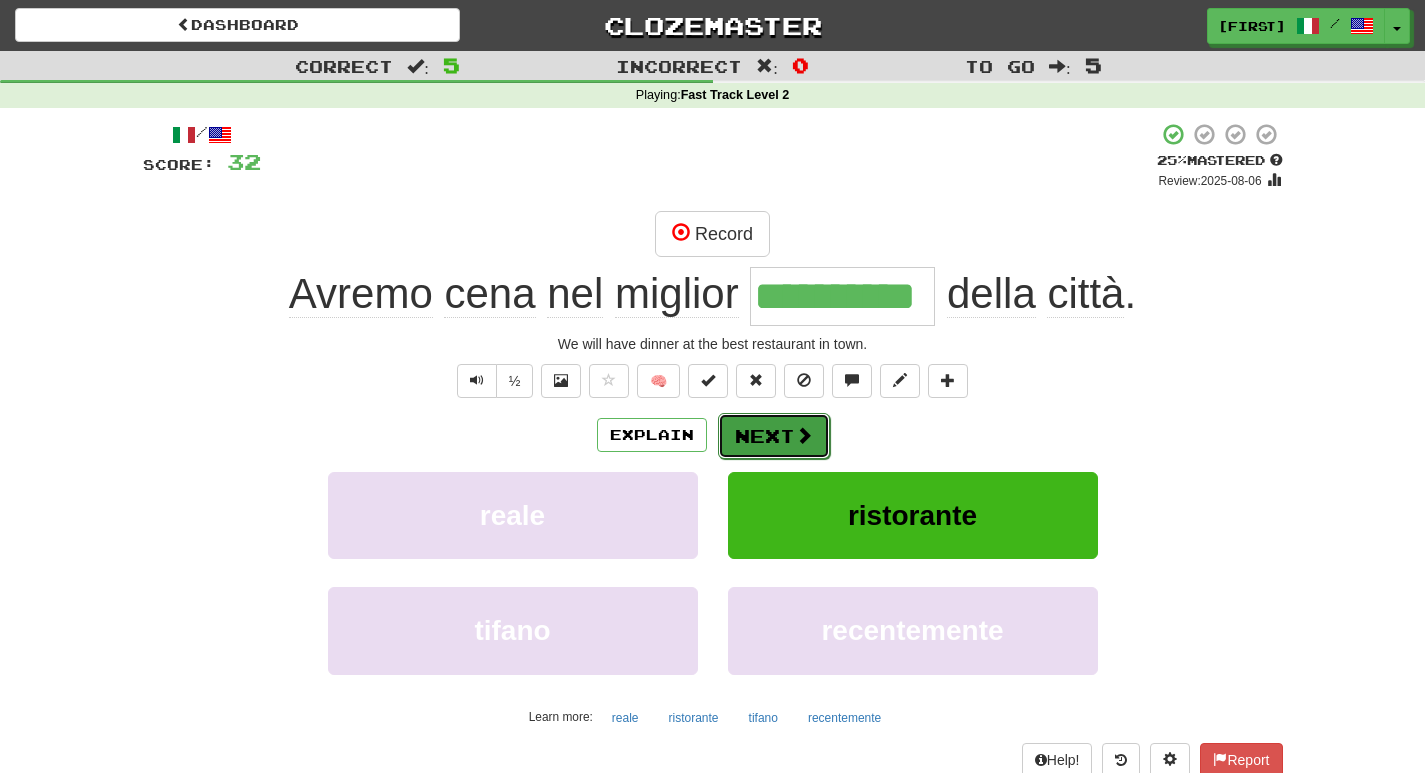 click on "Next" at bounding box center [774, 436] 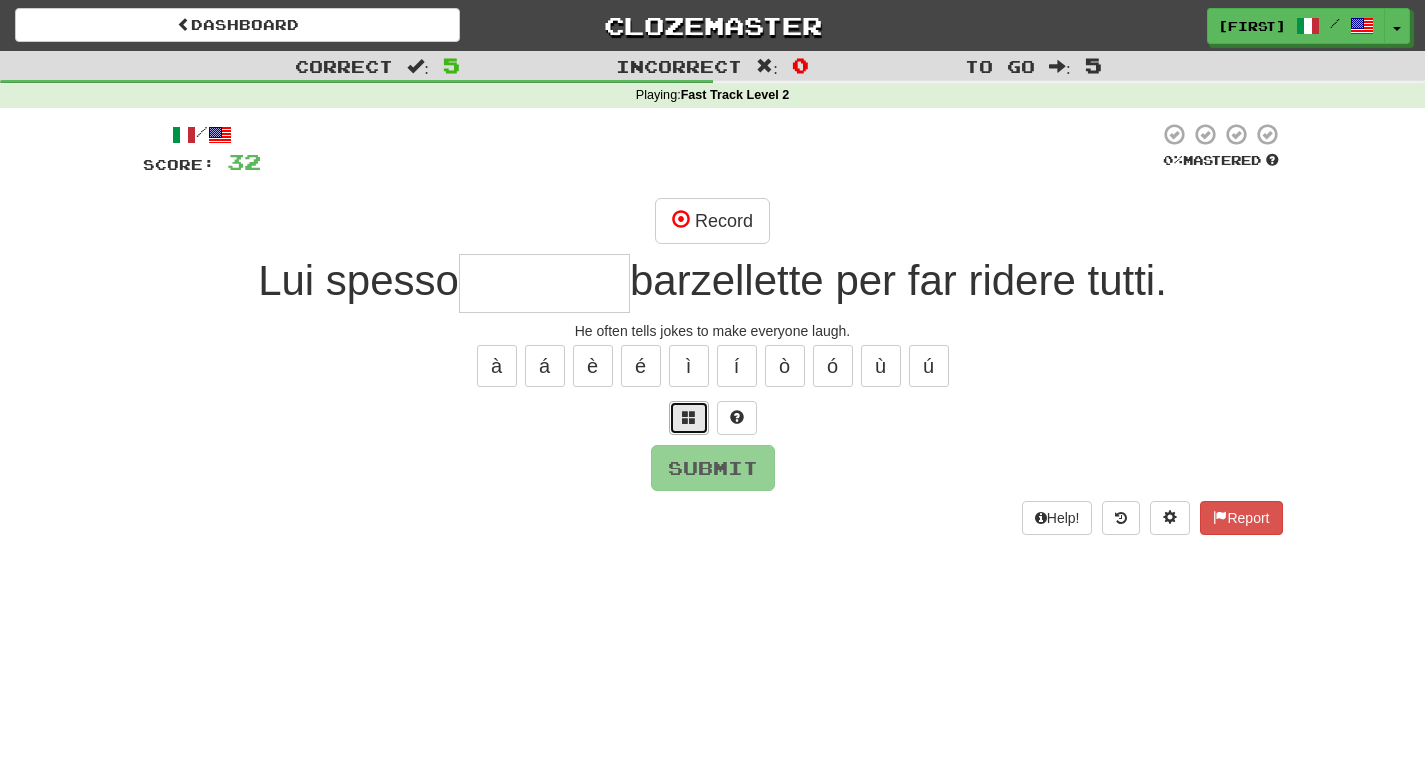 click at bounding box center (689, 417) 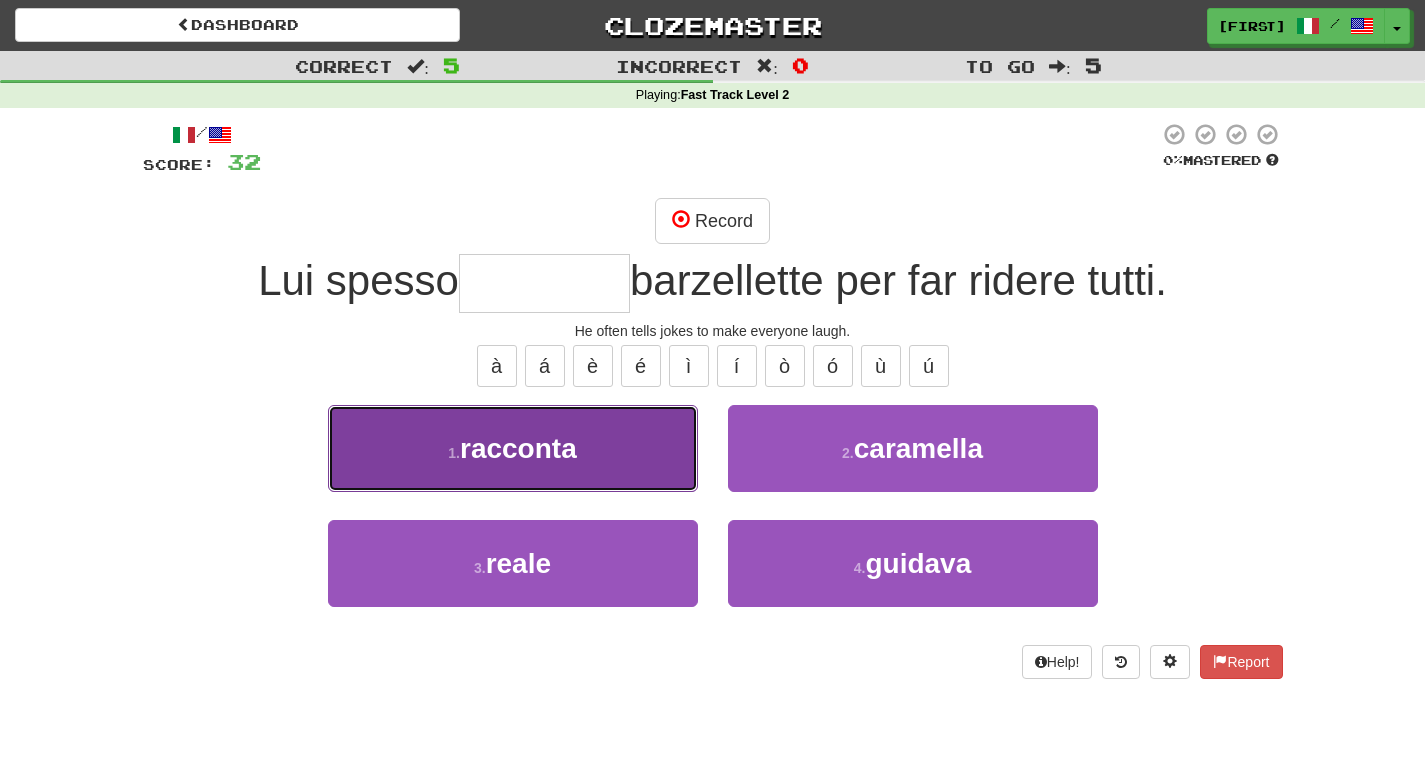 click on "racconta" at bounding box center (518, 448) 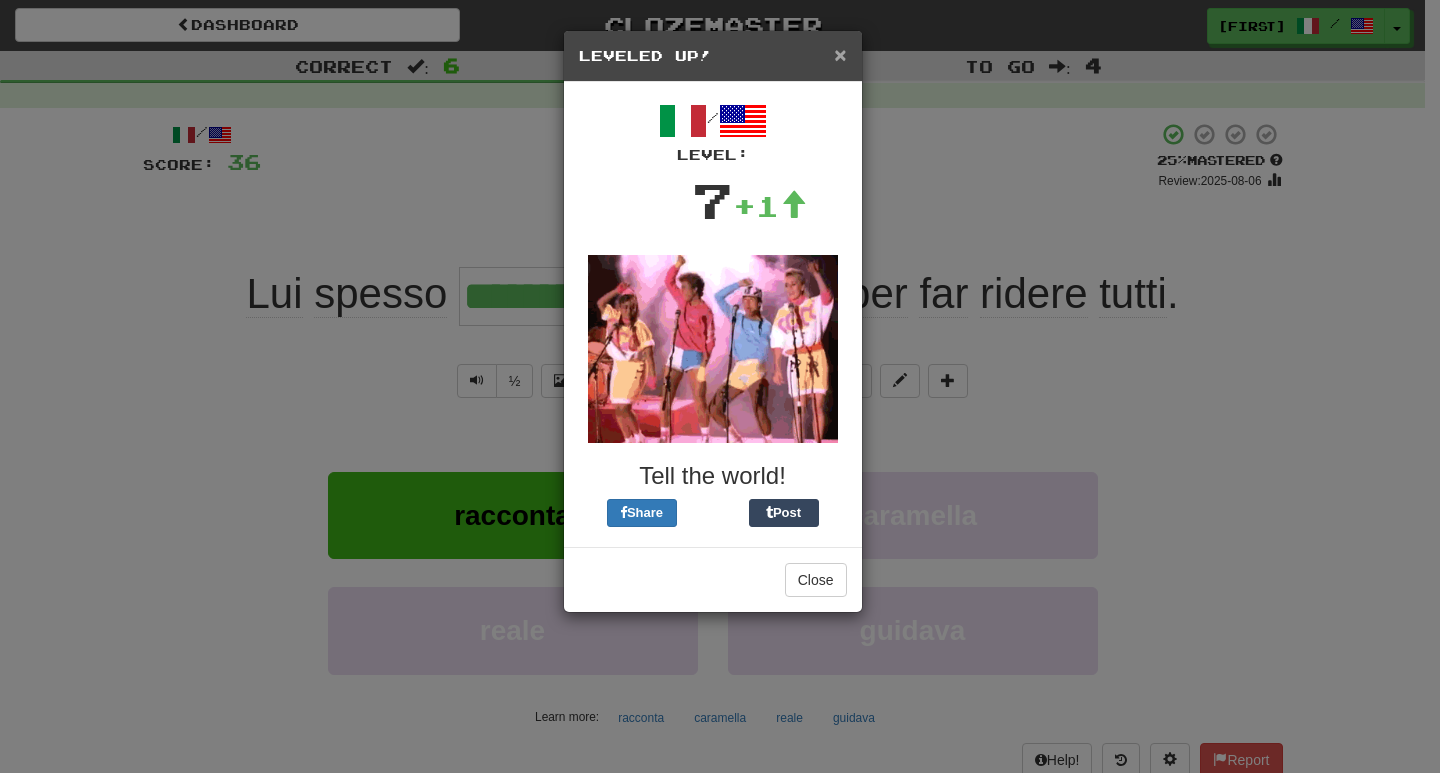 click on "×" at bounding box center (840, 54) 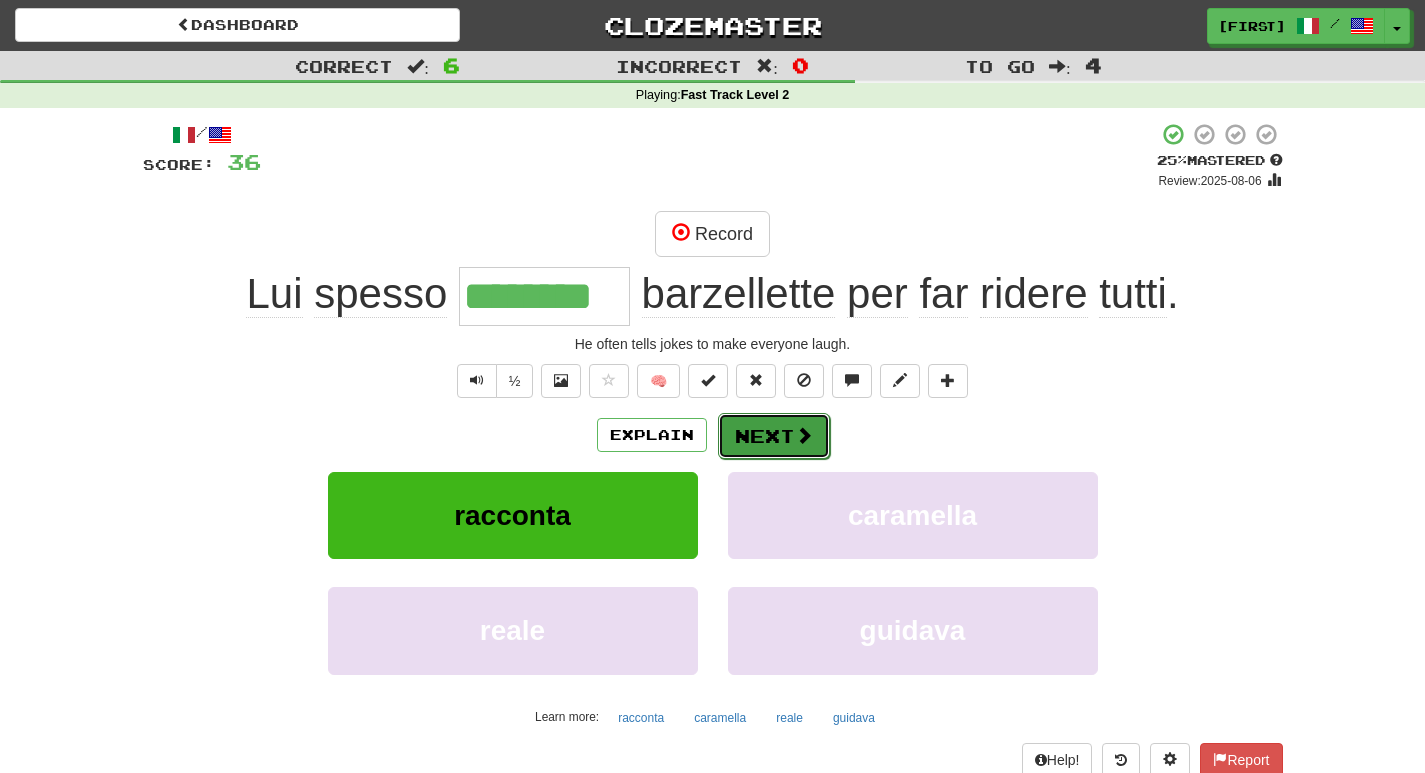 click on "Next" at bounding box center [774, 436] 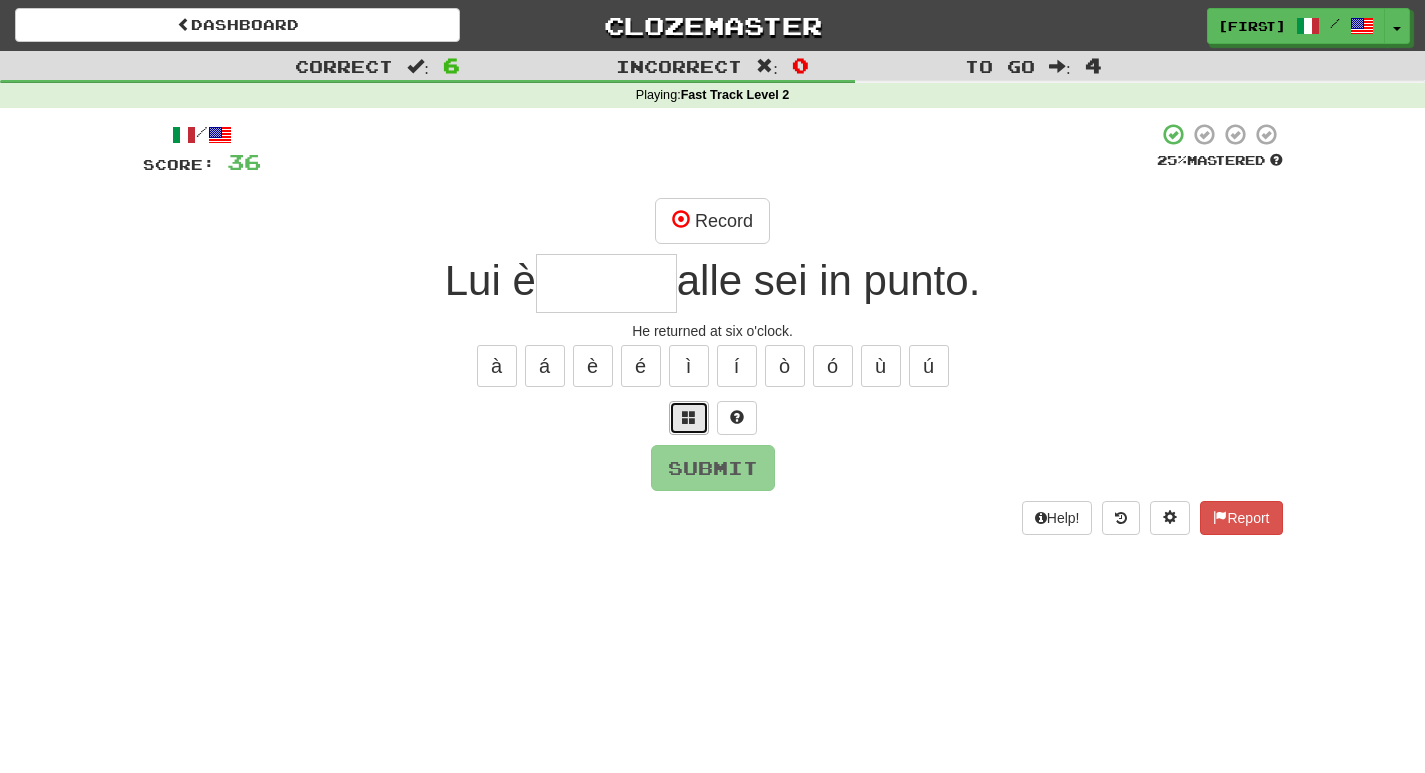 click at bounding box center (689, 417) 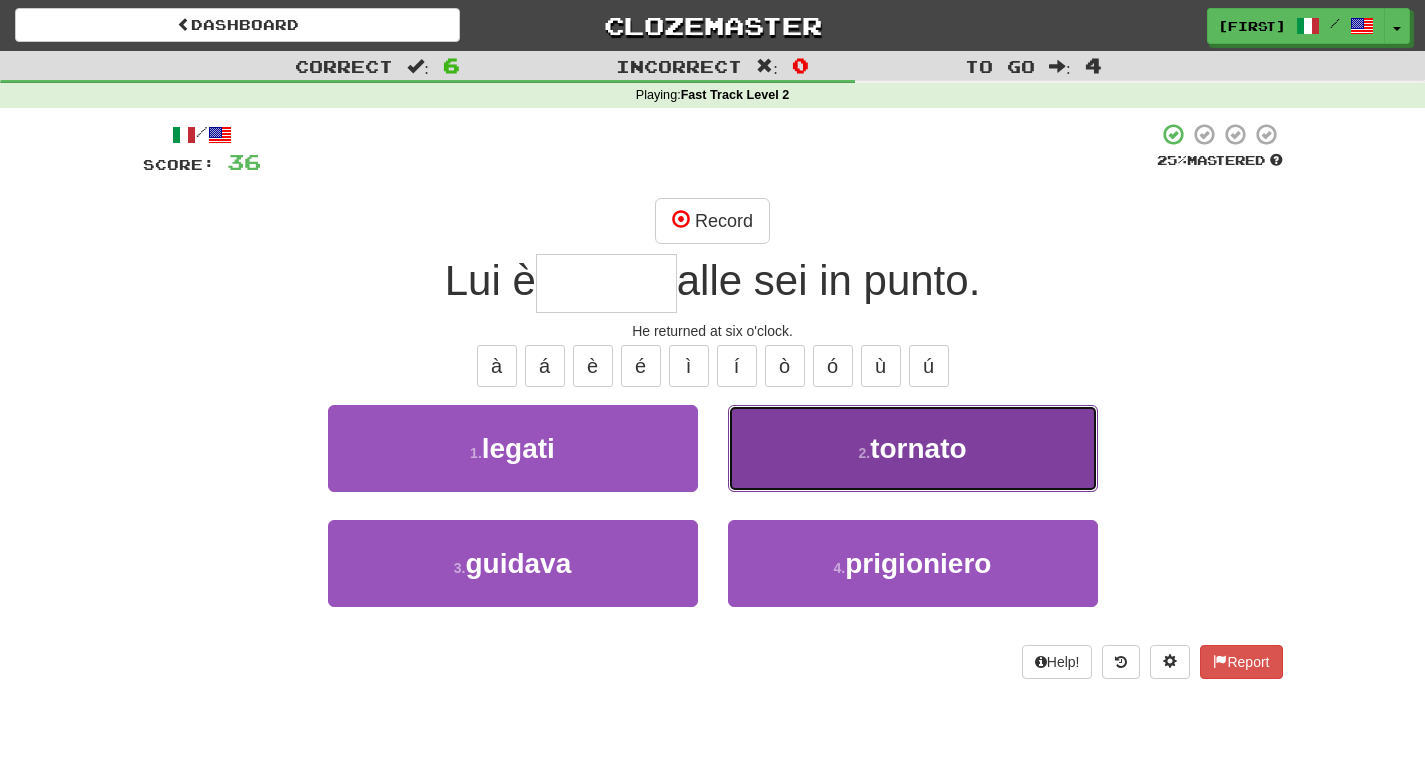 click on "2 .  tornato" at bounding box center [913, 448] 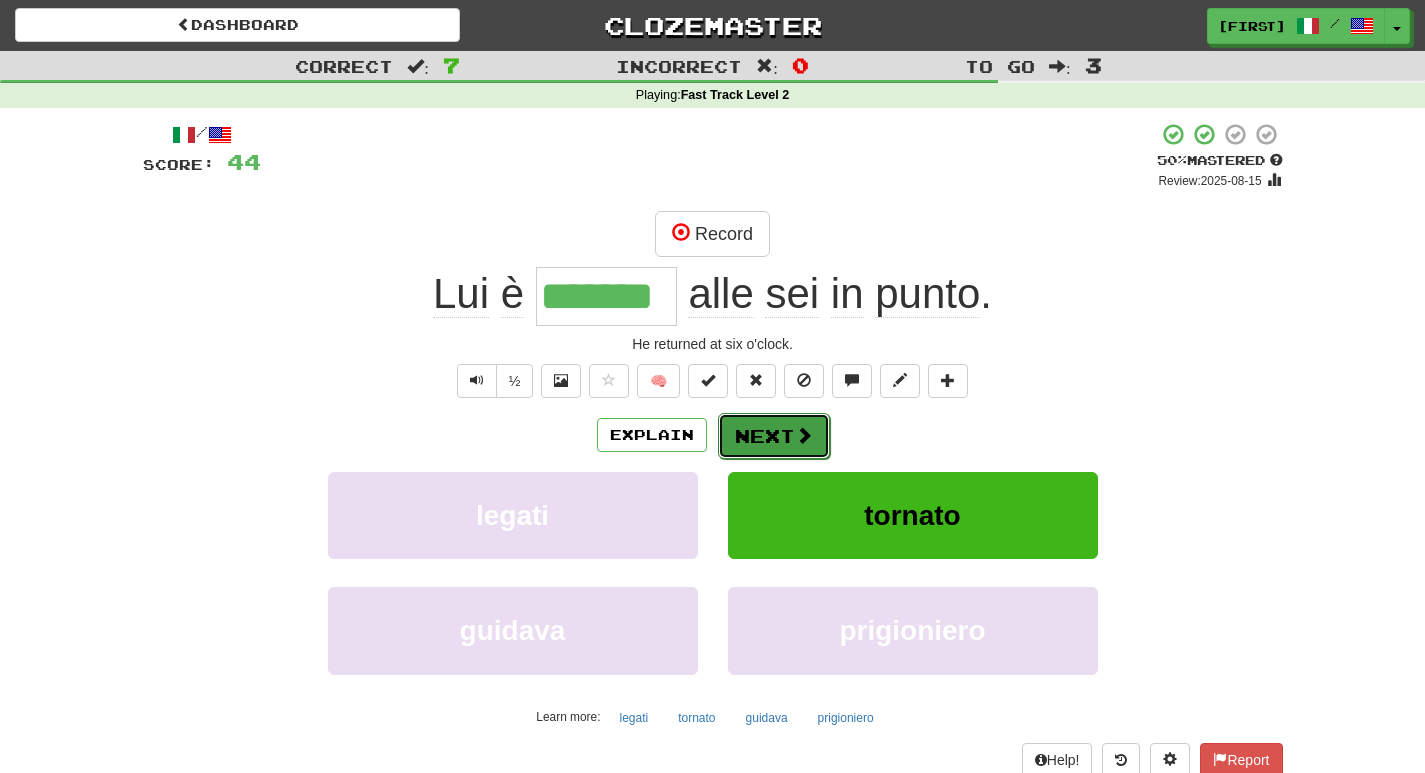 click on "Next" at bounding box center (774, 436) 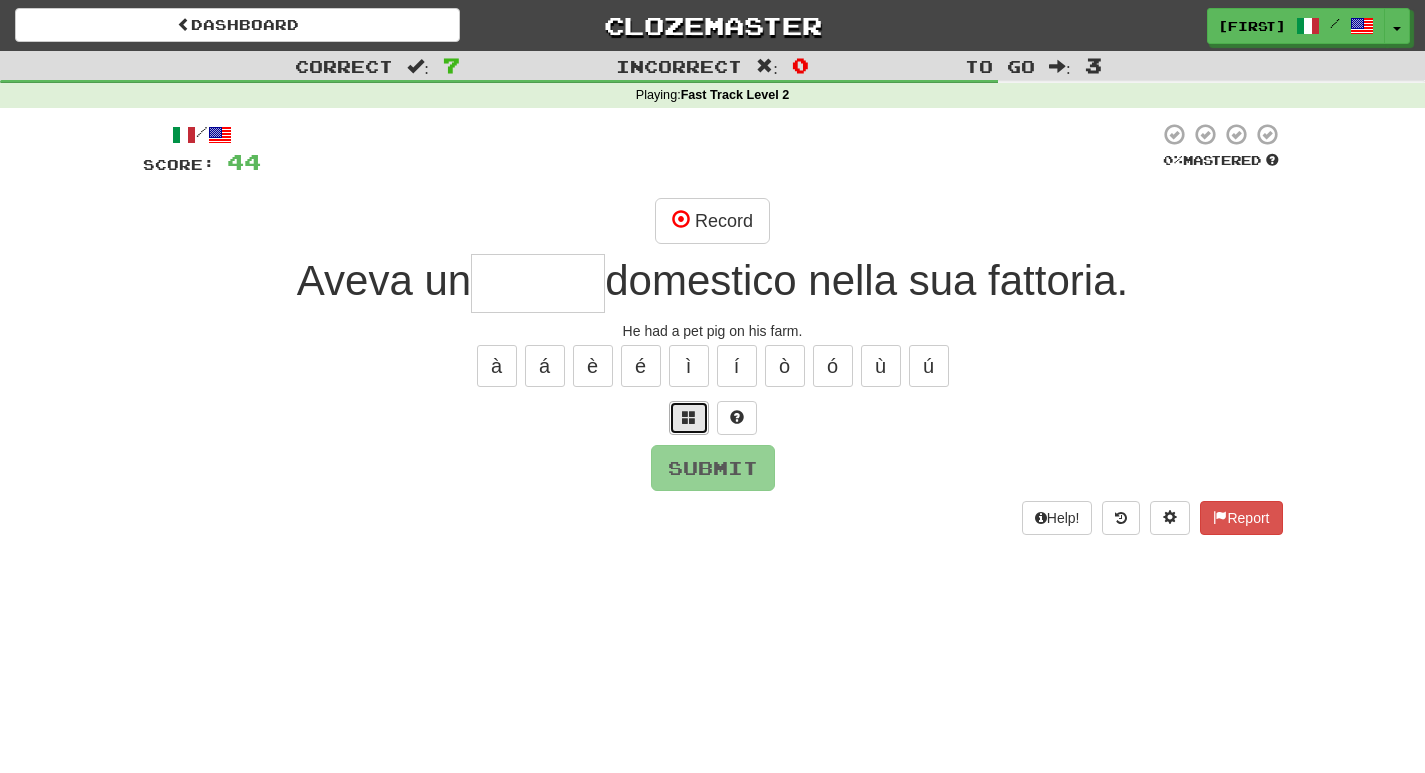 click at bounding box center [689, 418] 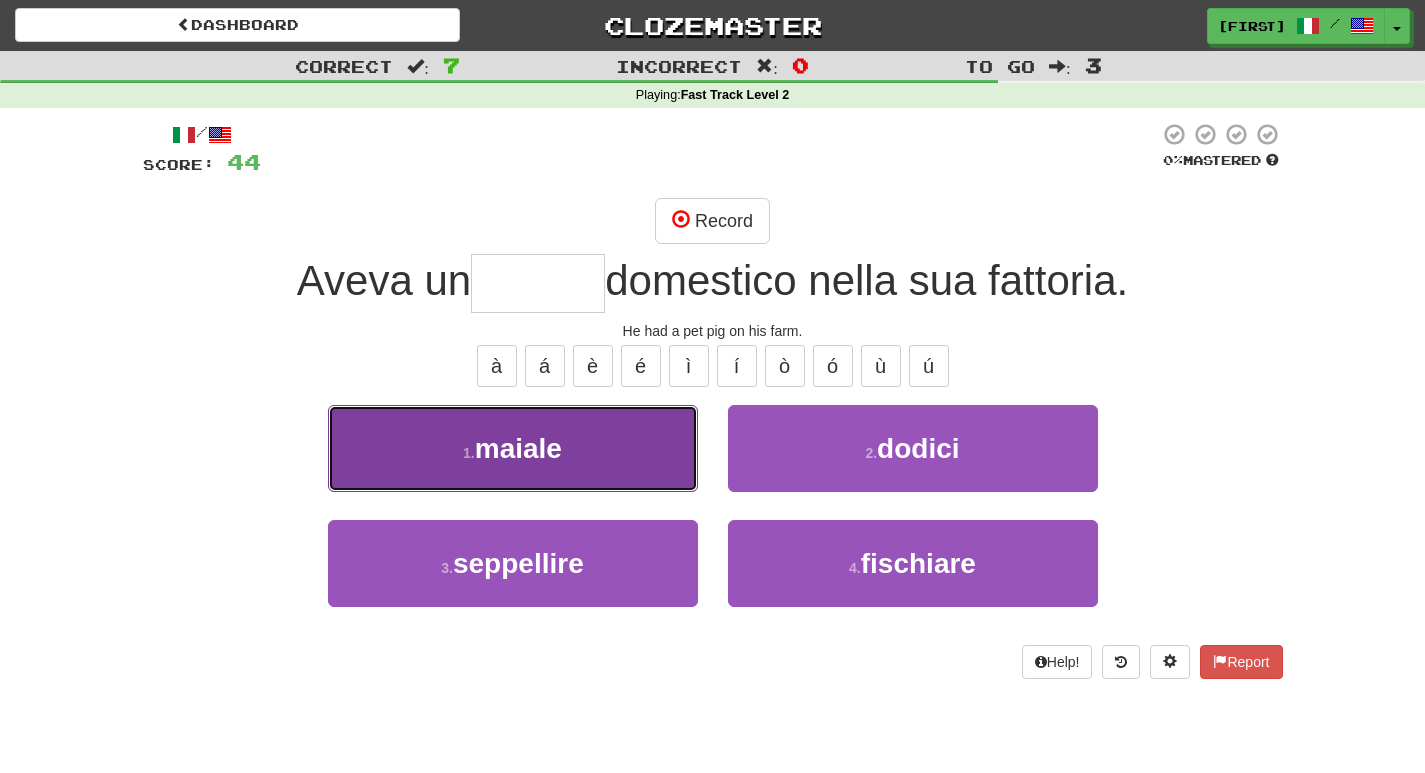 click on "maiale" at bounding box center [518, 448] 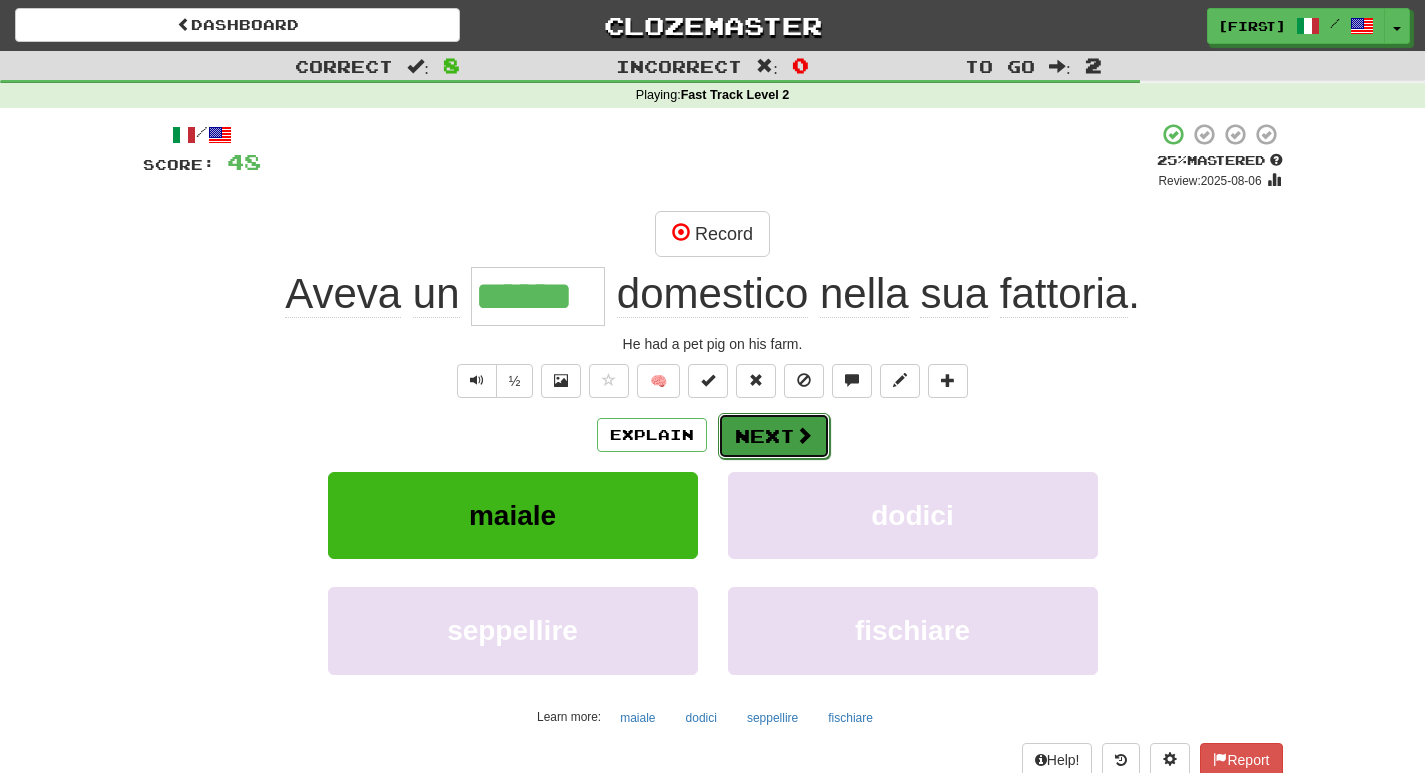 click on "Next" at bounding box center (774, 436) 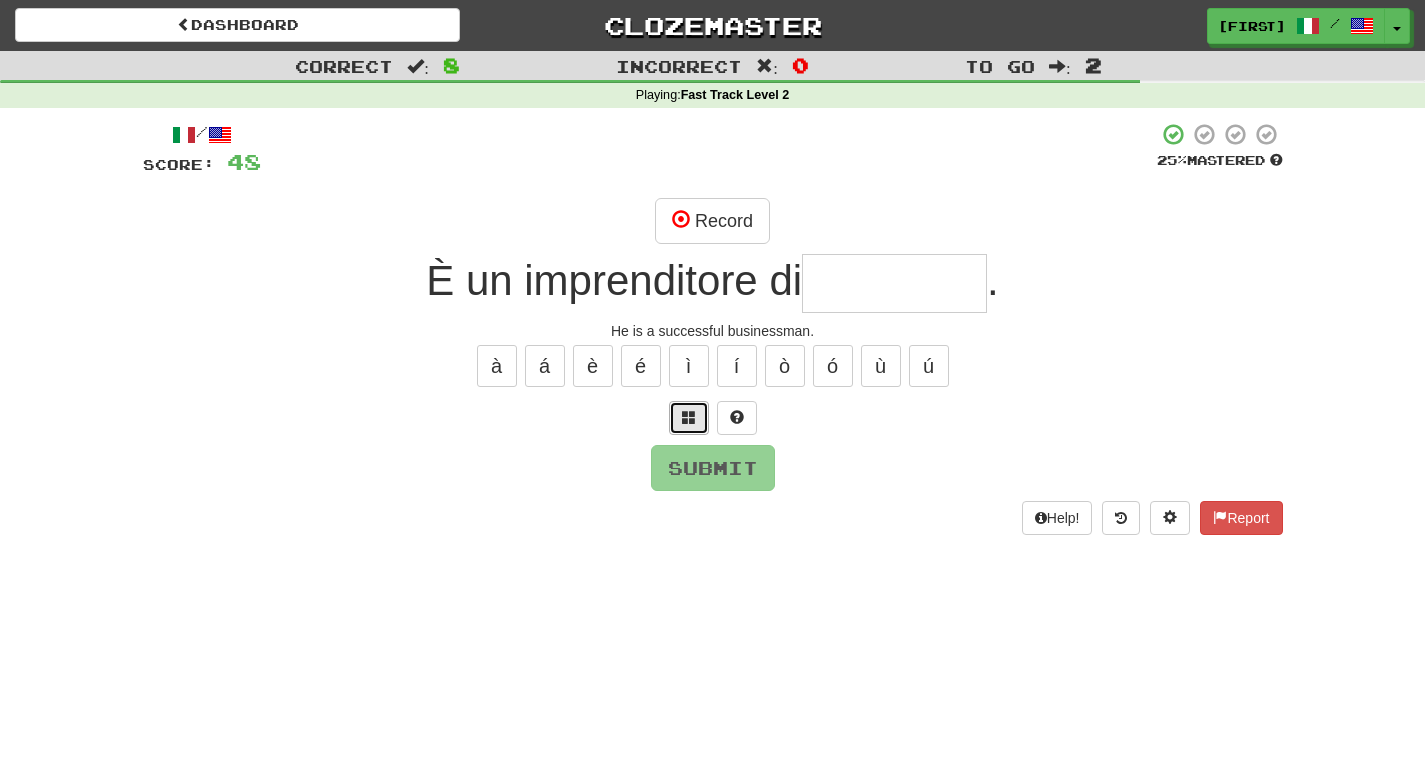 click at bounding box center [689, 417] 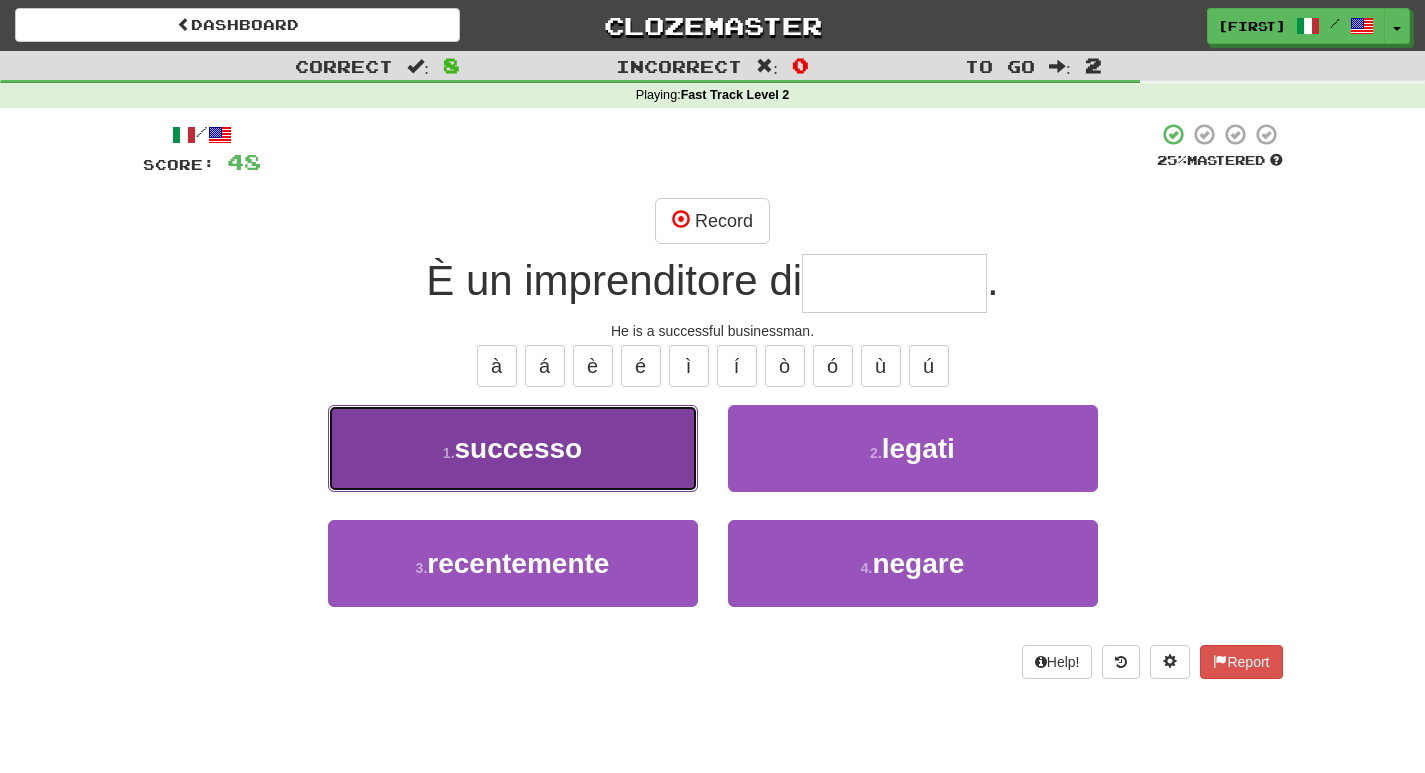 click on "successo" at bounding box center [519, 448] 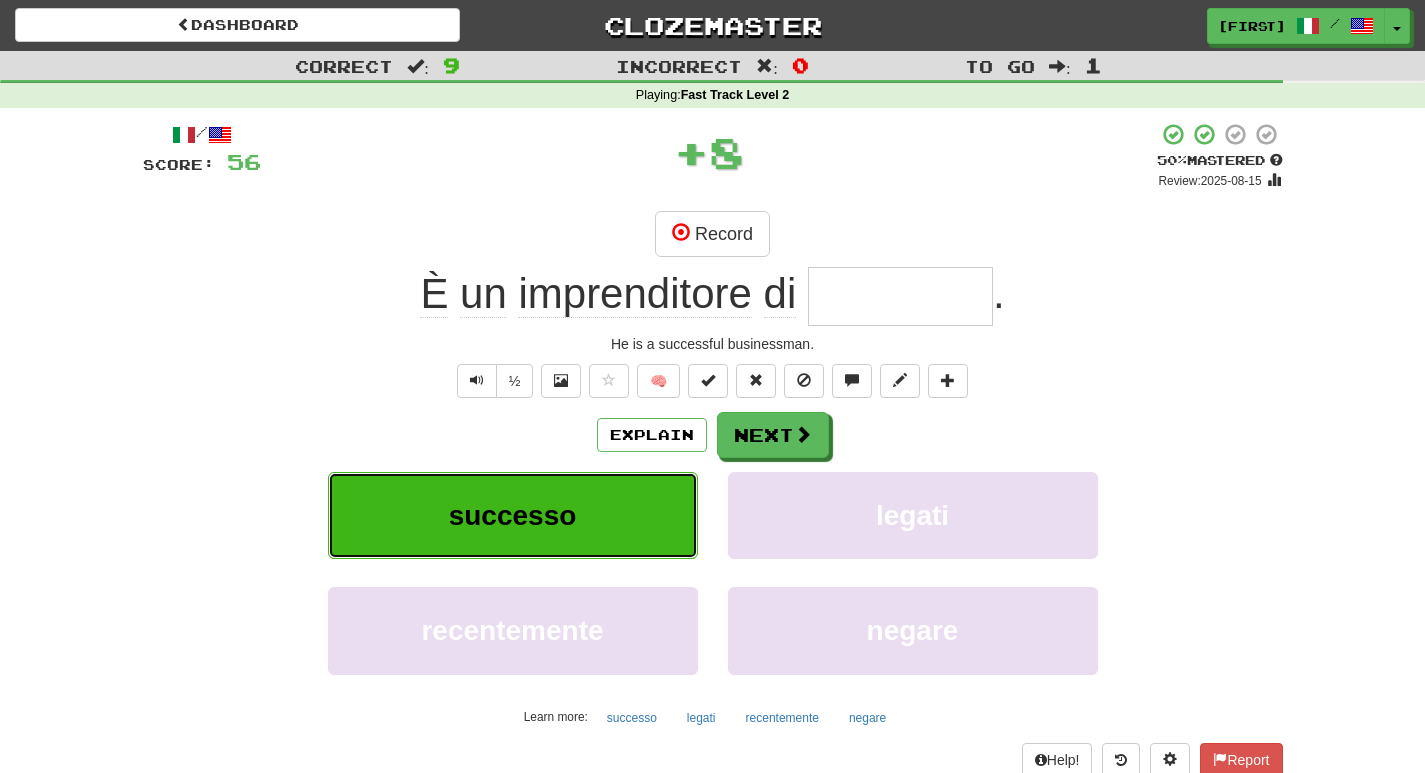 type on "********" 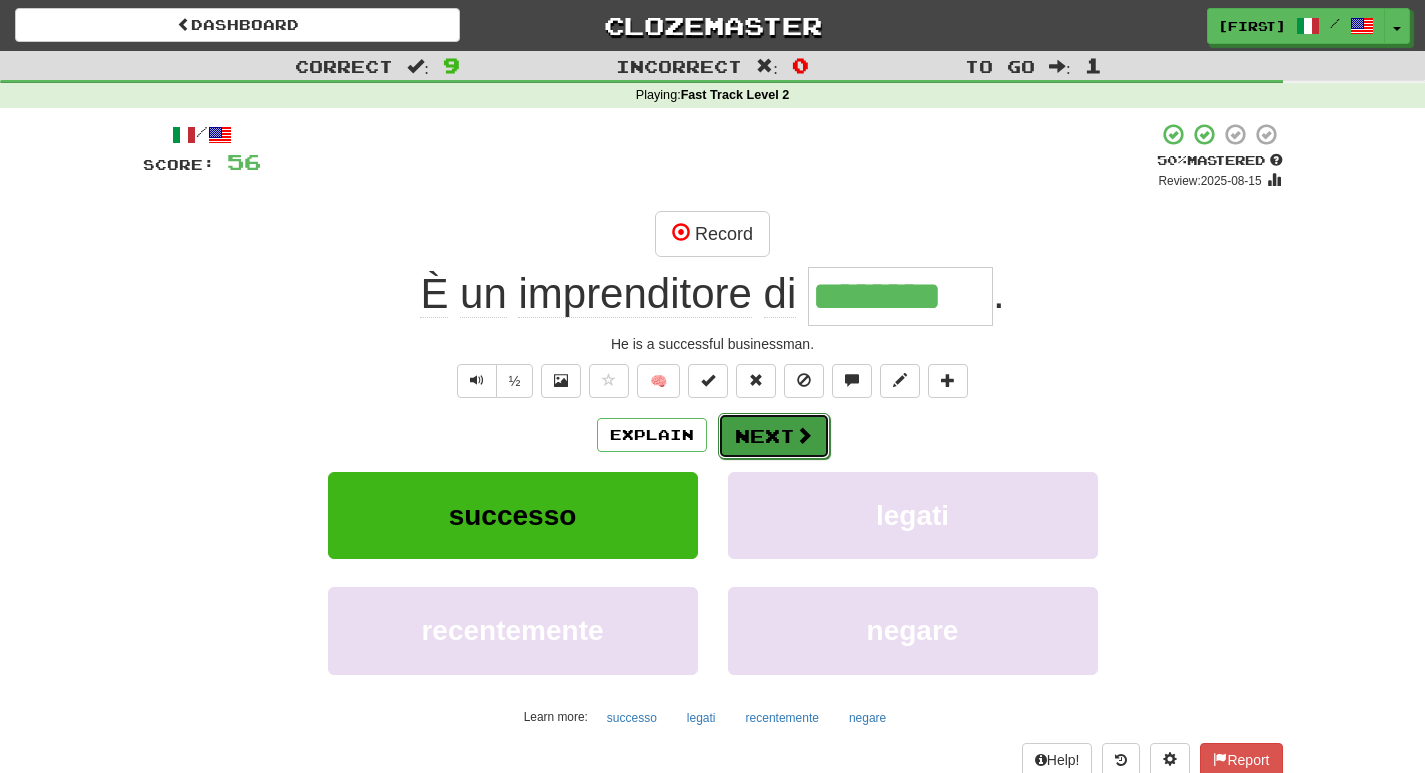 click on "Next" at bounding box center (774, 436) 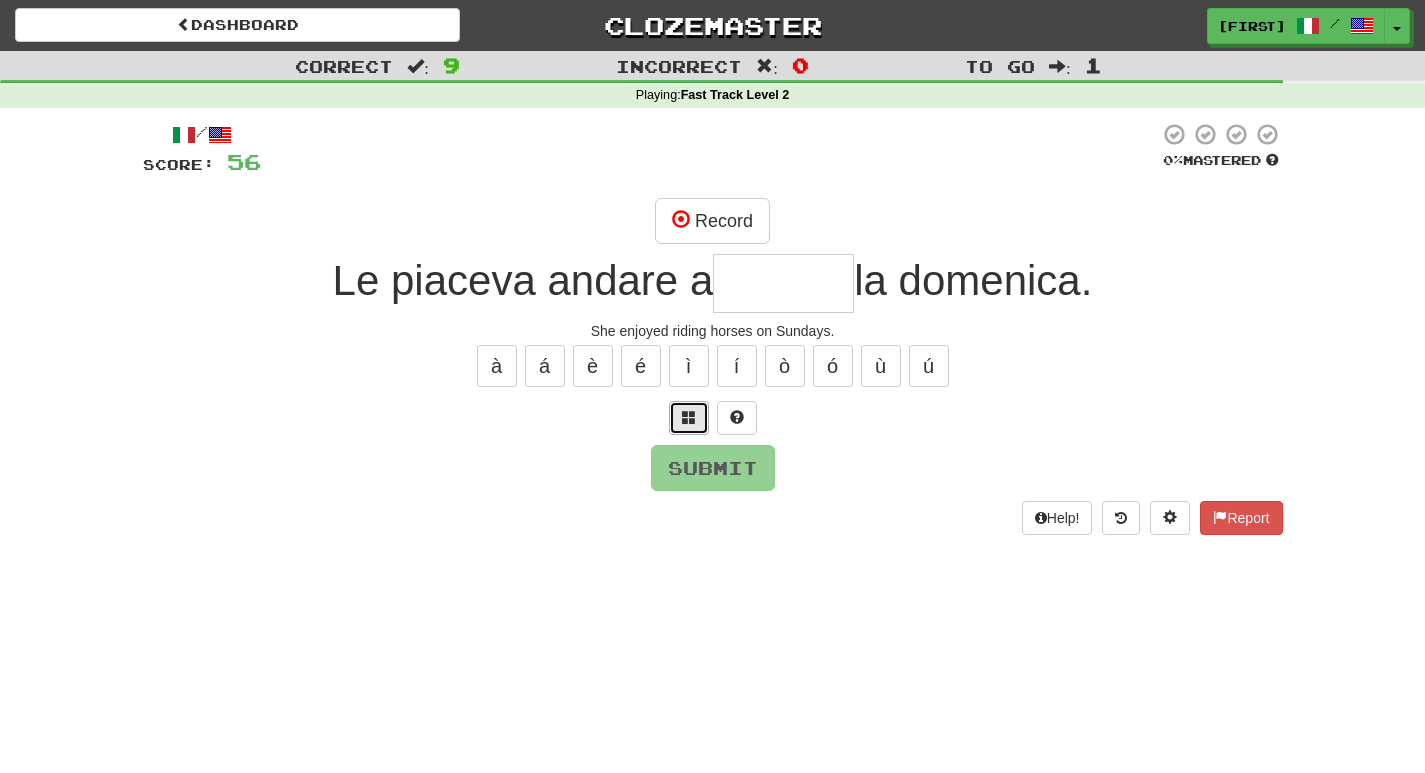 click at bounding box center (689, 418) 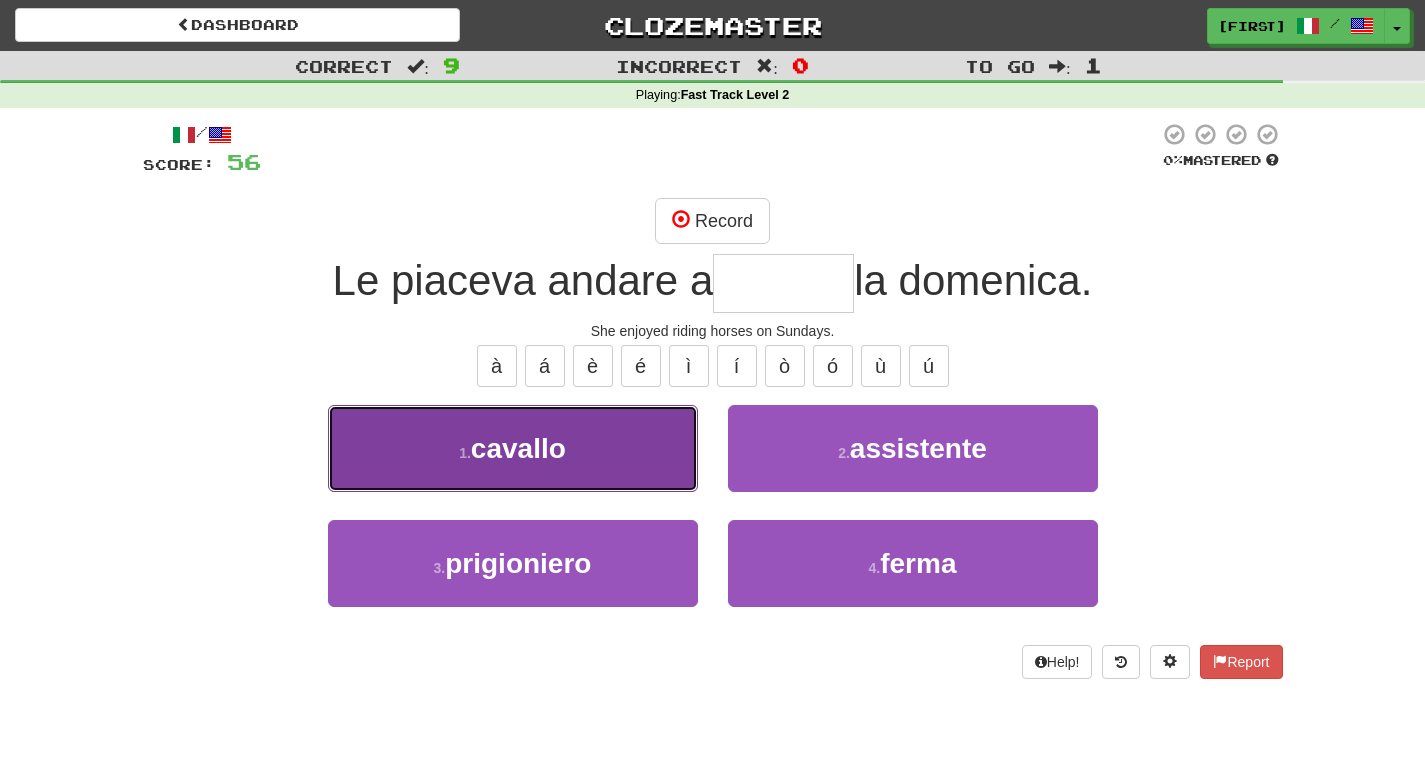 click on "1 .  cavallo" at bounding box center (513, 448) 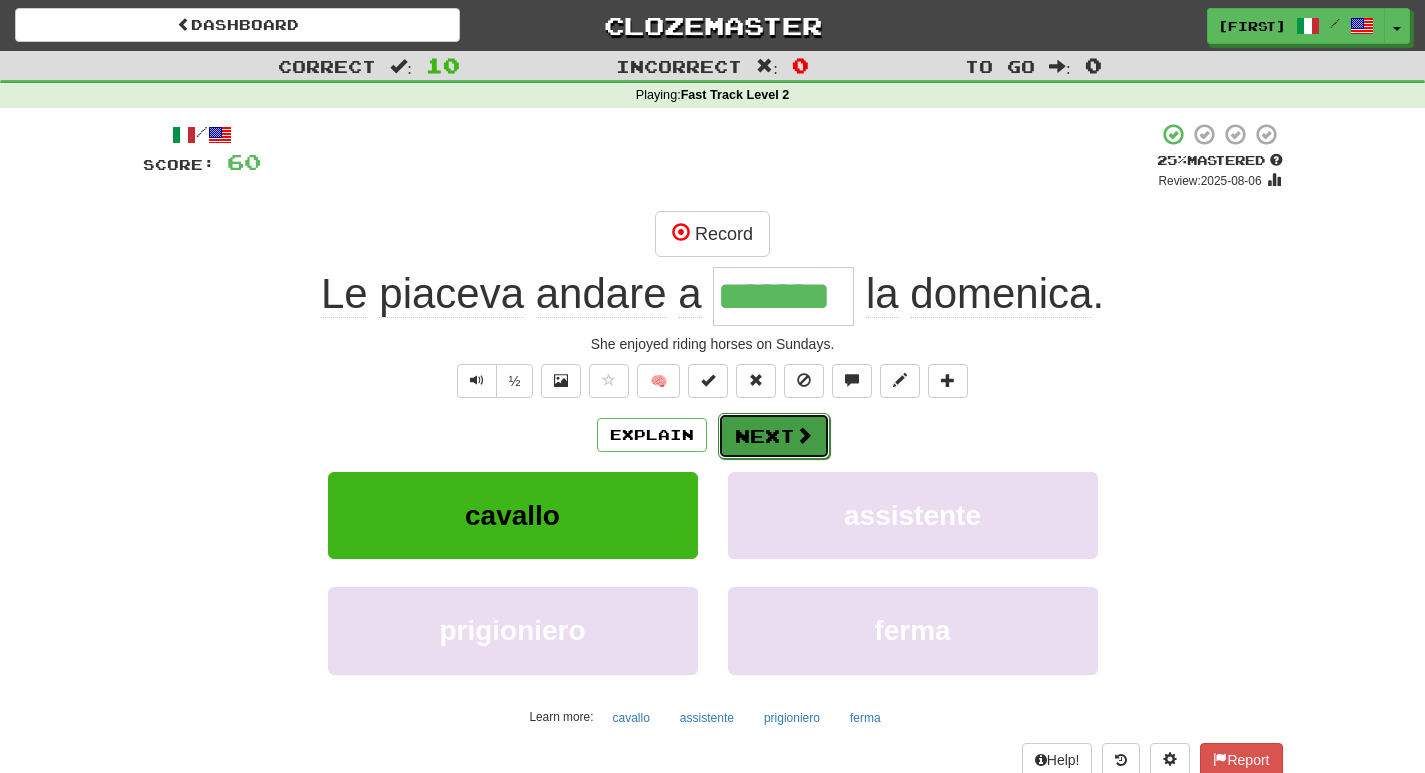 click on "Next" at bounding box center [774, 436] 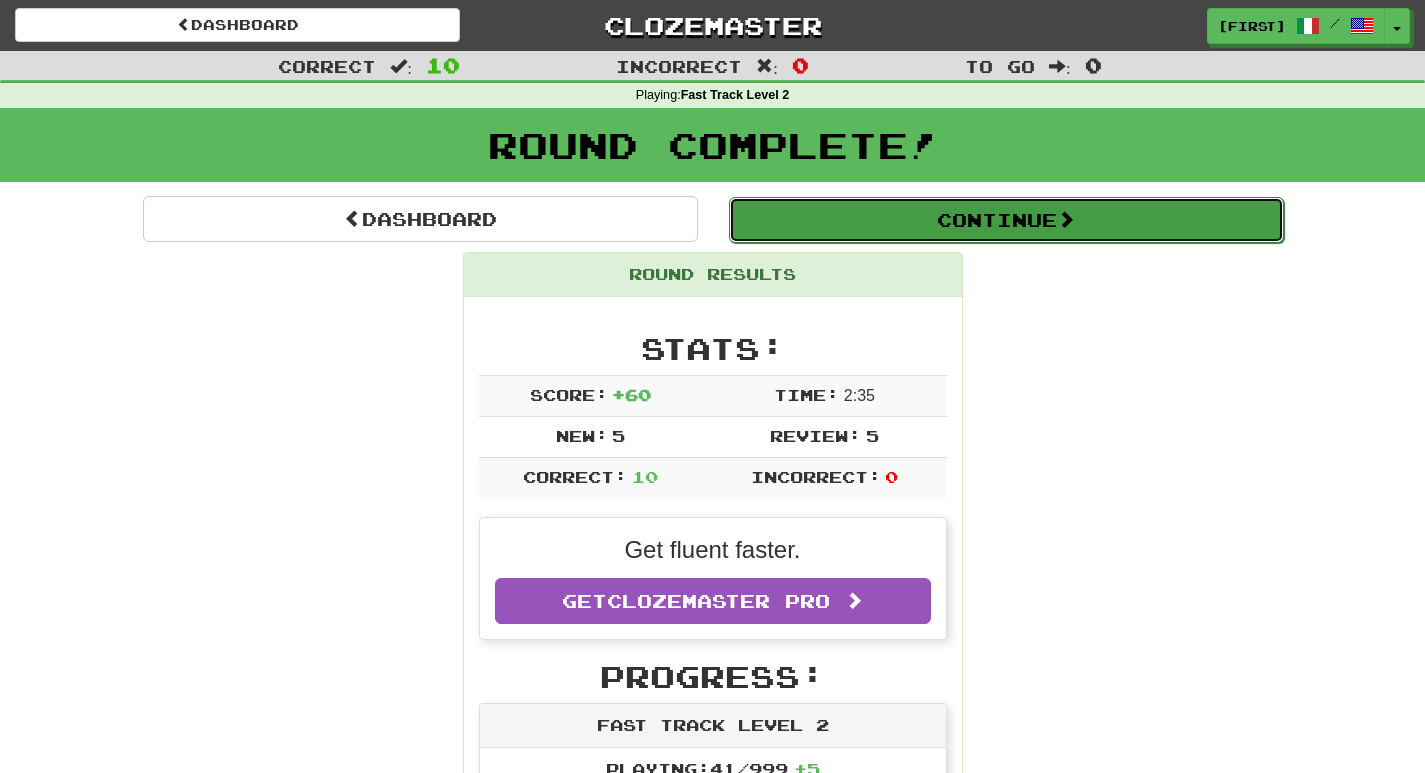 click on "Continue" at bounding box center (1006, 220) 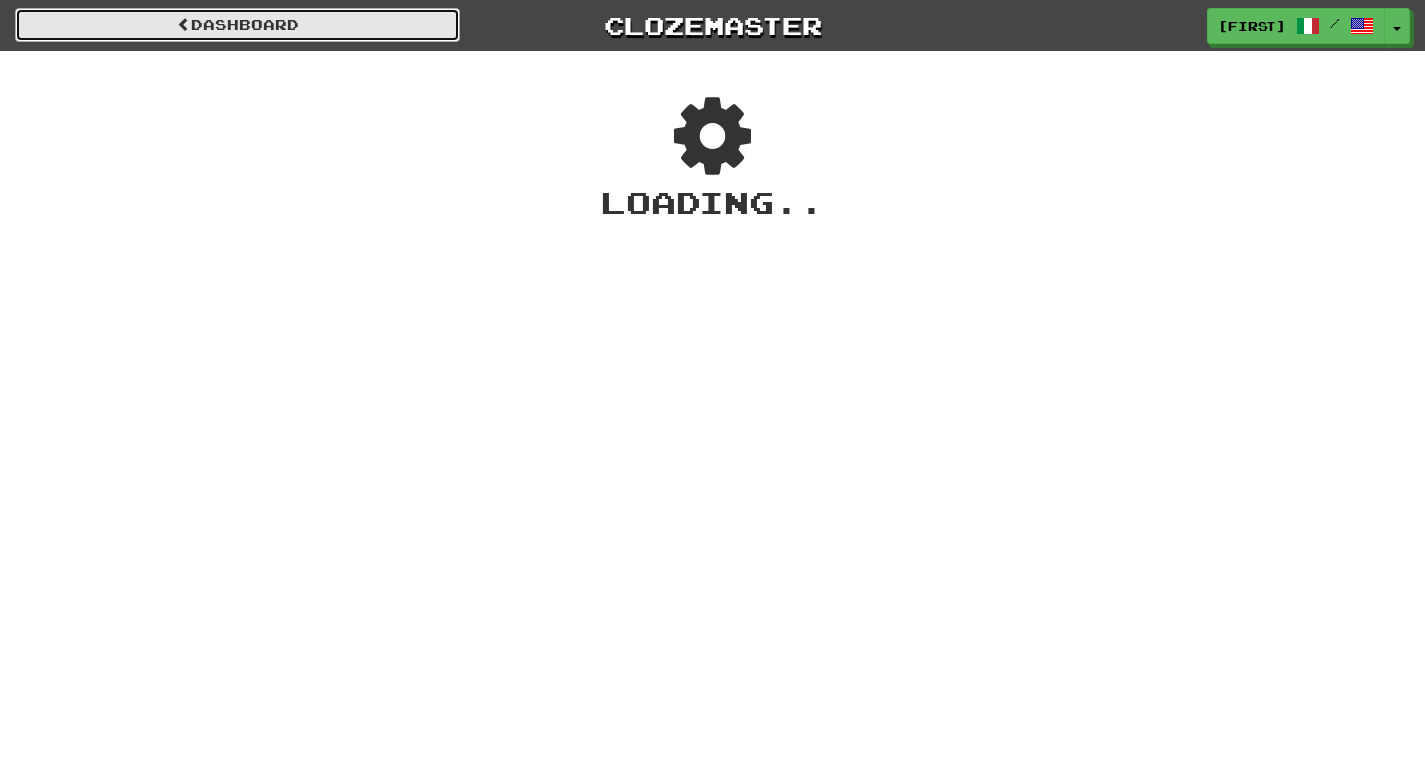 click on "Dashboard" at bounding box center (237, 25) 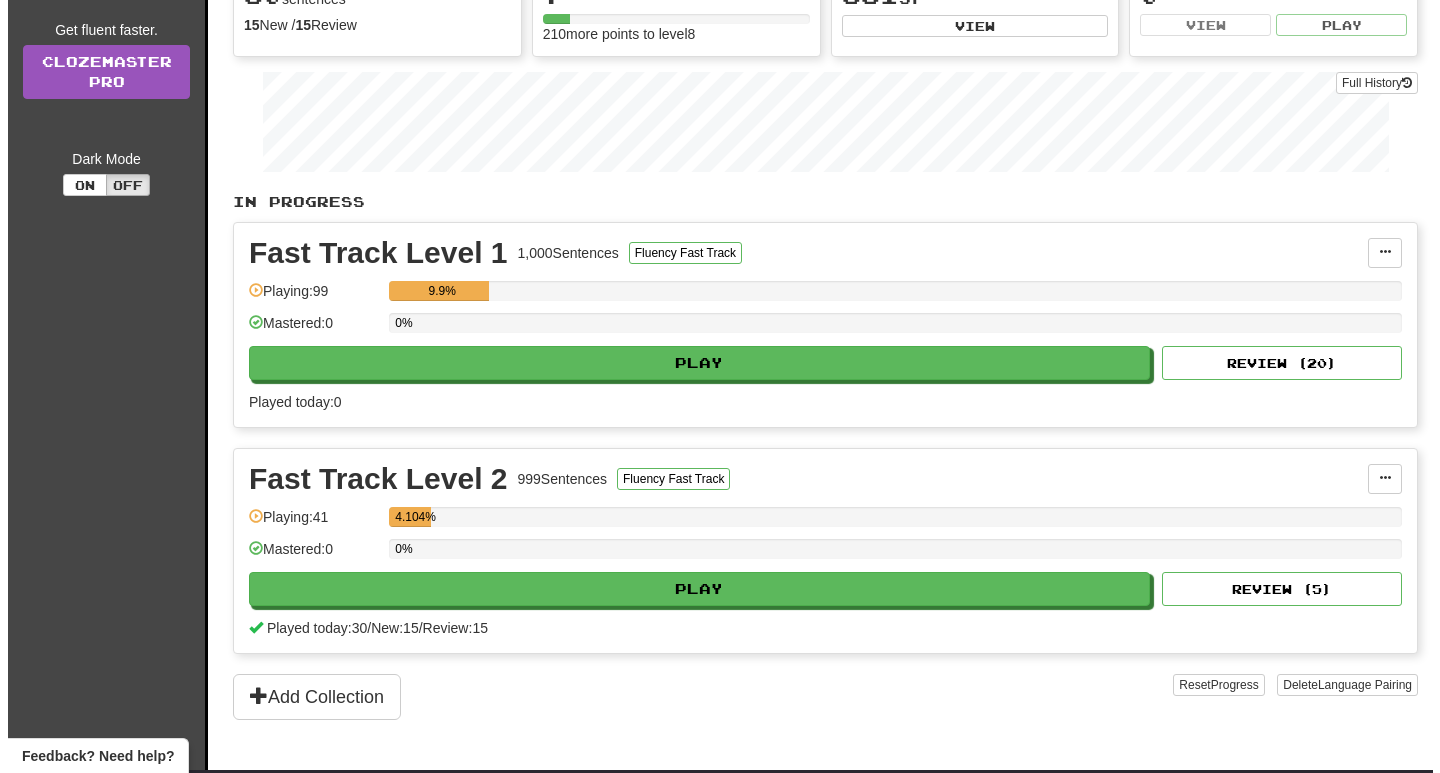 scroll, scrollTop: 300, scrollLeft: 0, axis: vertical 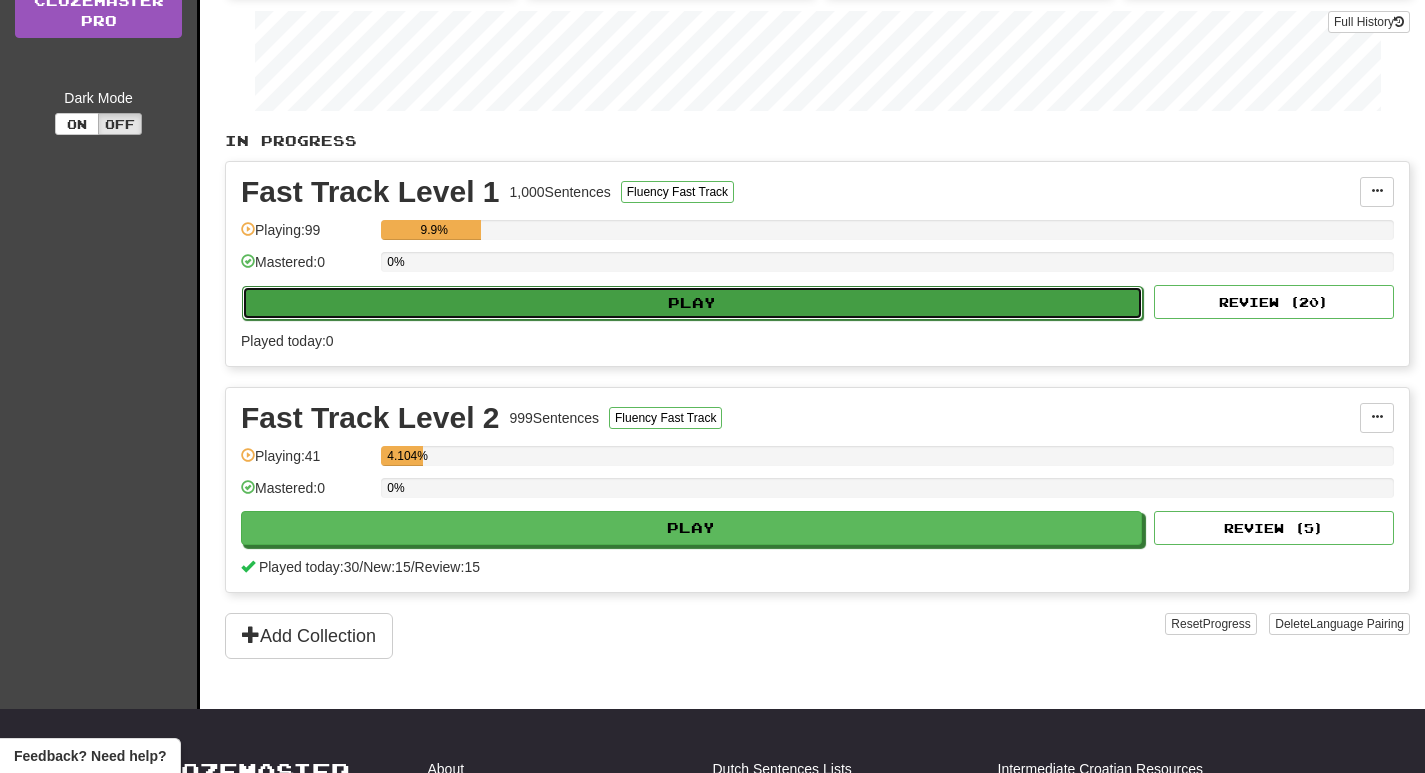 click on "Play" at bounding box center (692, 303) 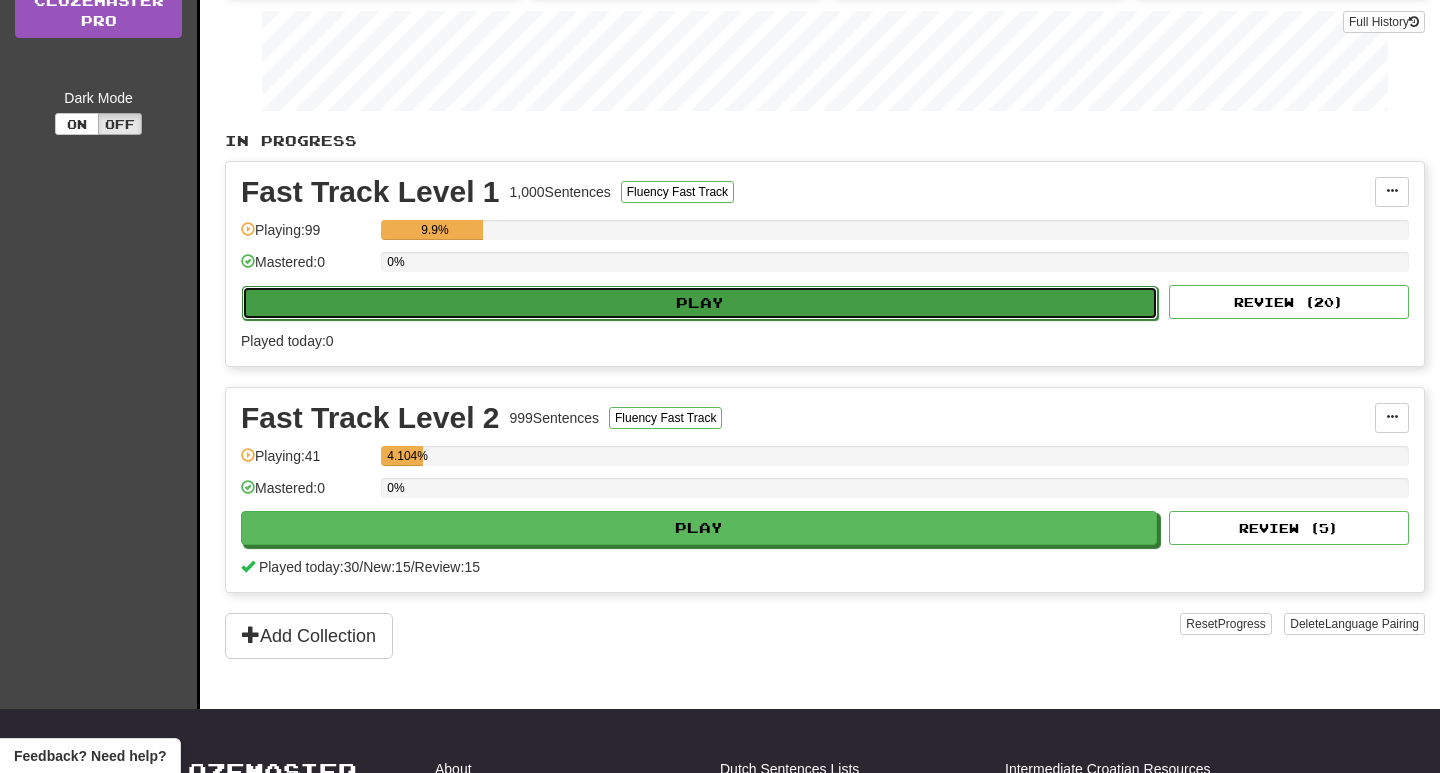 select on "**" 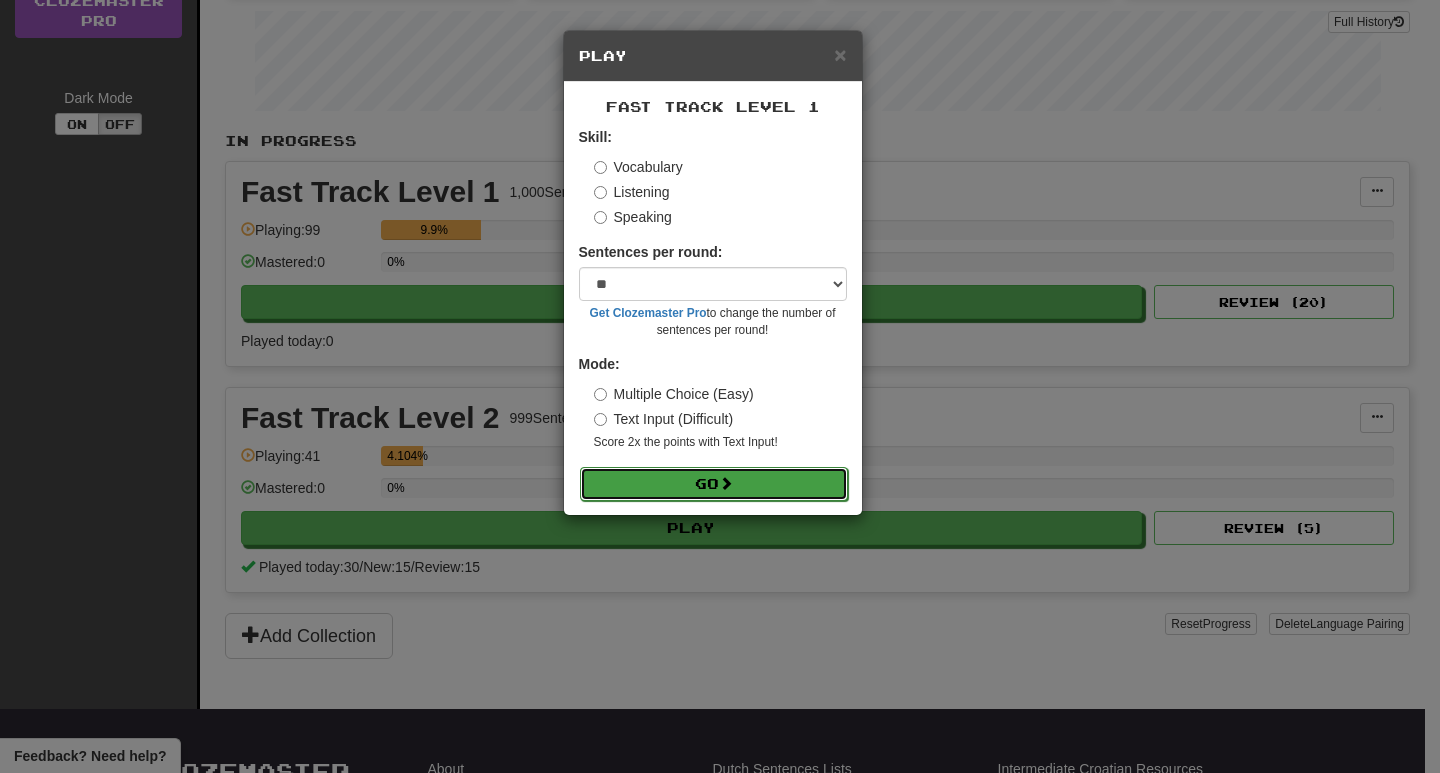 click on "Go" at bounding box center [714, 484] 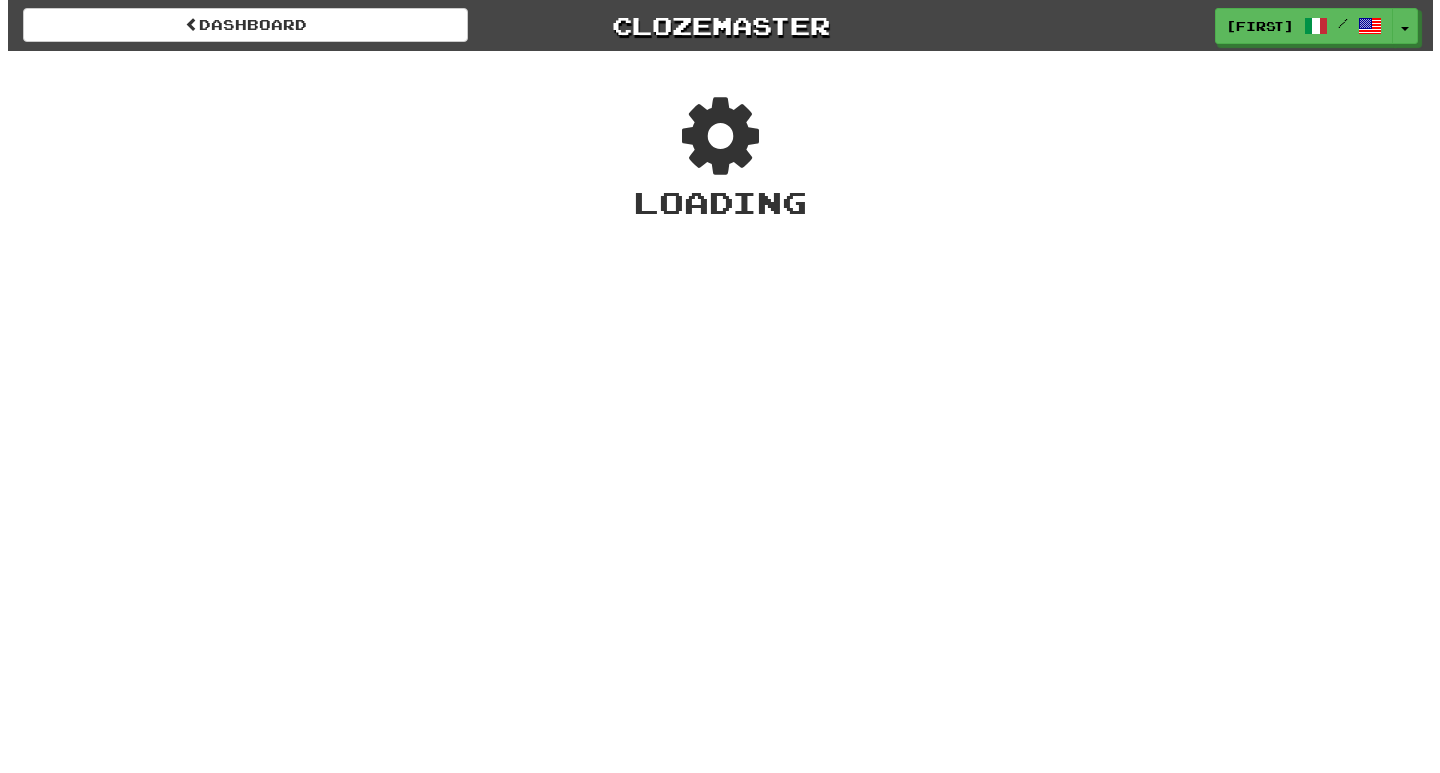 scroll, scrollTop: 0, scrollLeft: 0, axis: both 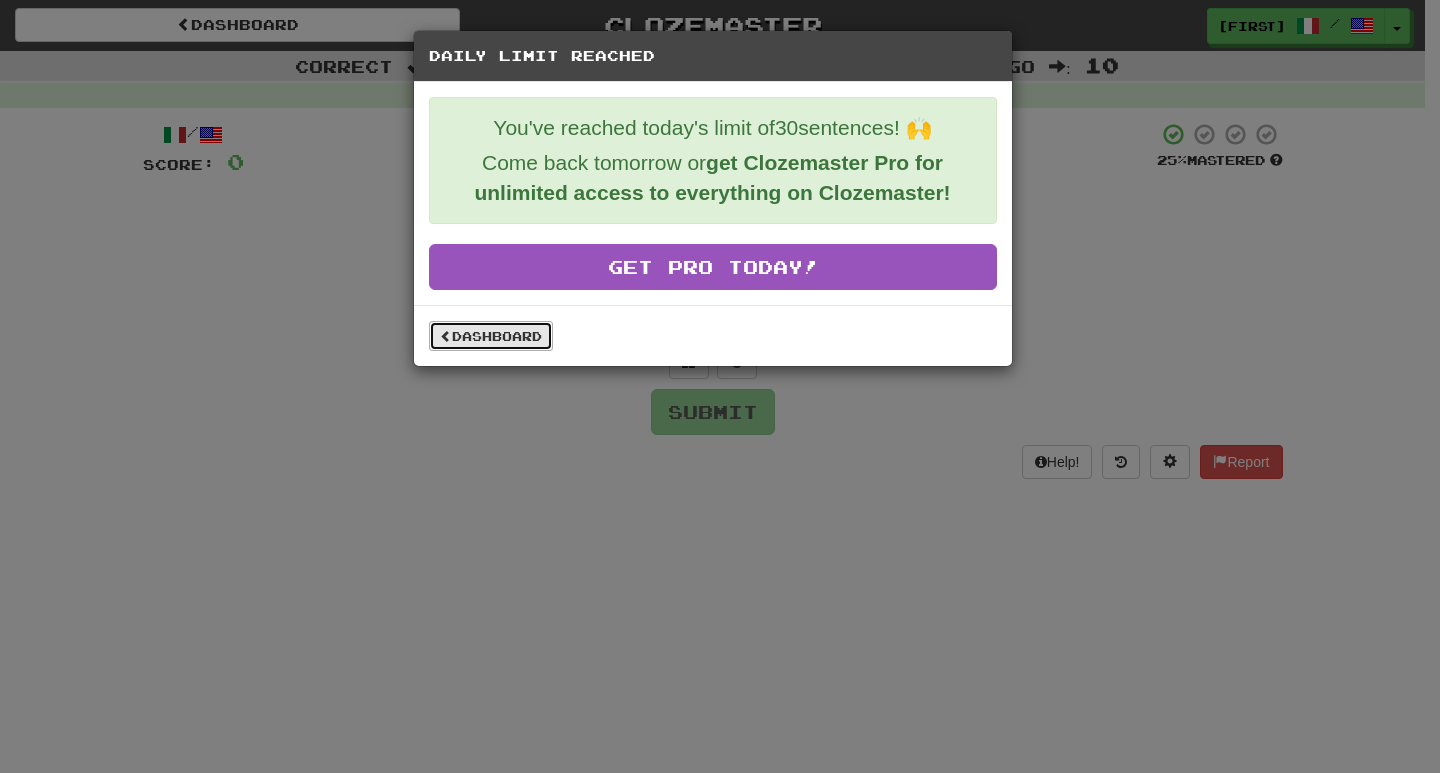 click on "Dashboard" at bounding box center [491, 336] 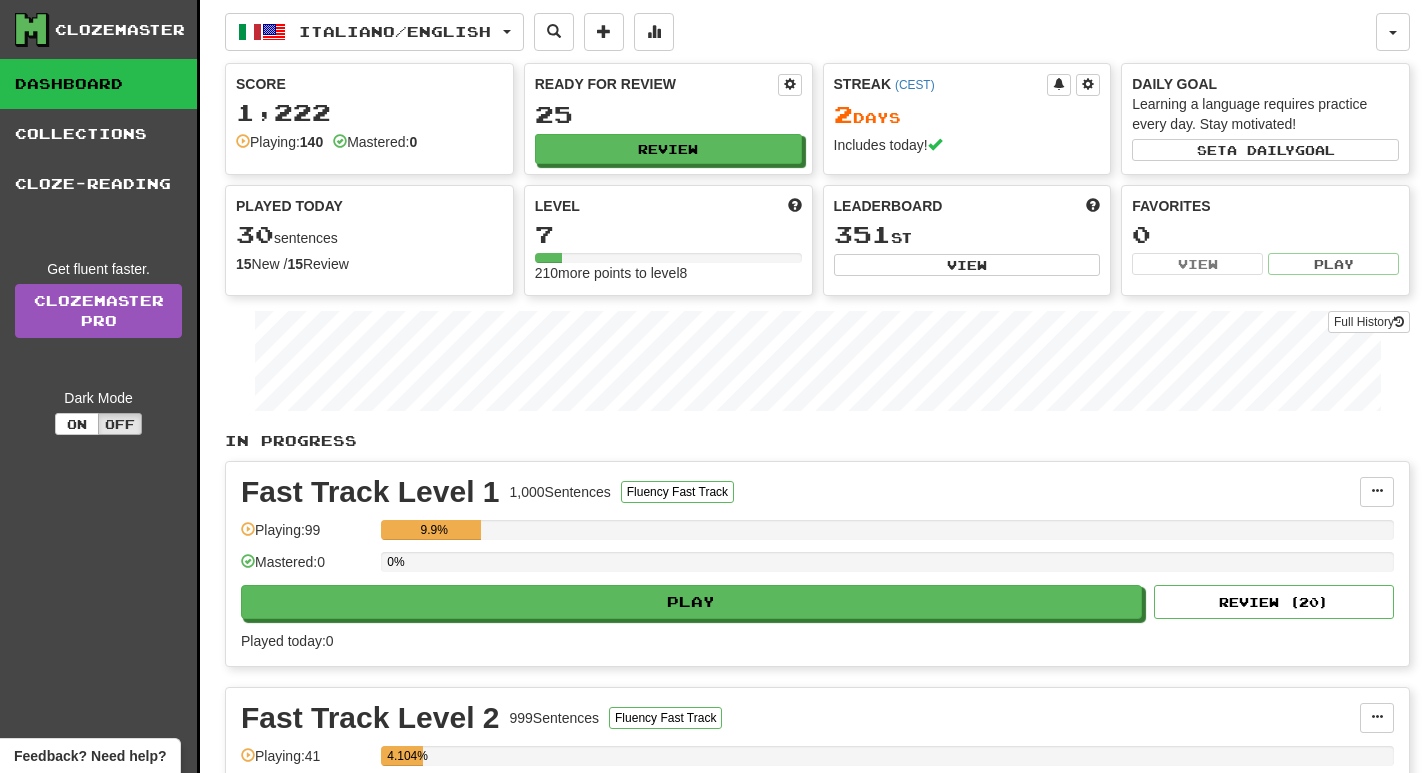 scroll, scrollTop: 0, scrollLeft: 0, axis: both 